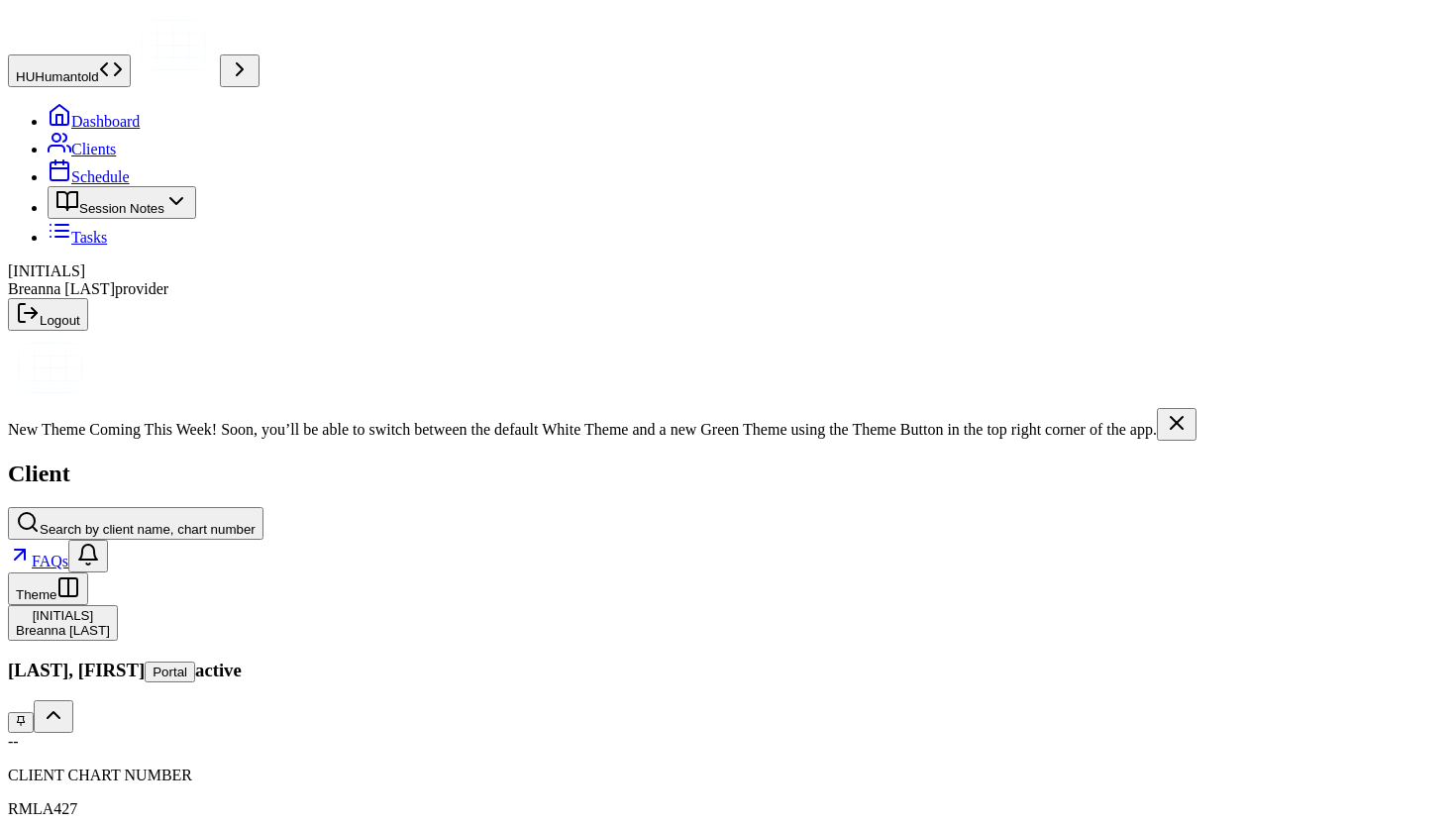 scroll, scrollTop: 0, scrollLeft: 0, axis: both 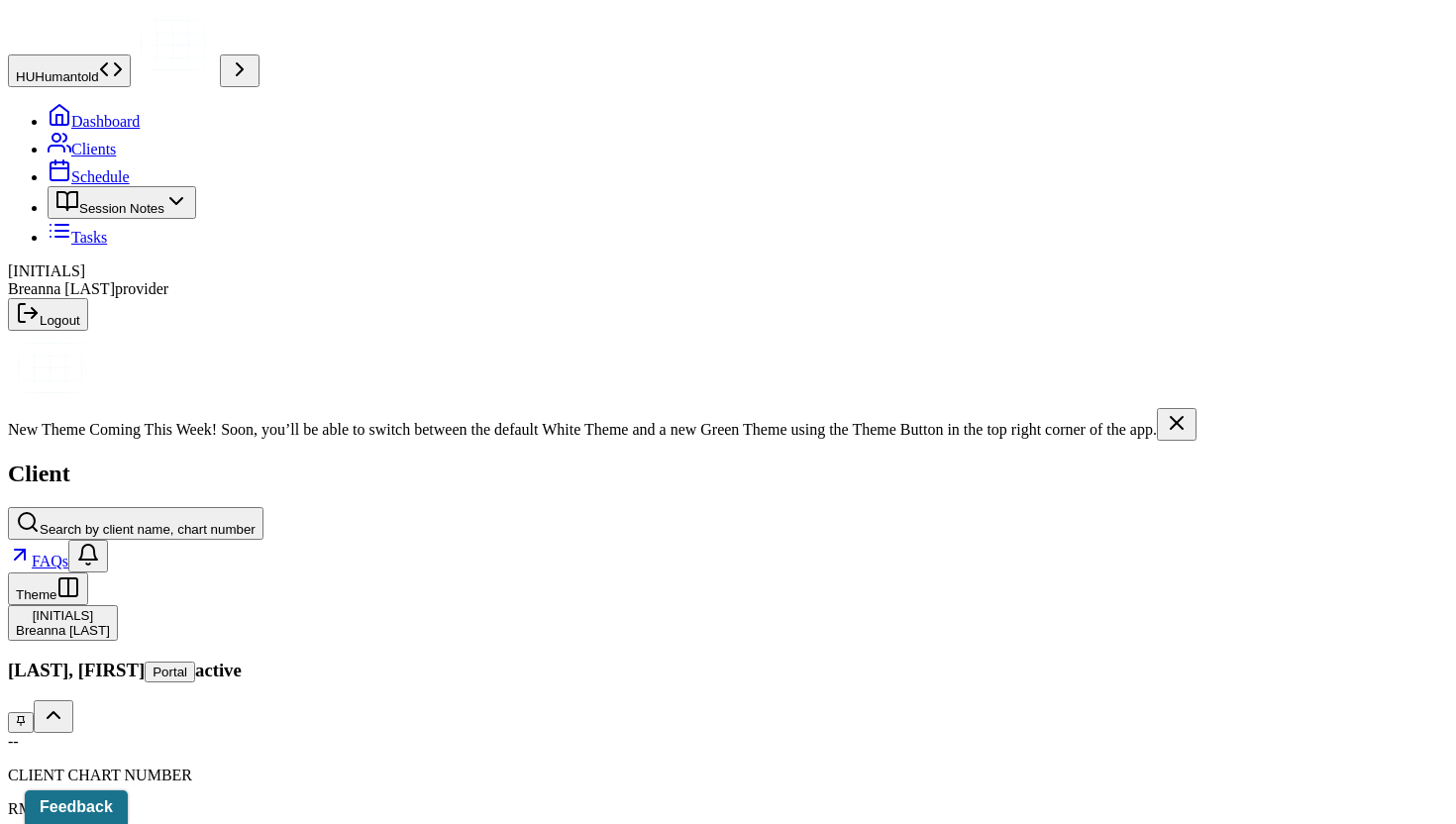 click on "Dashboard" at bounding box center (93, 121) 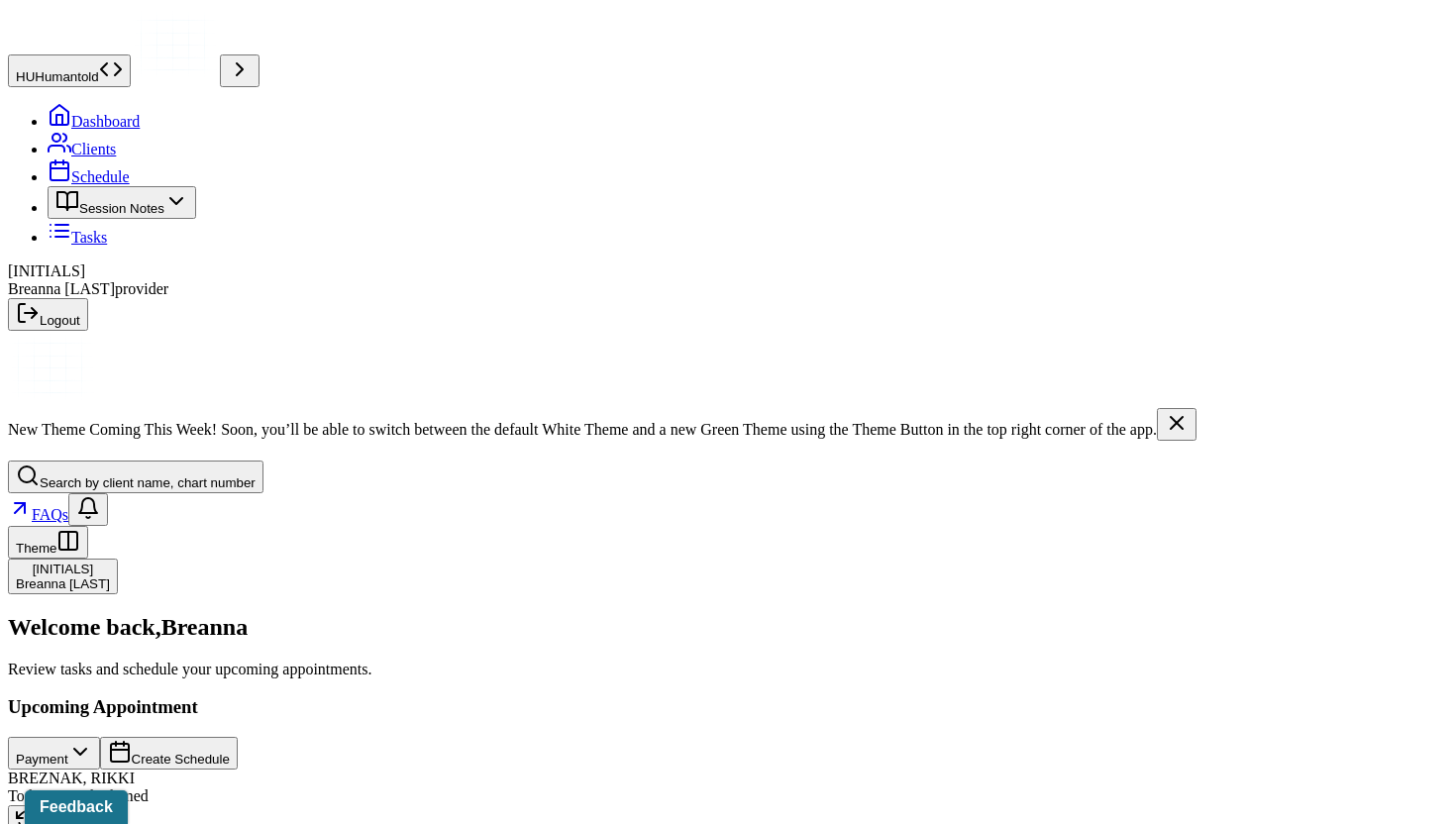 click 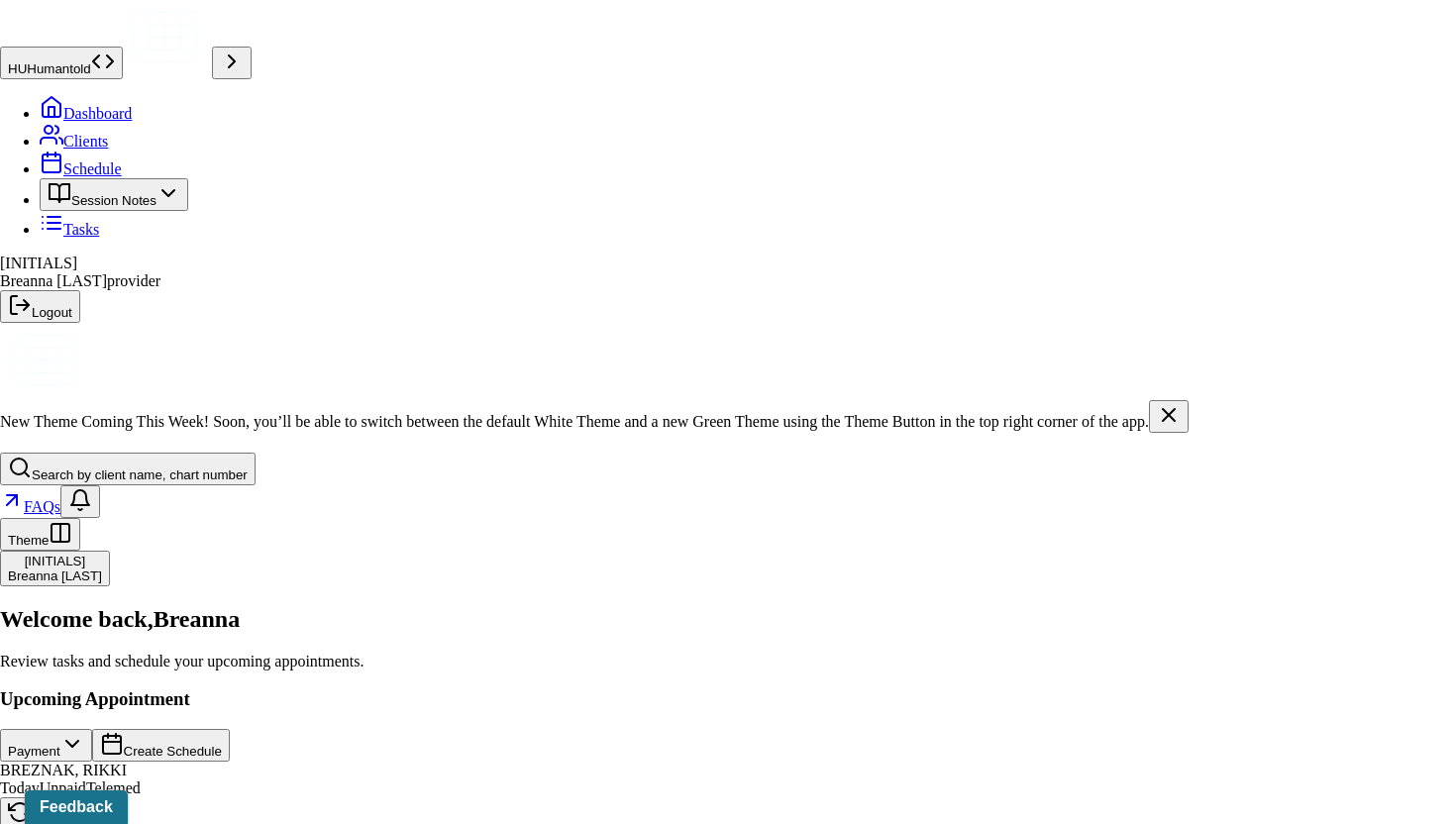 click on "Yes,cancel" at bounding box center (40, 2661) 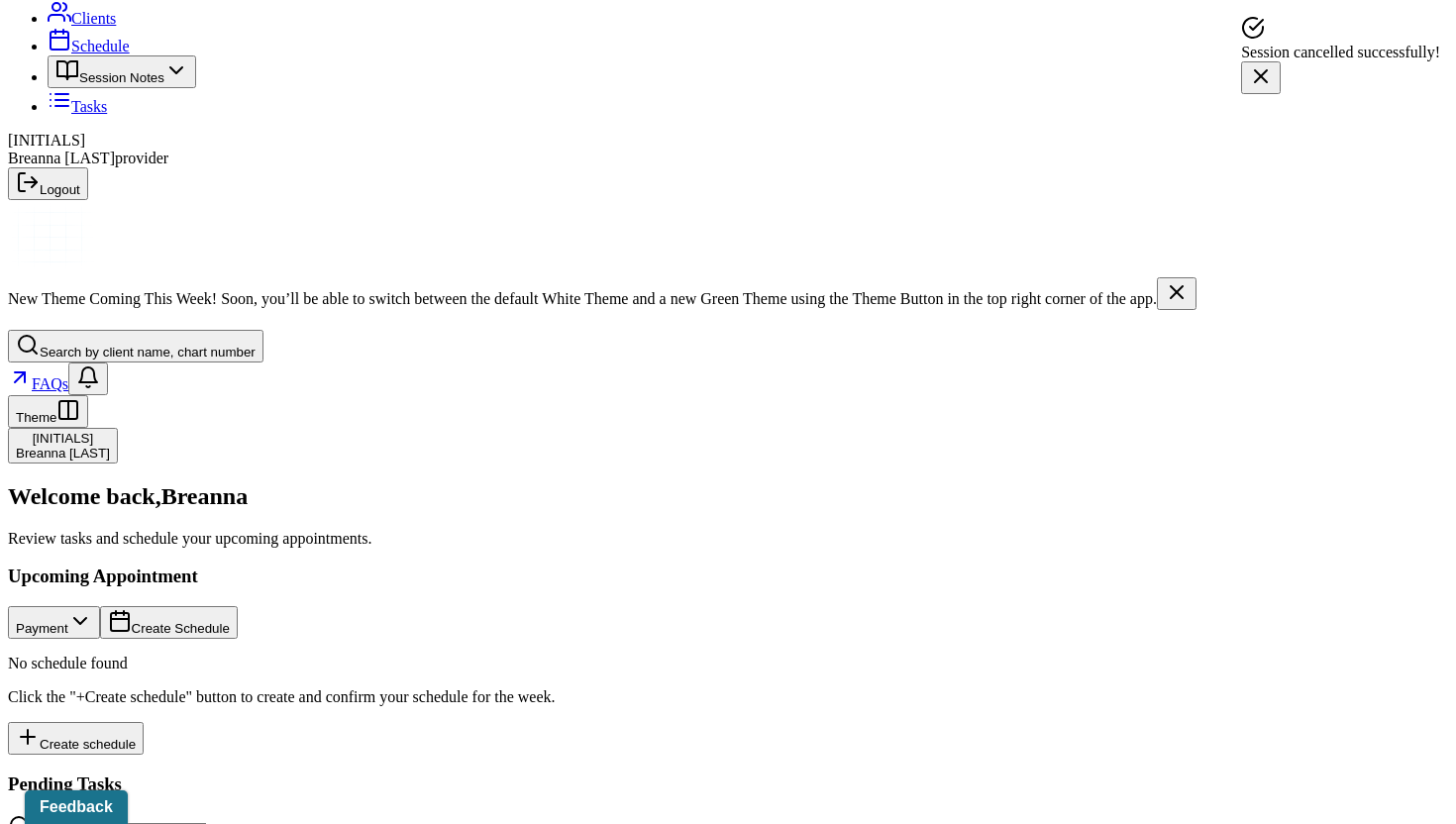 scroll, scrollTop: 0, scrollLeft: 0, axis: both 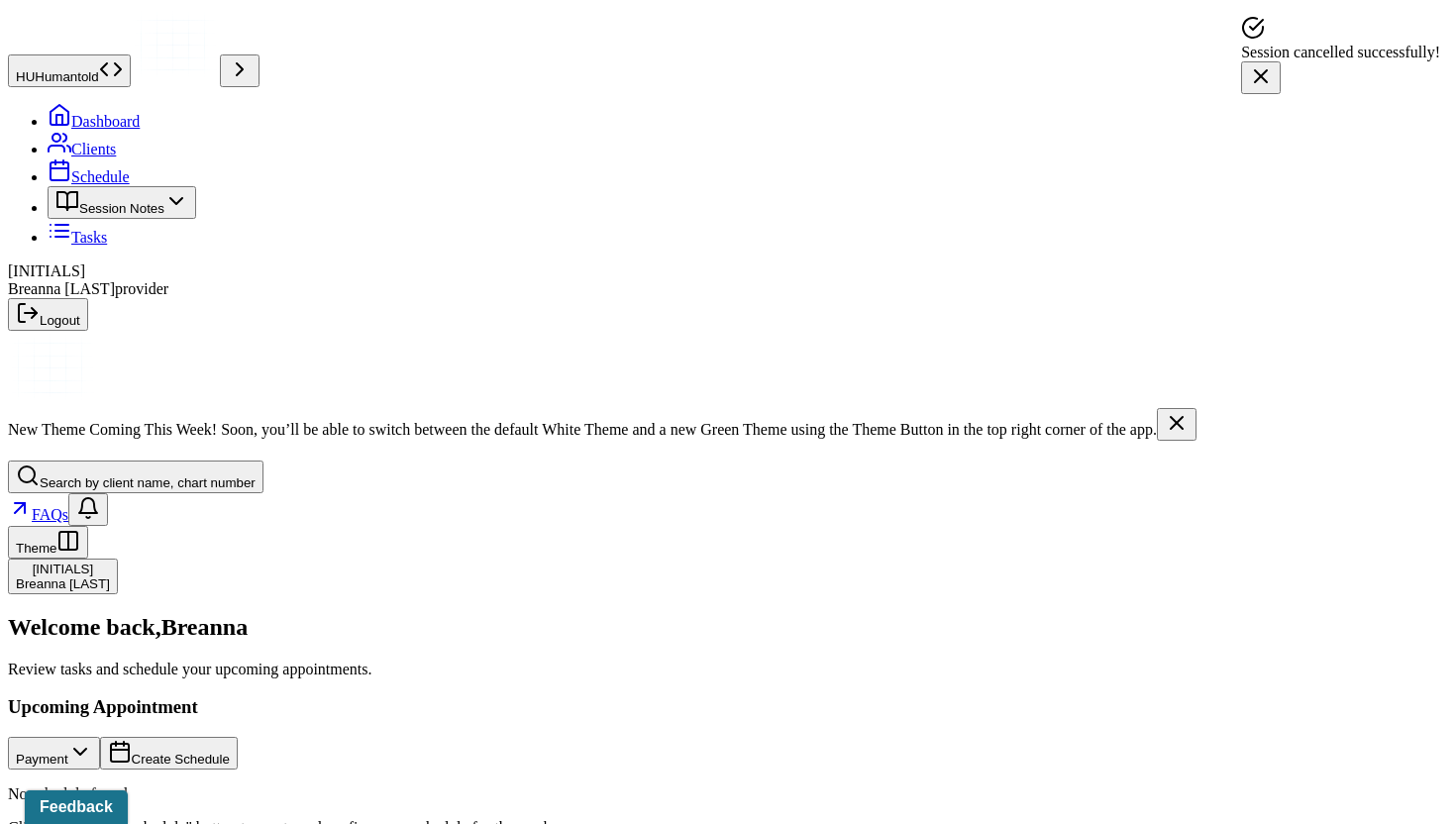 click on "Session Notes" at bounding box center (122, 202) 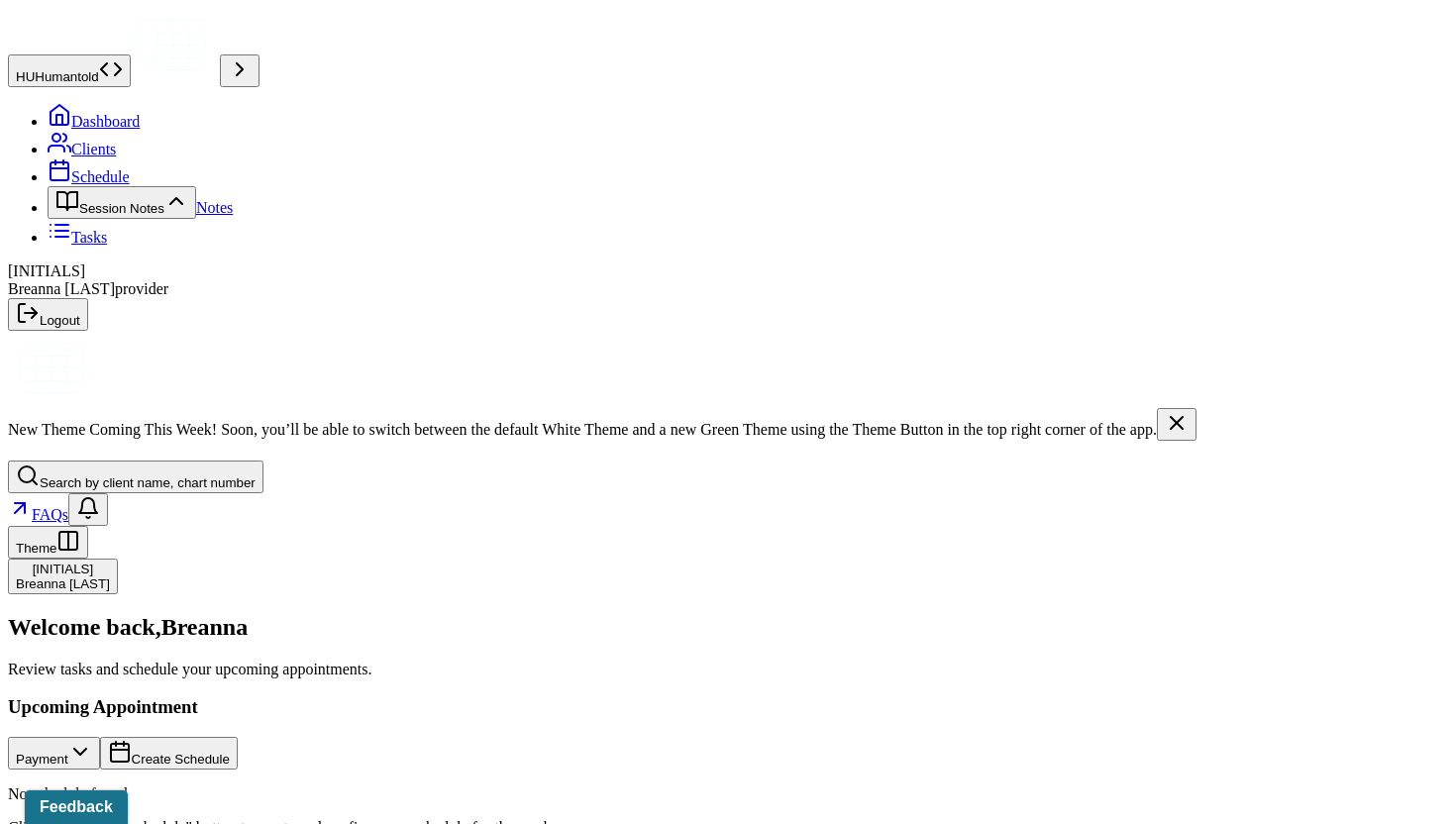 click on "Notes" at bounding box center (214, 207) 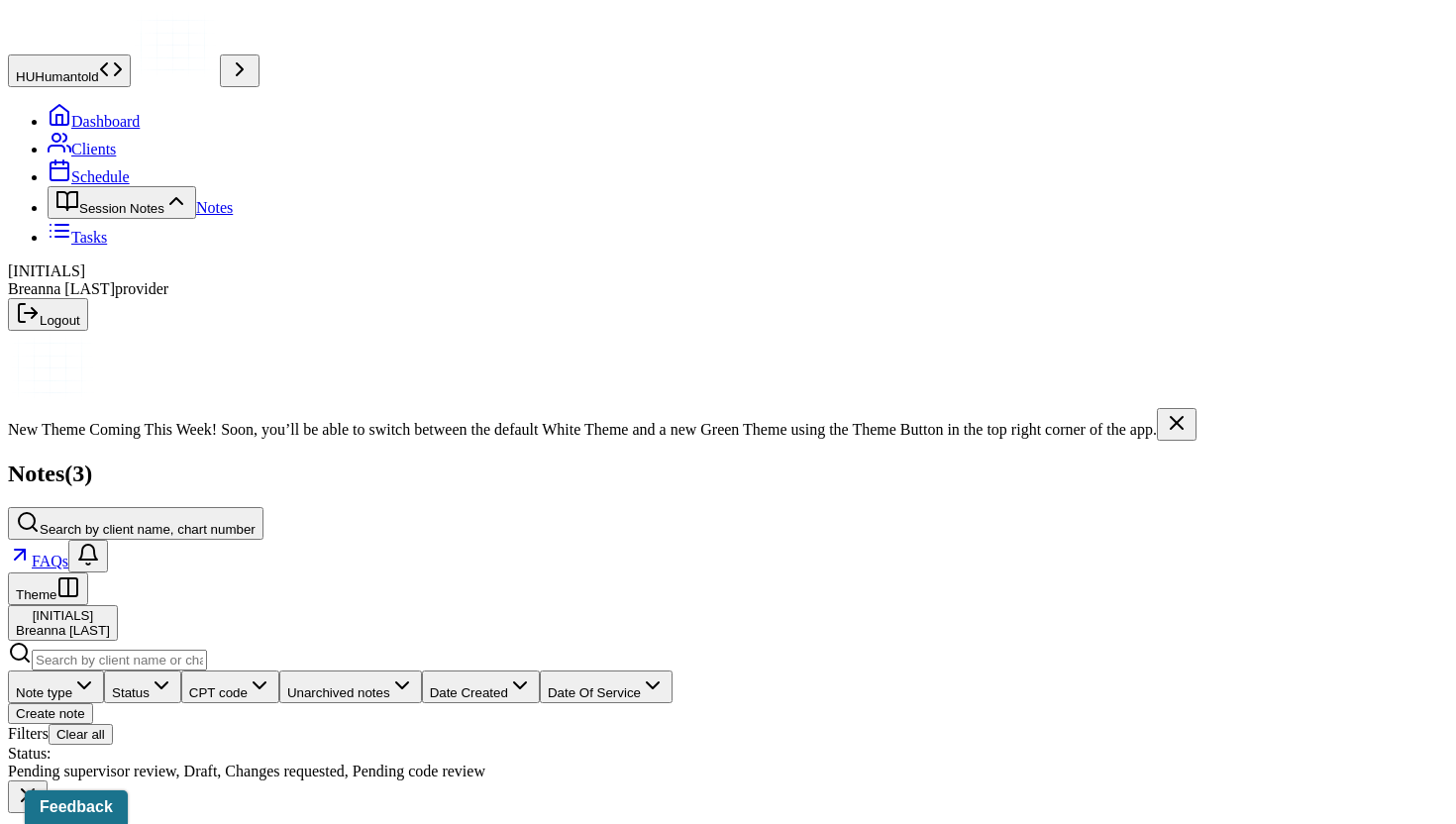 click on "Clients" at bounding box center (81, 149) 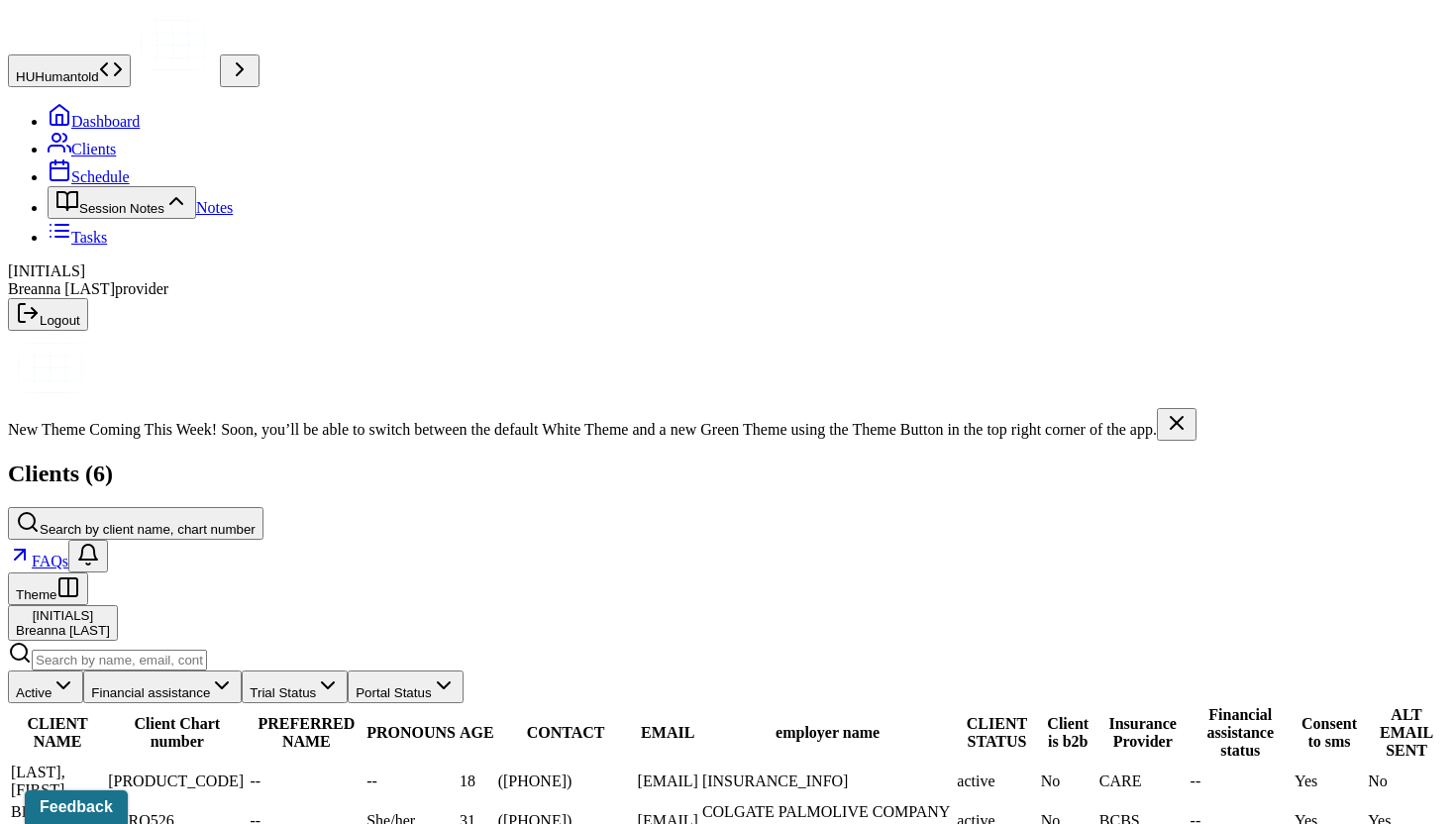 click on "--" at bounding box center (306, 781) 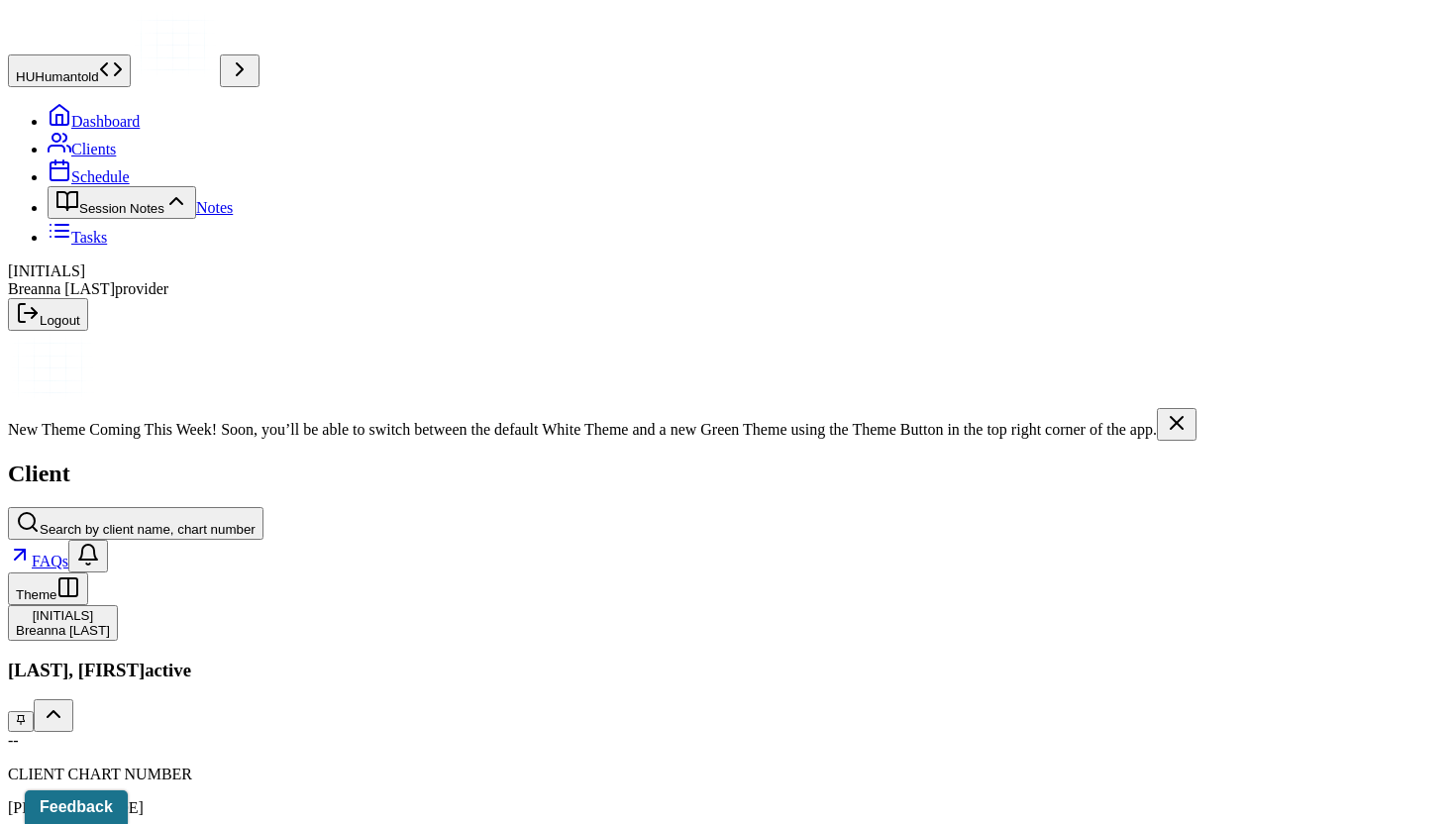 click on "Session Notes" at bounding box center (207, 2156) 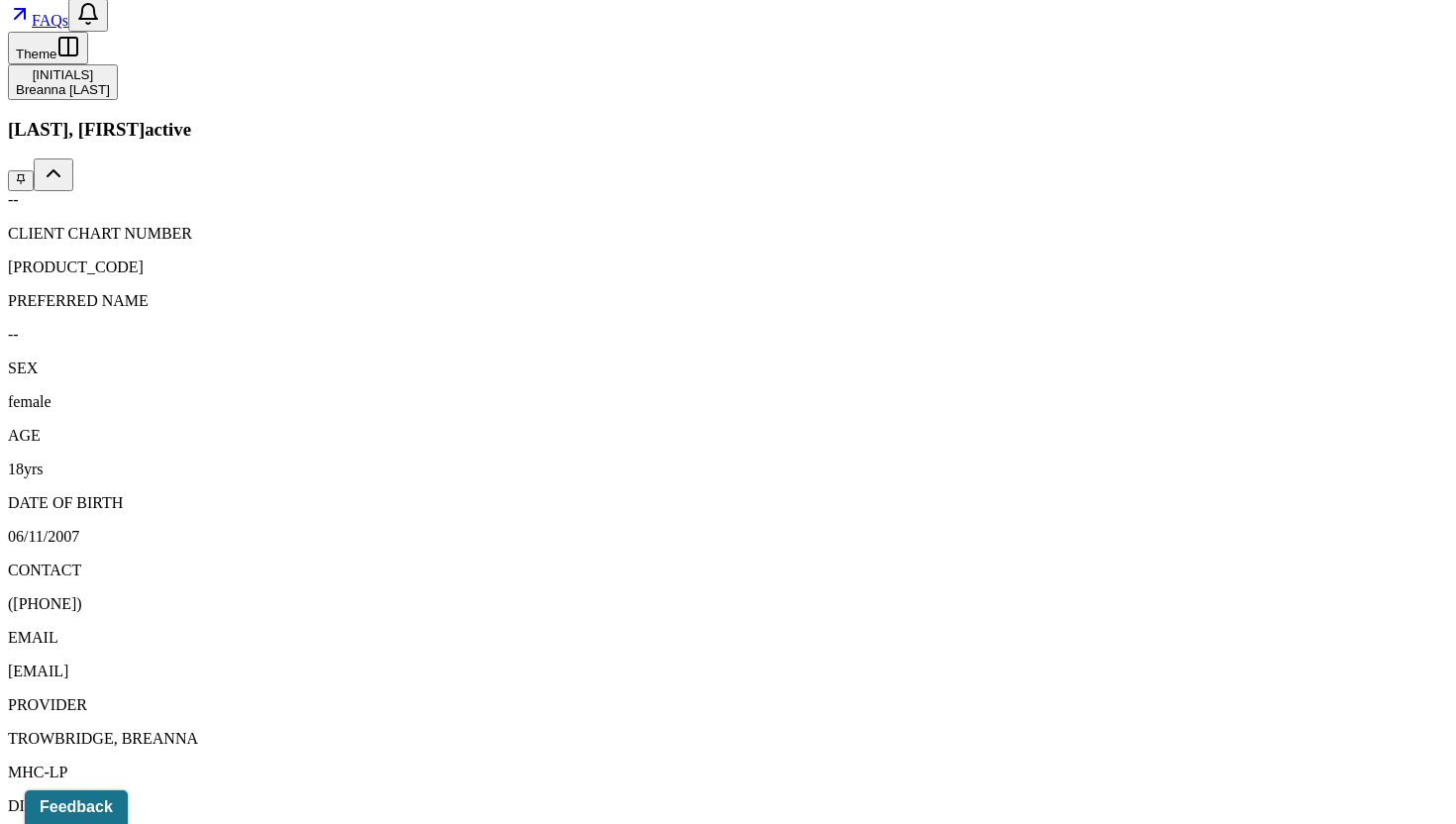 scroll, scrollTop: 139, scrollLeft: 0, axis: vertical 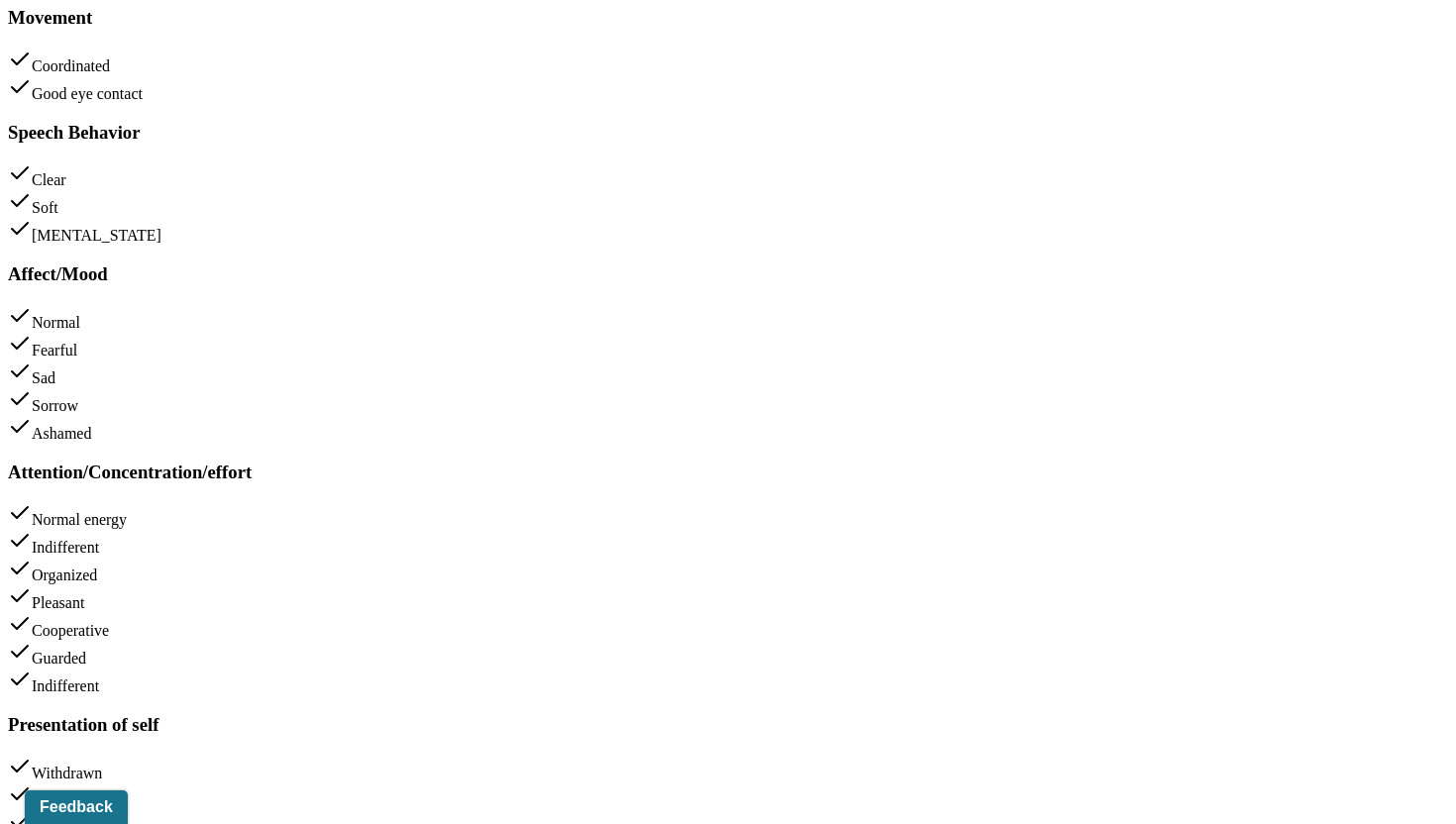 click on "Dashboard" at bounding box center (93, -8073) 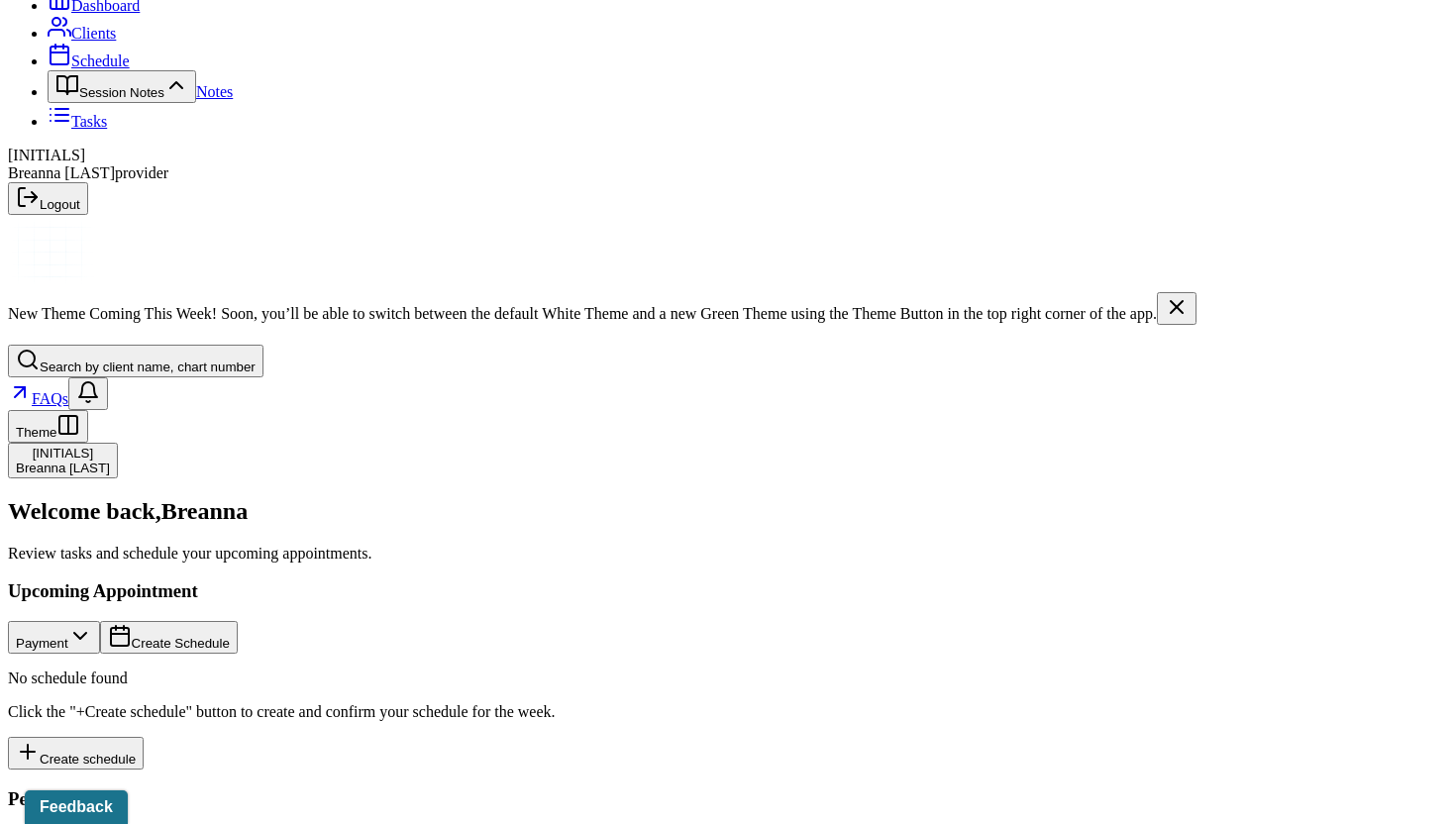 scroll, scrollTop: 131, scrollLeft: 0, axis: vertical 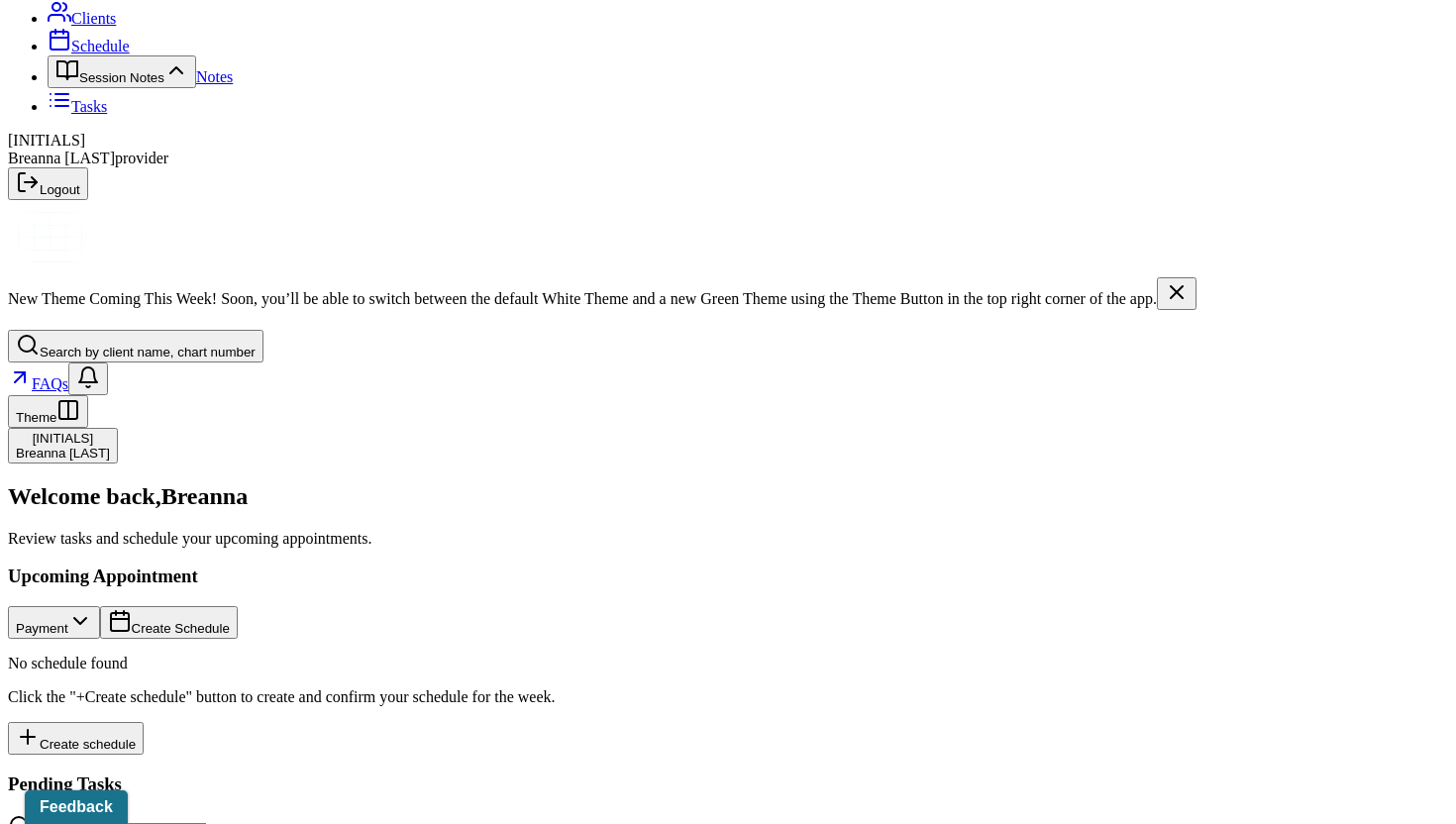 click on "My Caseload" at bounding box center [104, 1035] 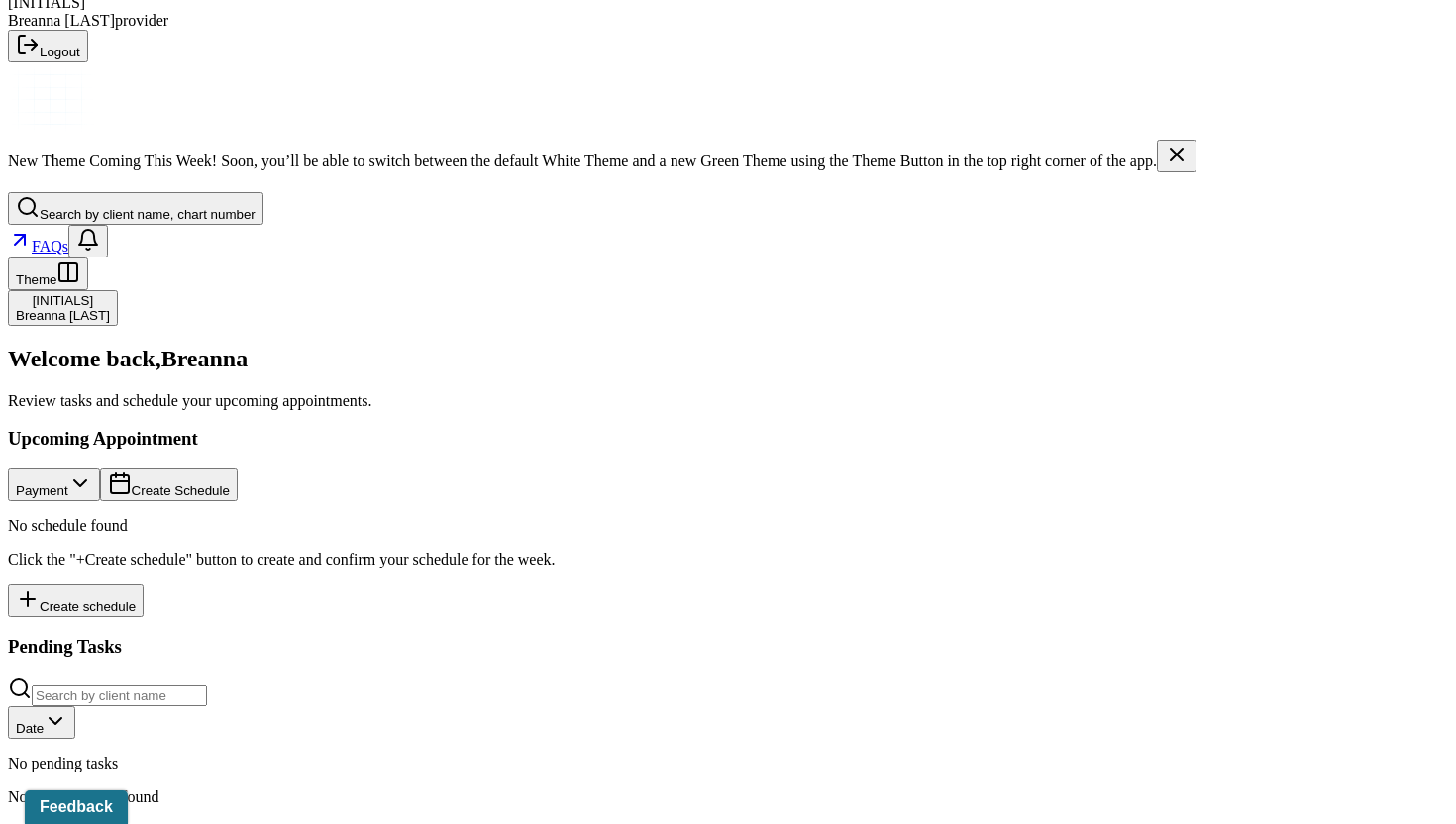 scroll, scrollTop: 326, scrollLeft: 0, axis: vertical 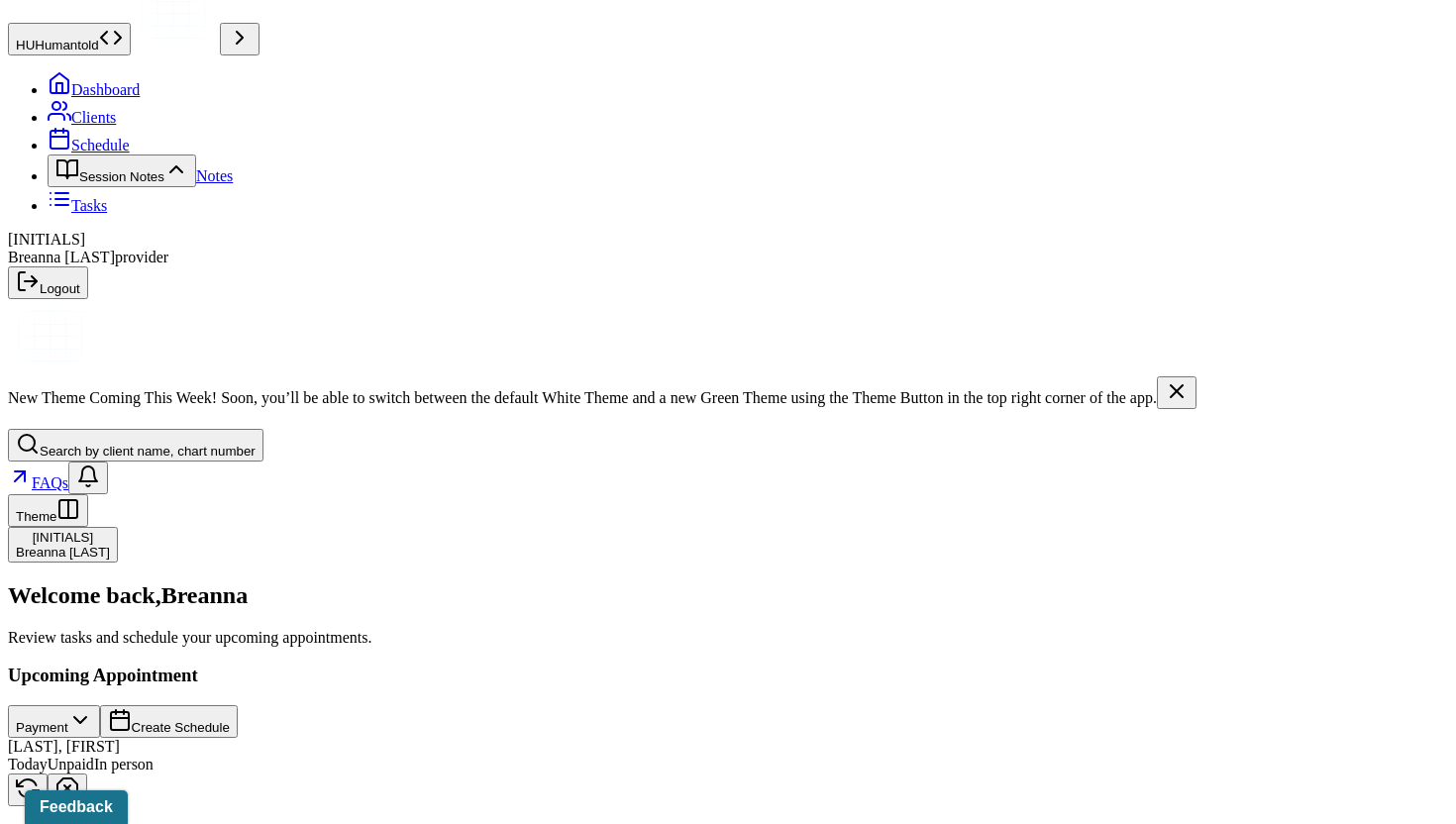 click on "Complete [NAME]'s Fri, 08/01 session note" at bounding box center (148, 954) 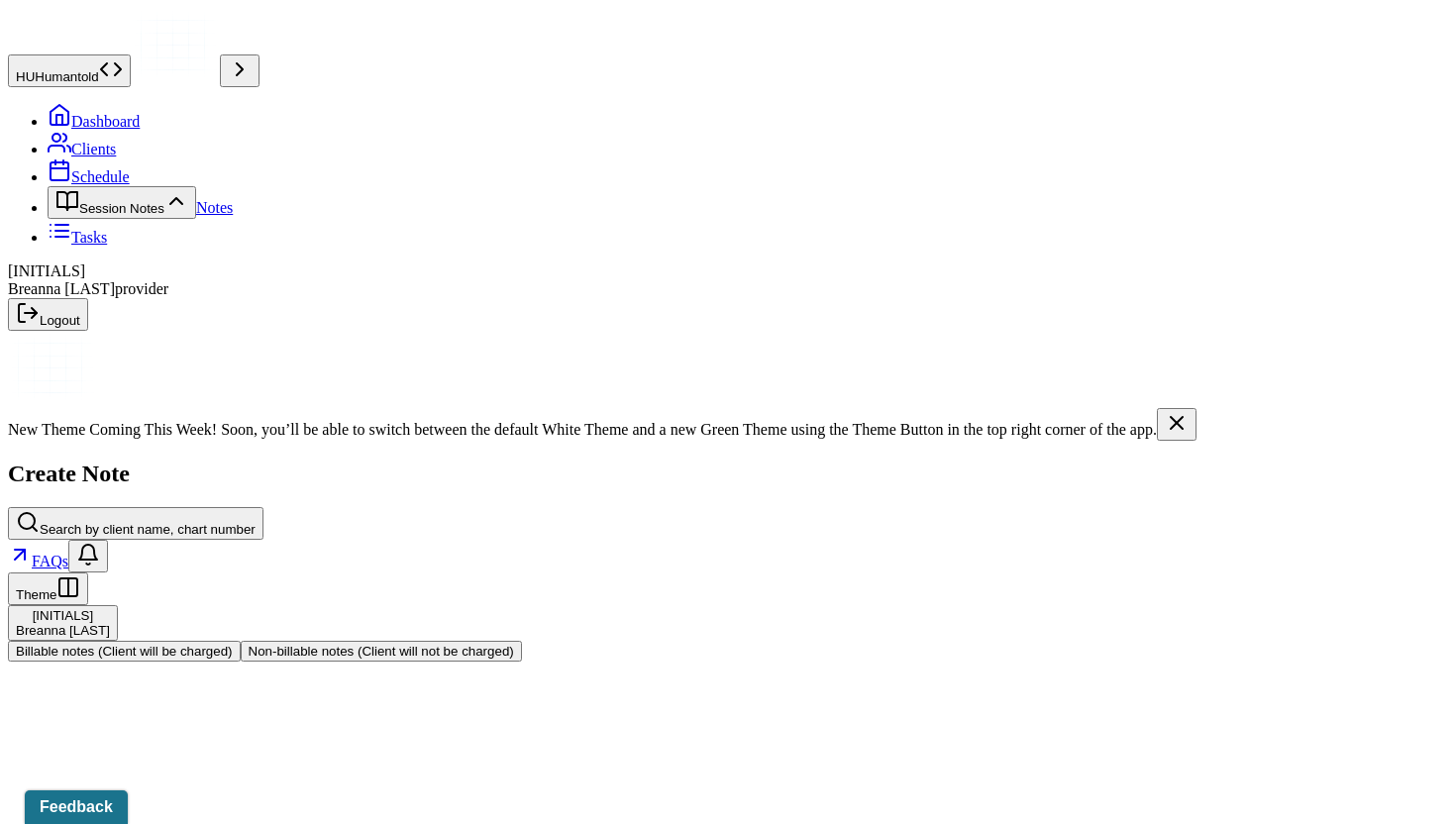 scroll, scrollTop: 0, scrollLeft: 0, axis: both 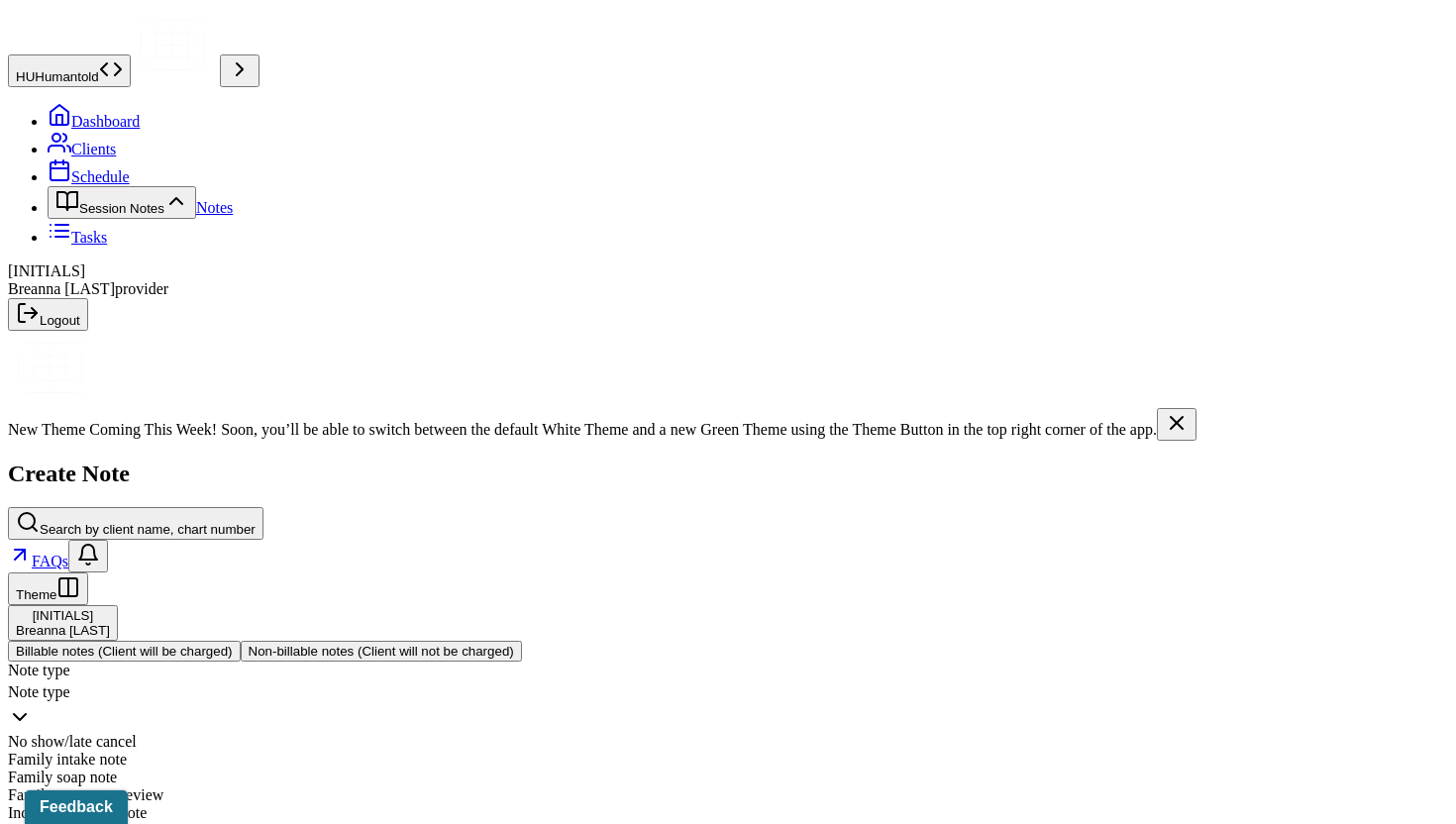 click at bounding box center (761, 692) 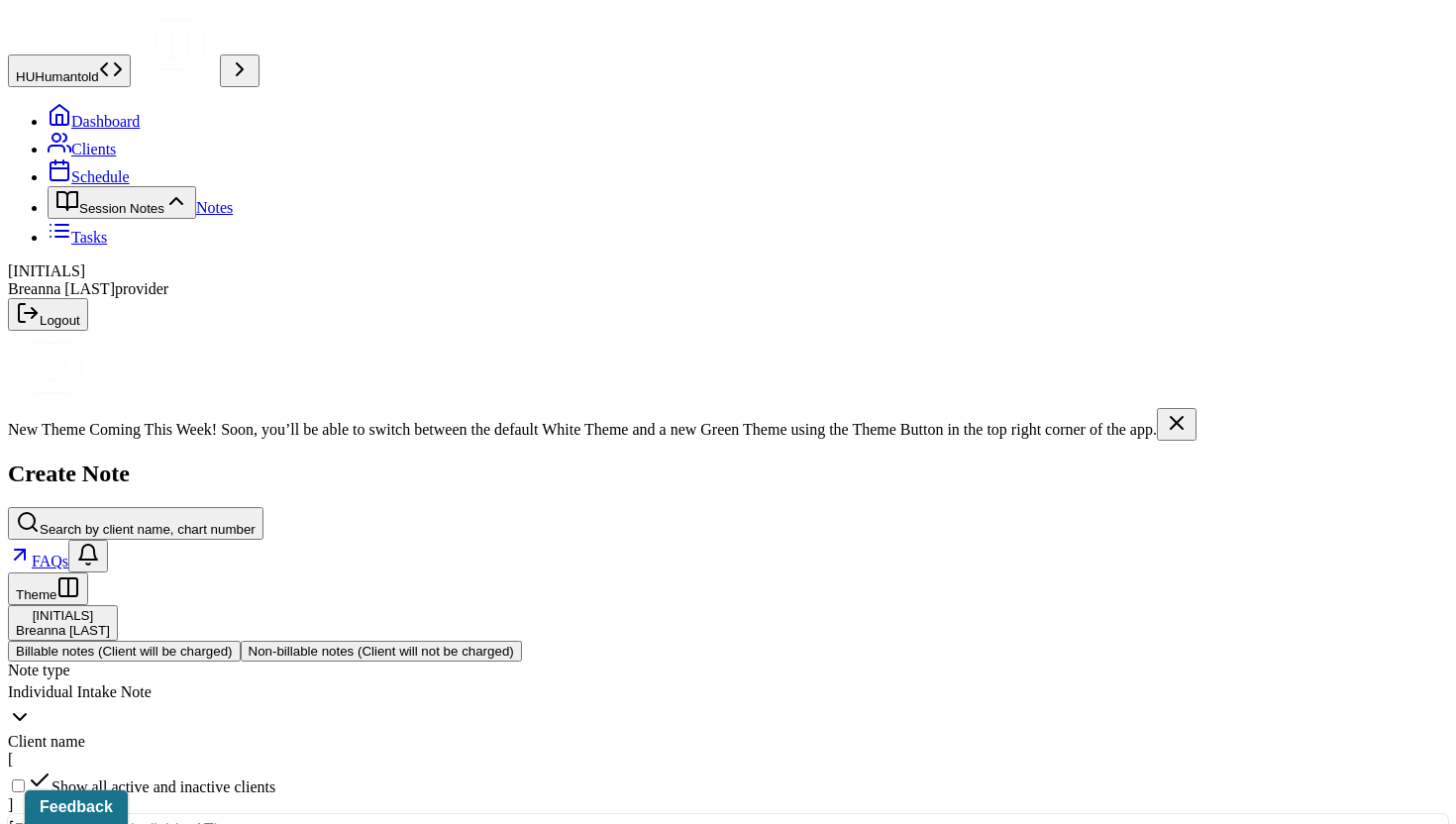 click on "Continue" at bounding box center [42, 1103] 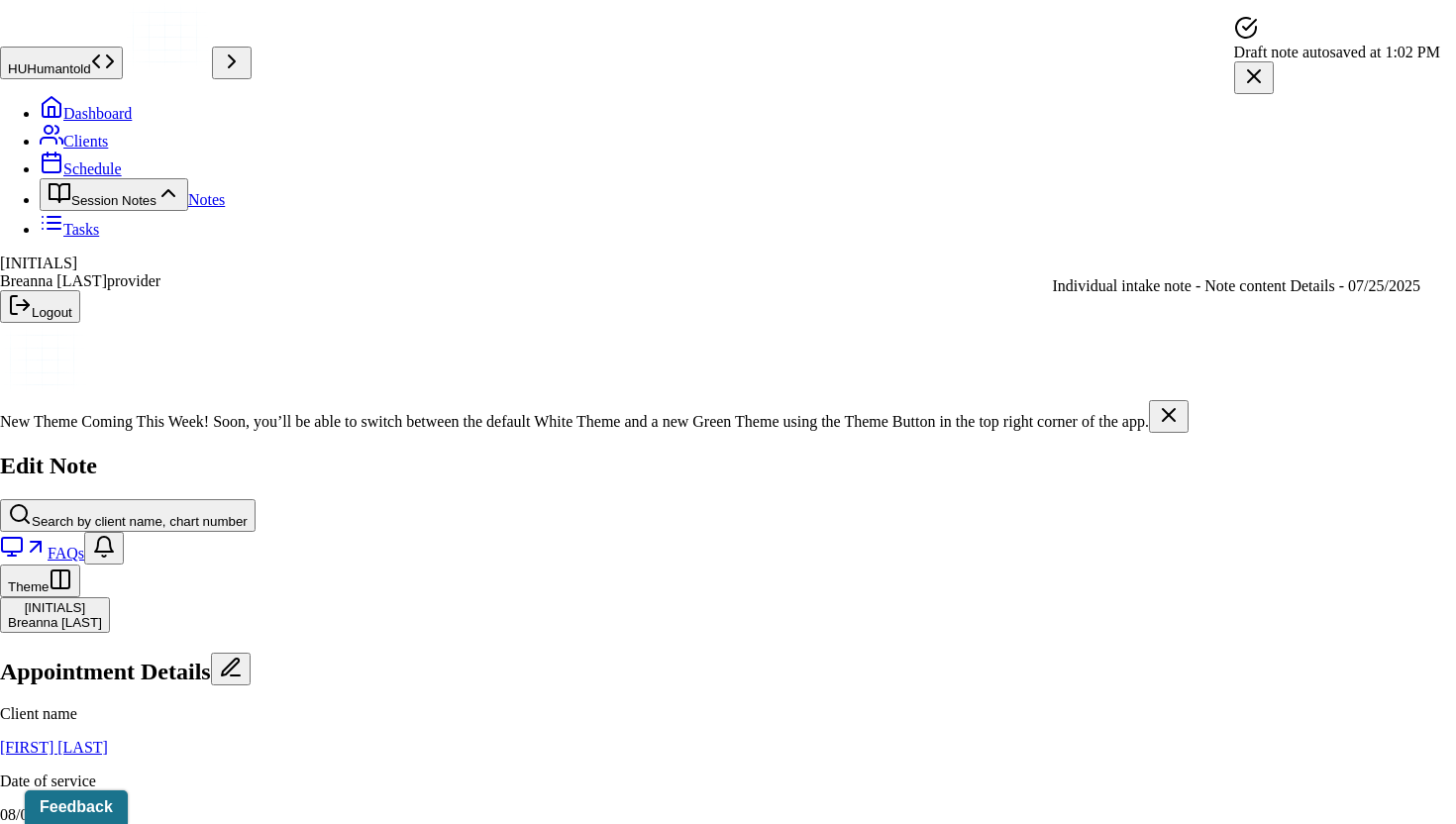 click on "Load previous session note" at bounding box center [100, 1192] 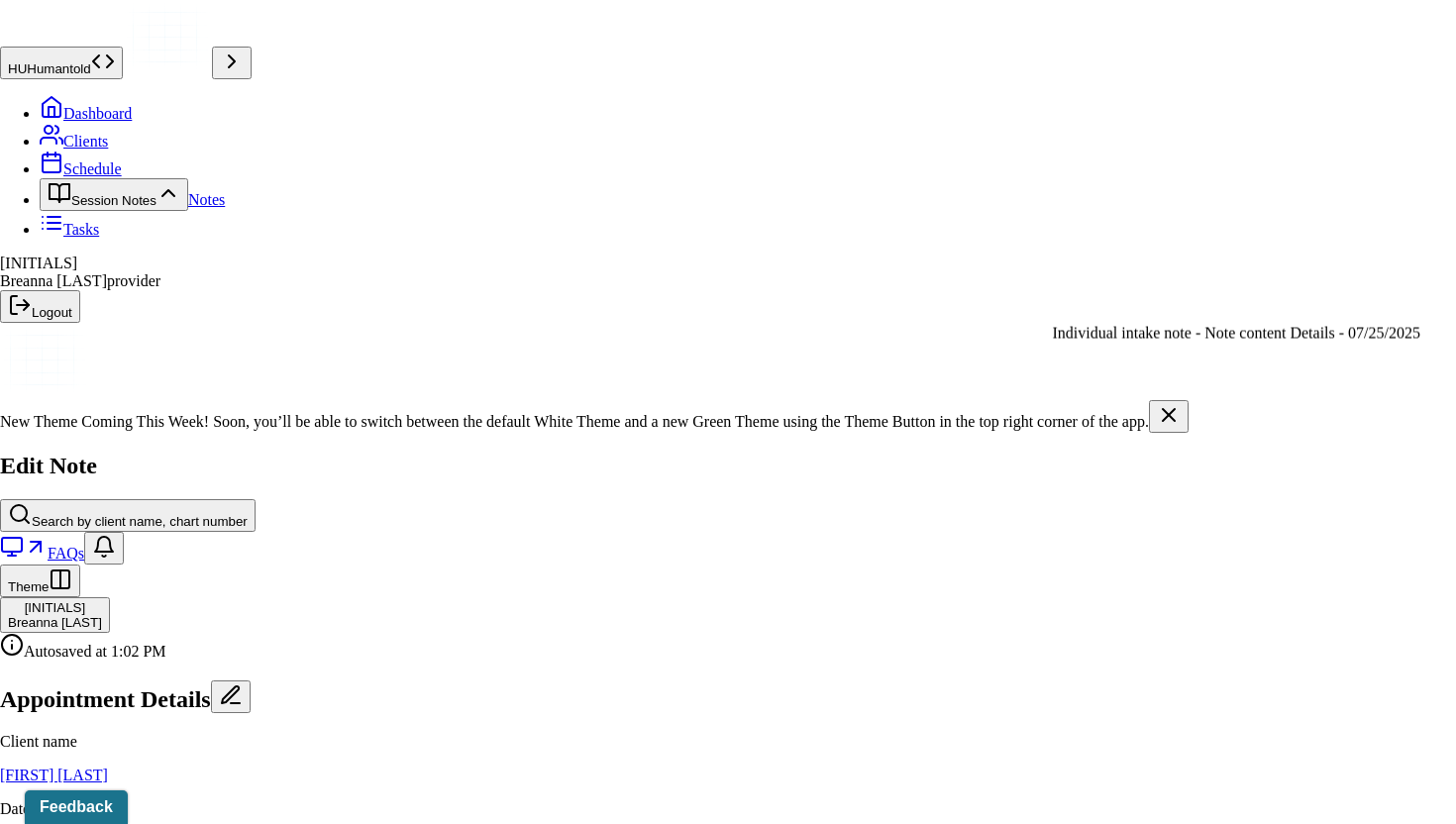 click on "Individual intake note   - Note content Details -   07/25/2025" at bounding box center (1236, 333) 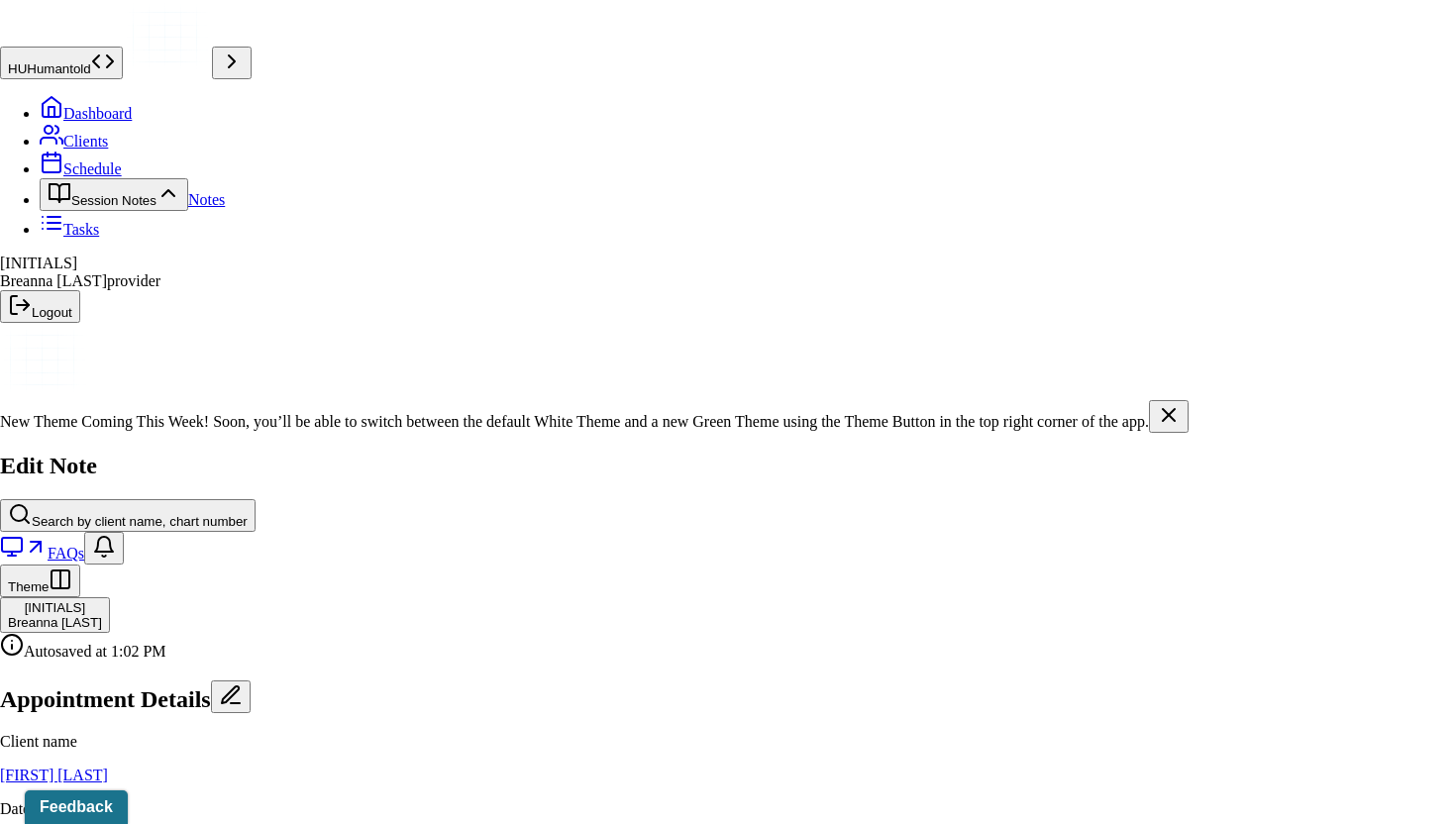 click on "Yes, Load Previous Note" at bounding box center [138, 10031] 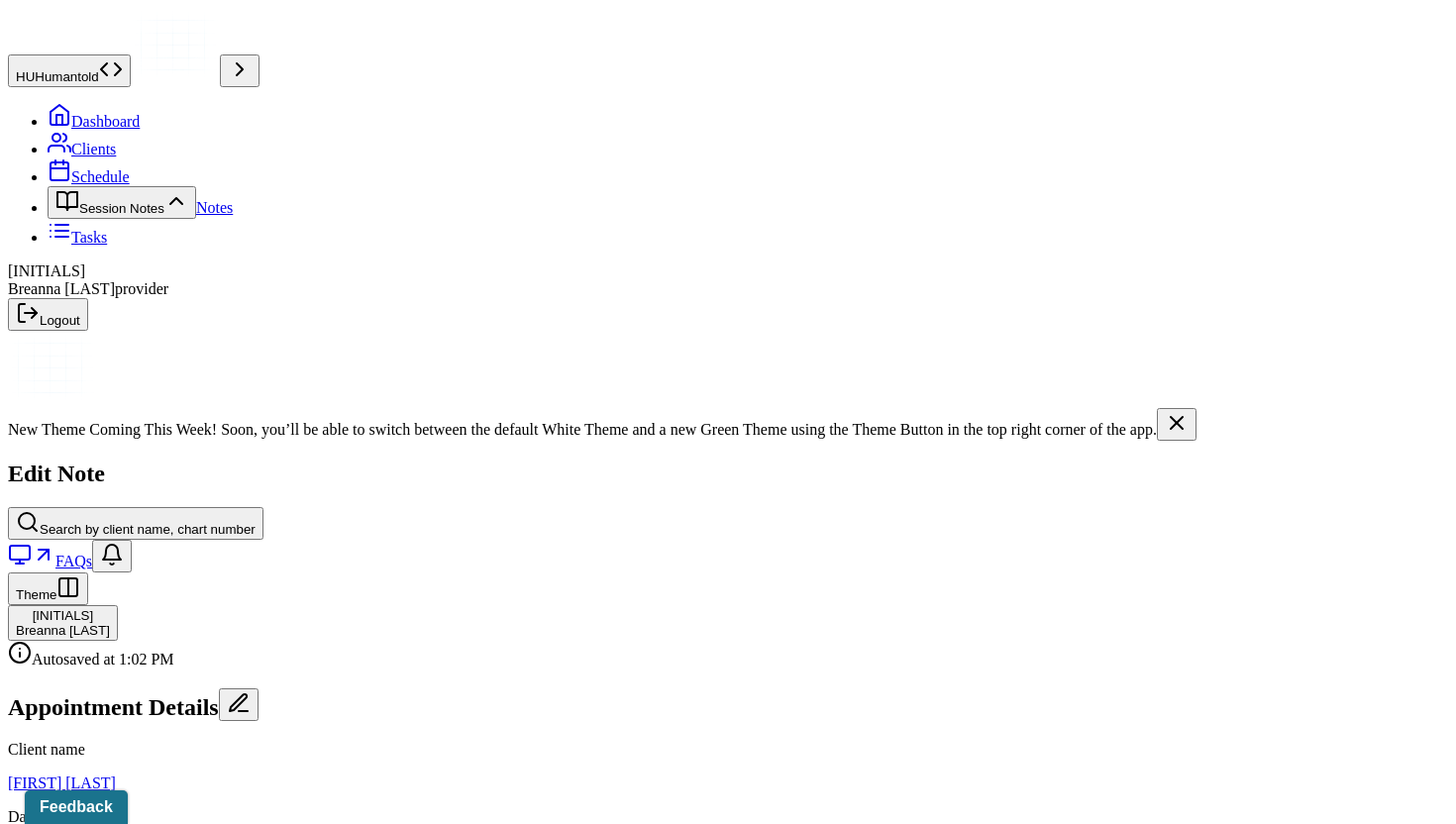 click on "Teletherapy" at bounding box center [728, 1447] 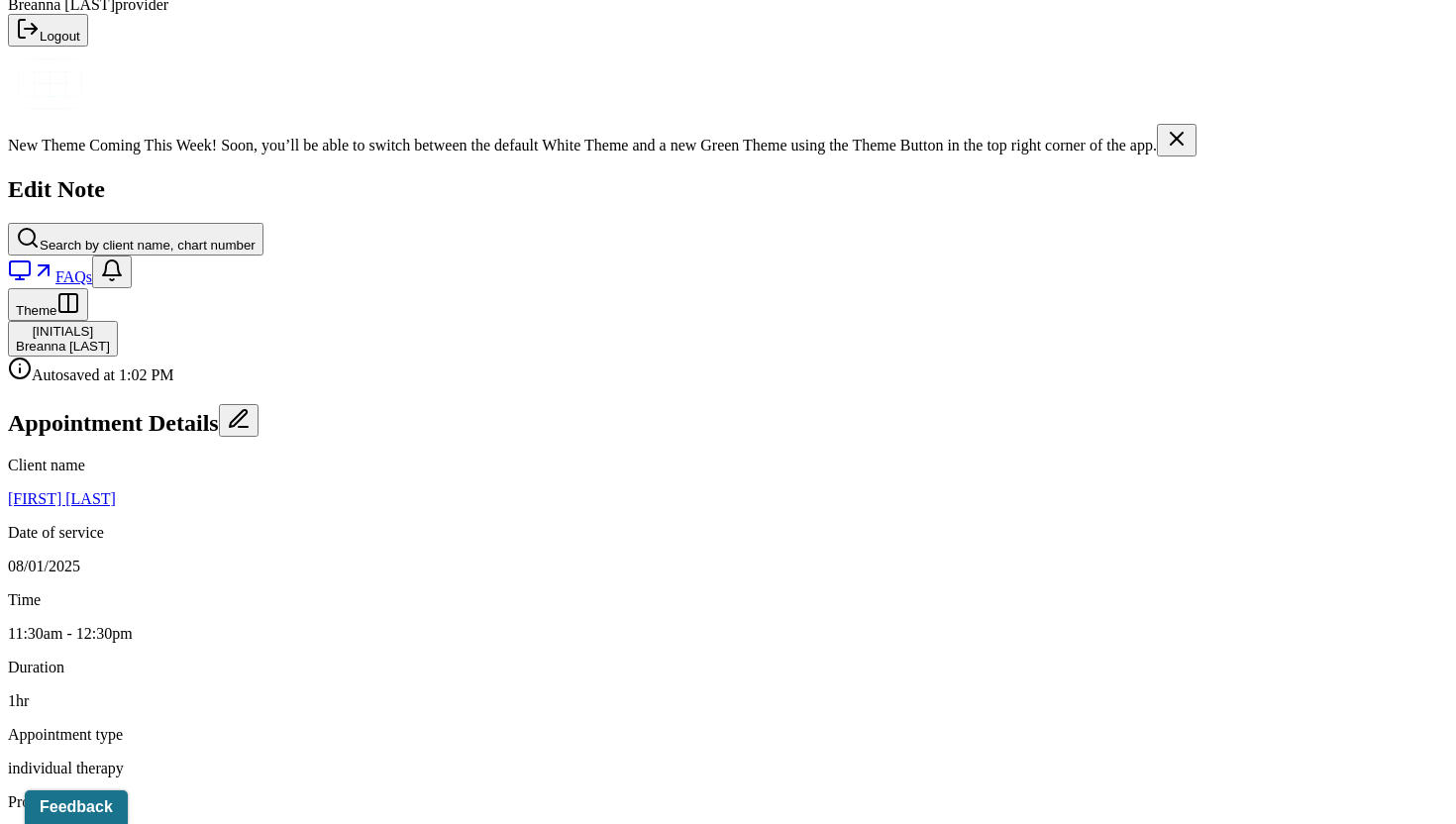 scroll, scrollTop: 360, scrollLeft: 0, axis: vertical 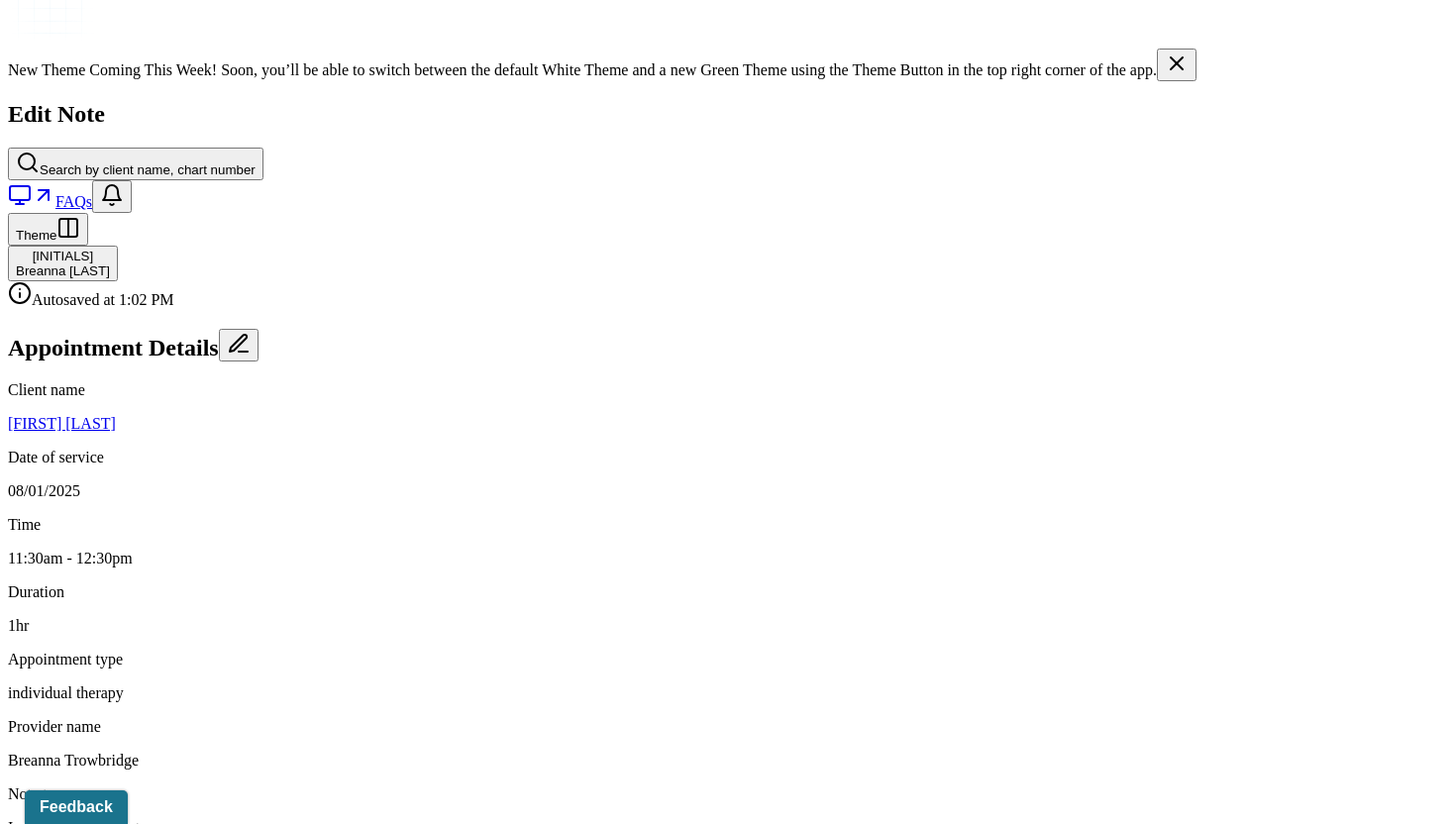 click at bounding box center (95, 1434) 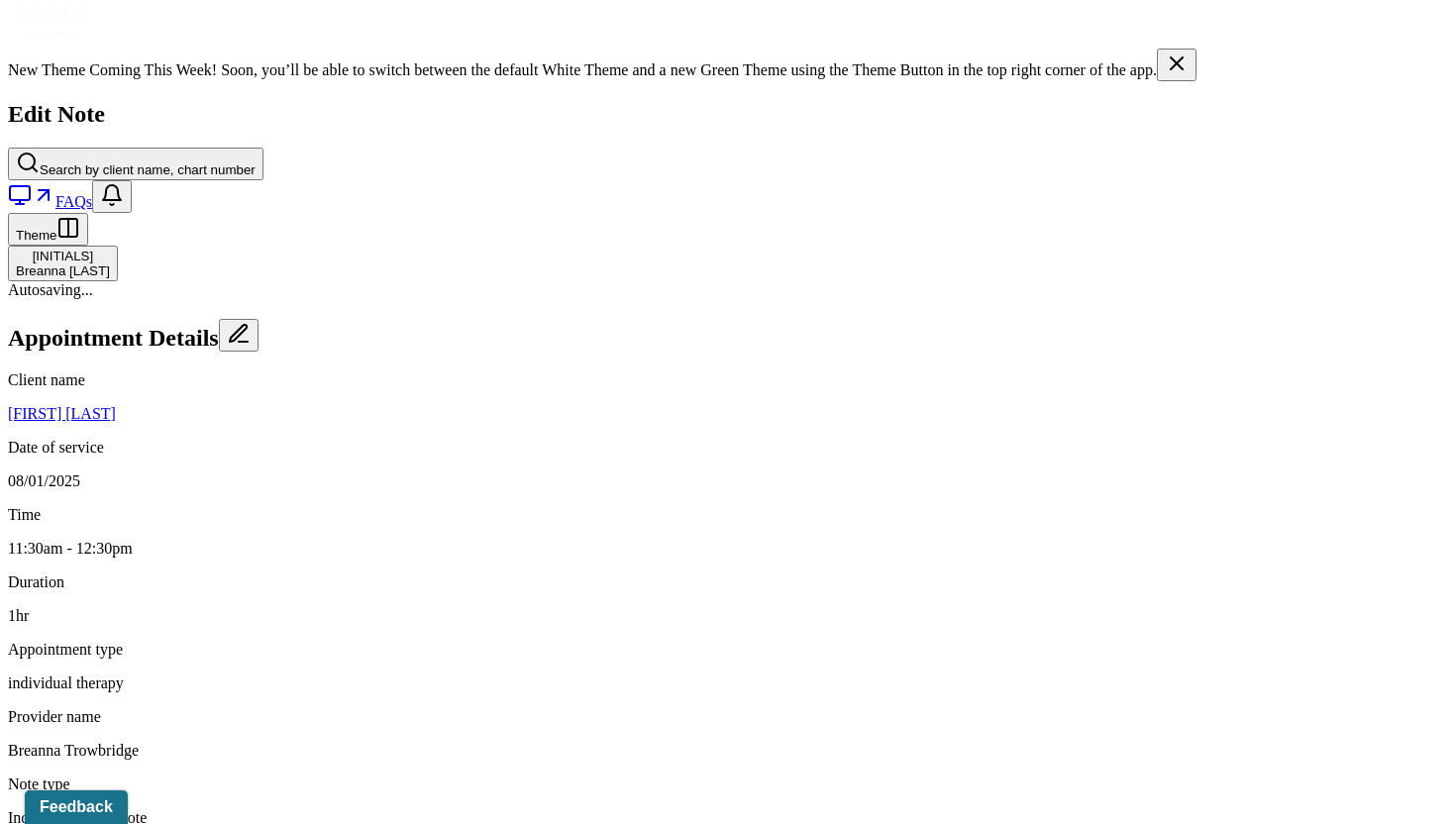 type on "Katy" 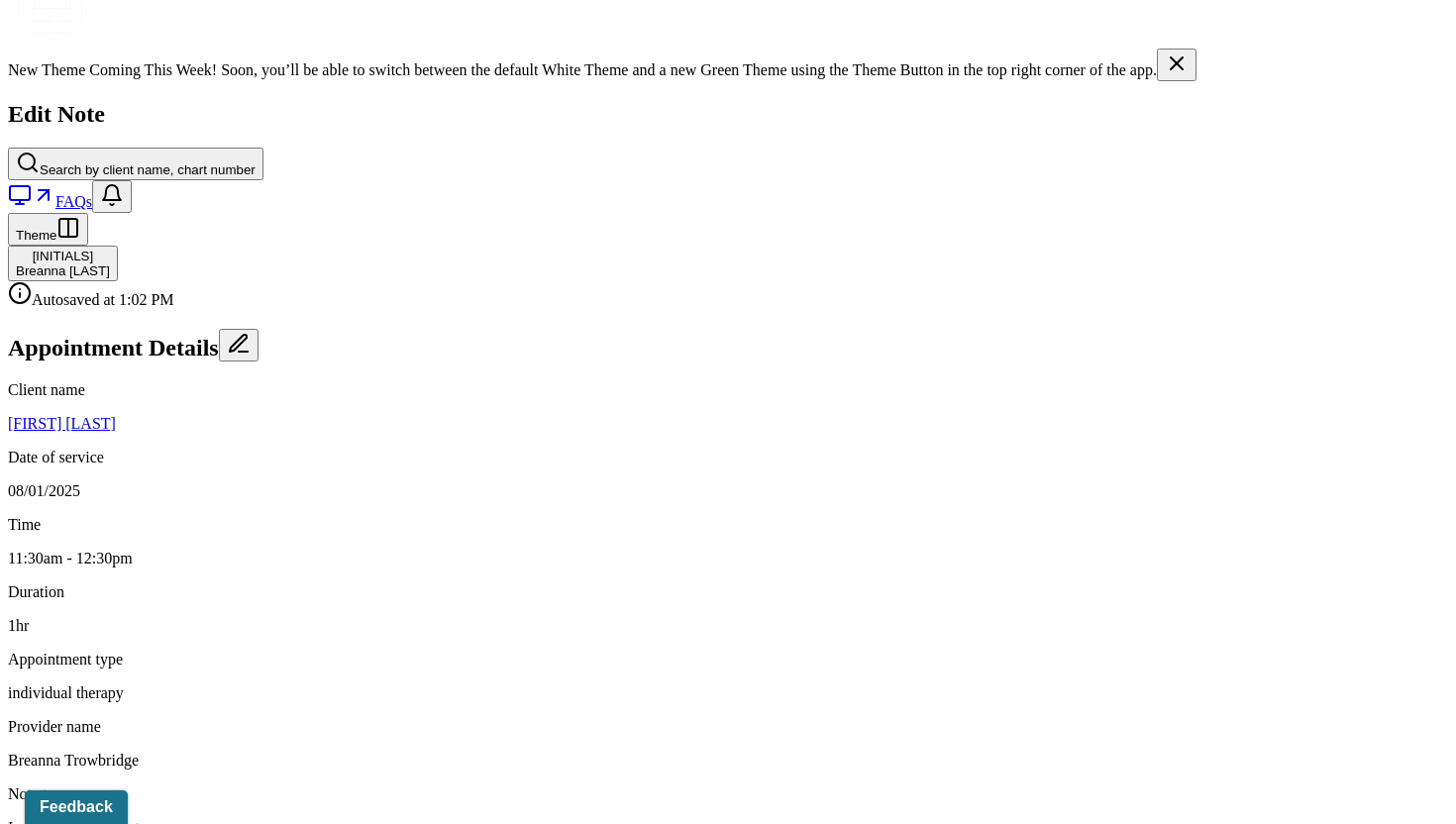 type on "[PRONOUNS]" 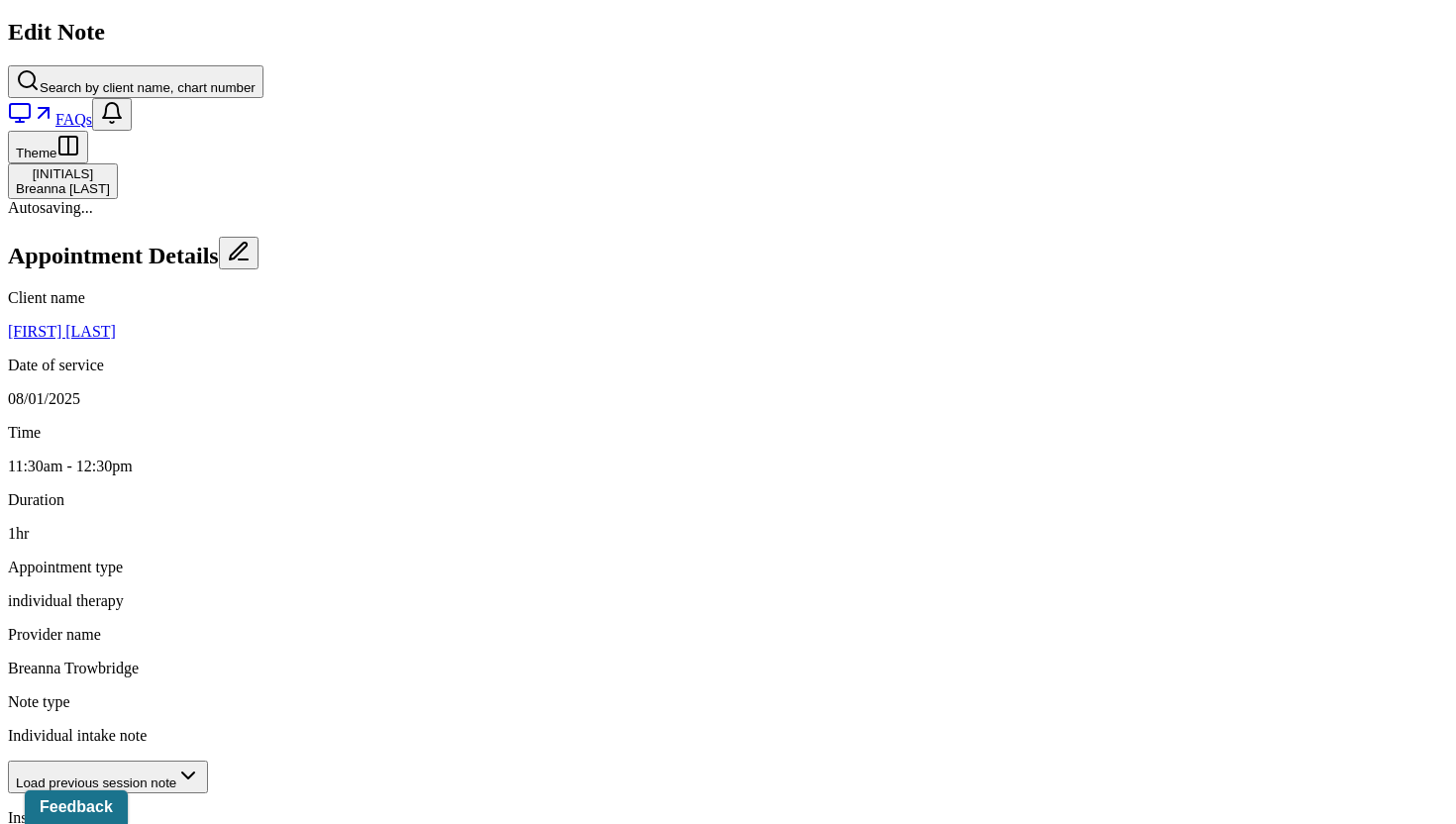scroll, scrollTop: 454, scrollLeft: 0, axis: vertical 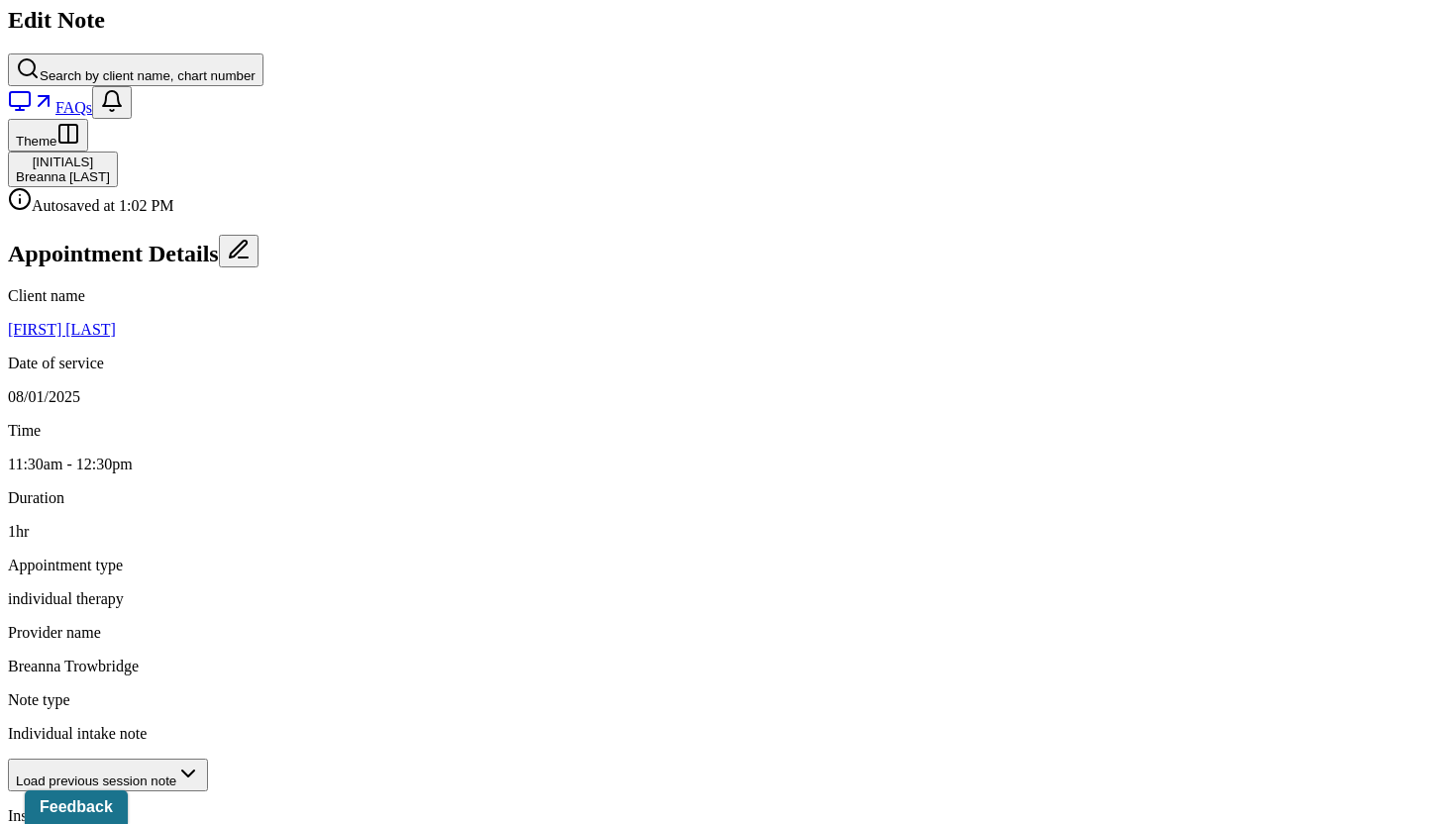 click on "Christianity" at bounding box center (728, 1515) 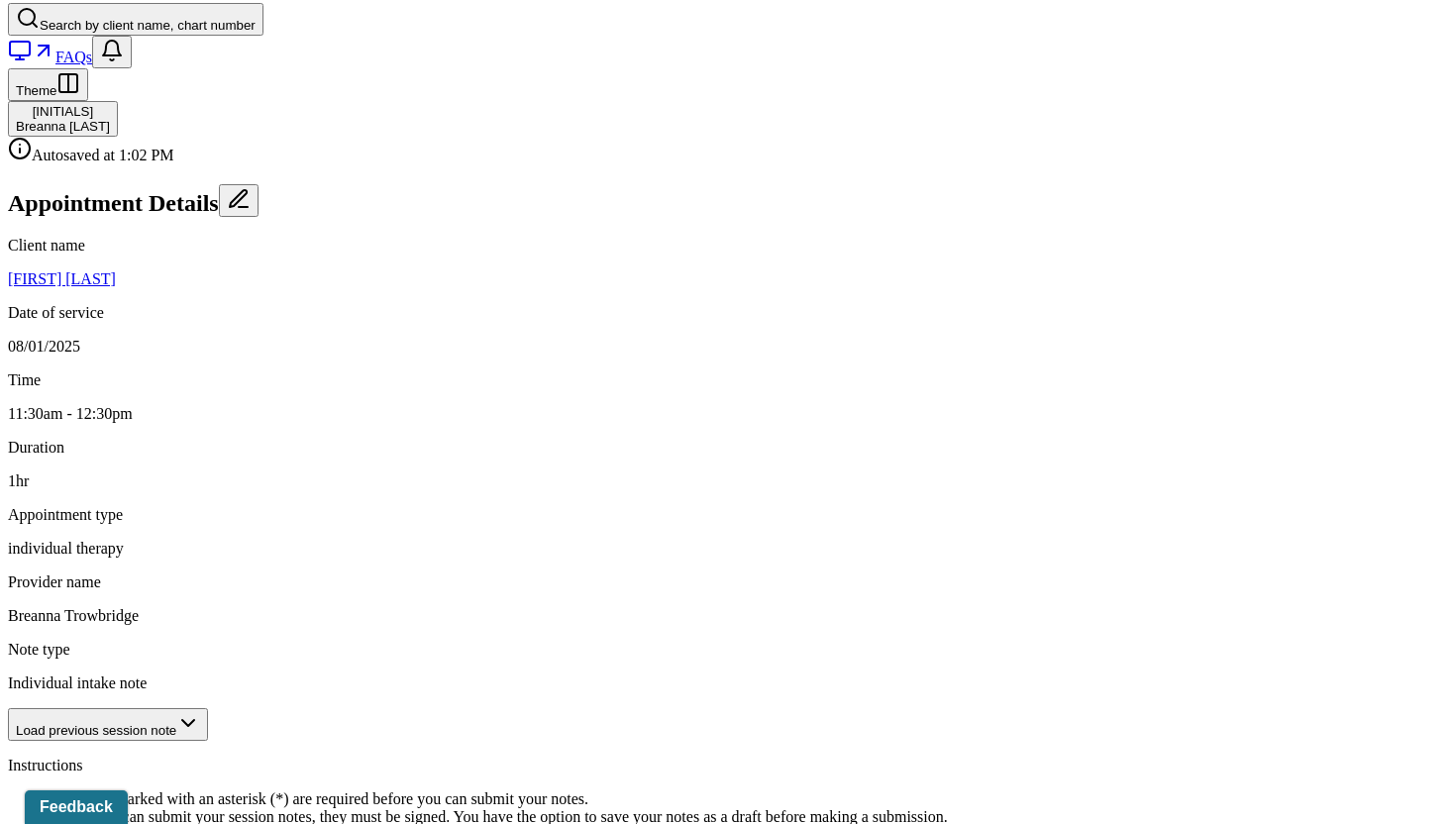 scroll, scrollTop: 507, scrollLeft: 0, axis: vertical 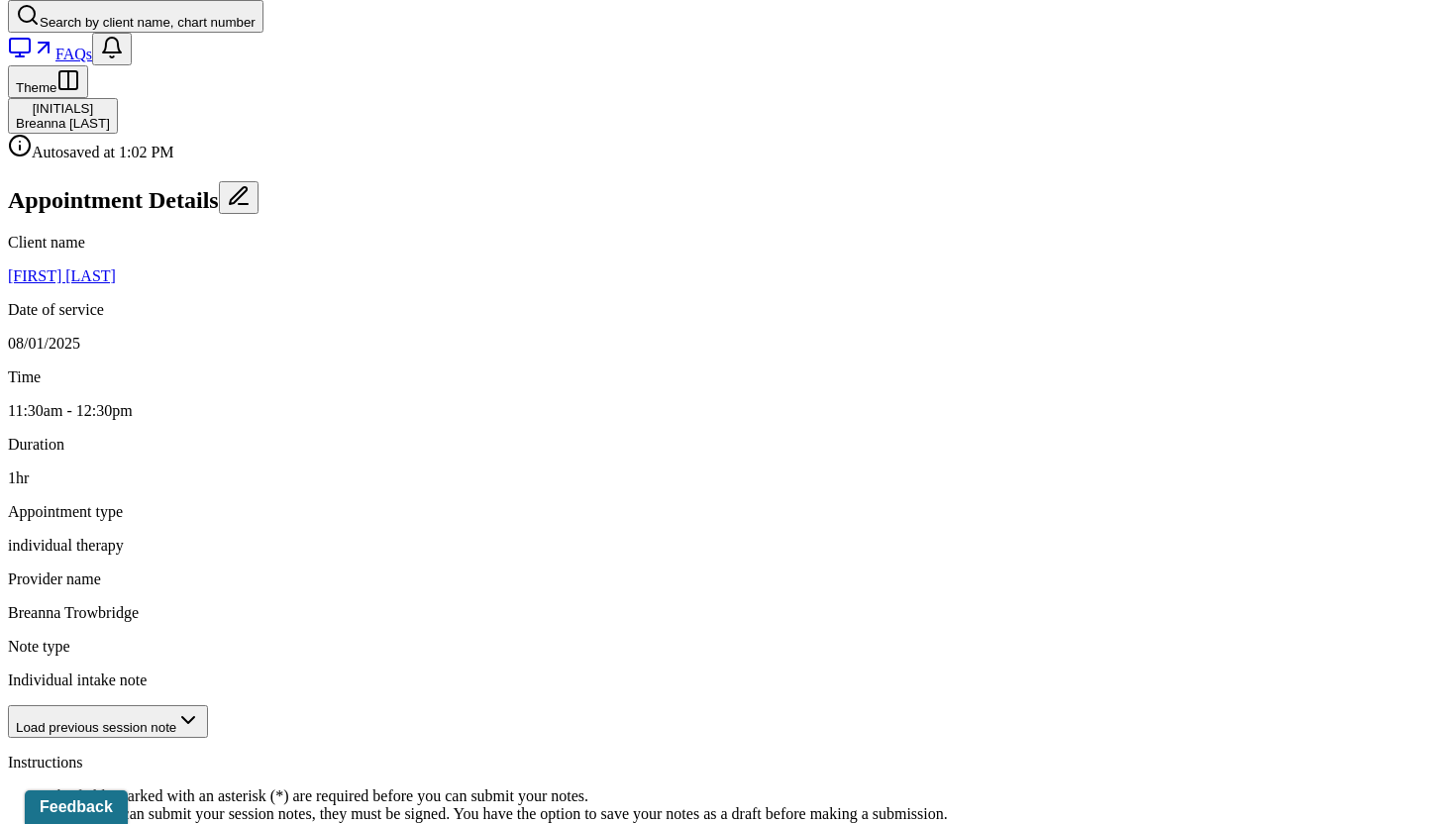 click on "Education" at bounding box center (728, 1446) 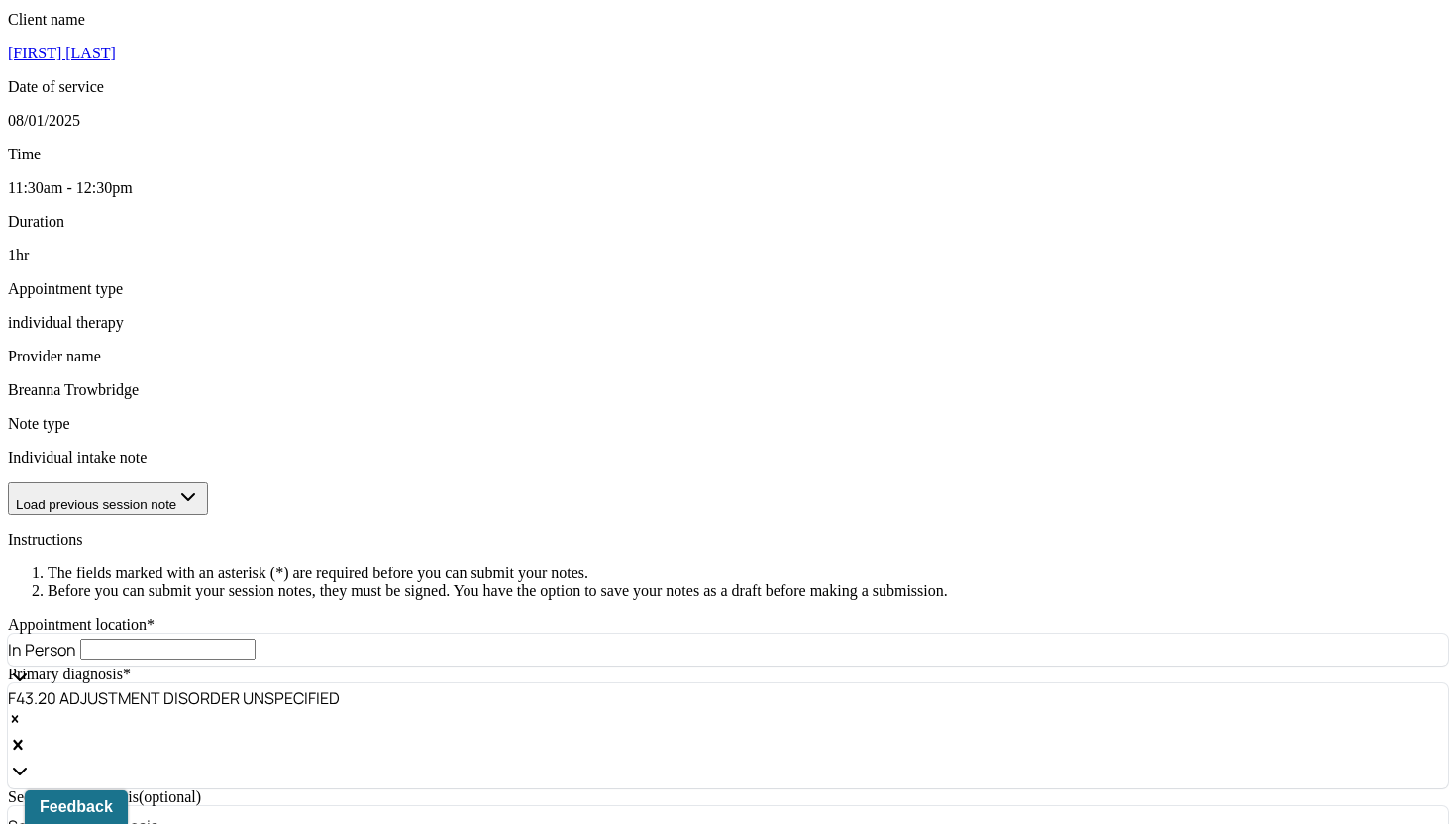 scroll, scrollTop: 737, scrollLeft: 0, axis: vertical 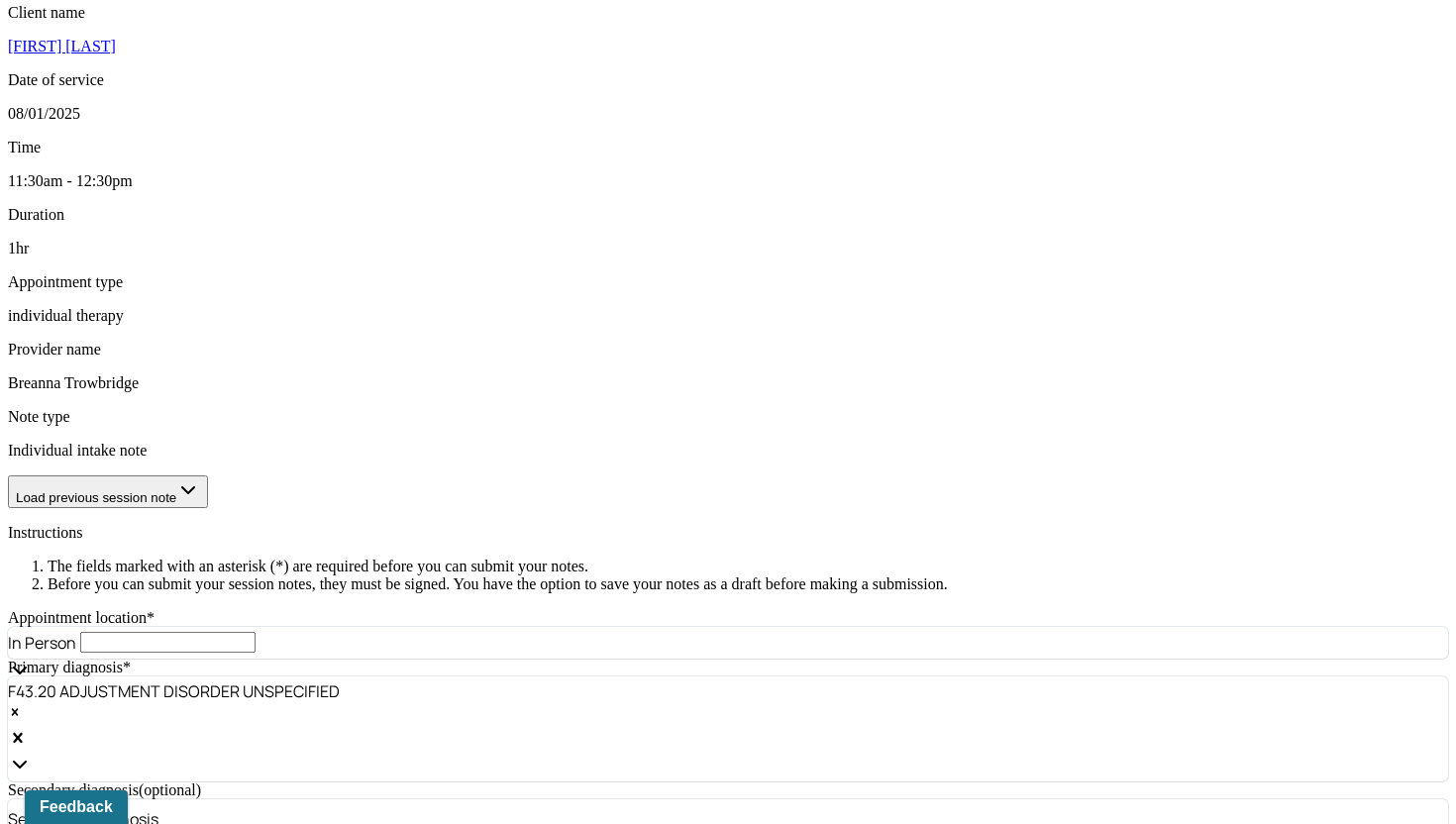 type on "M" 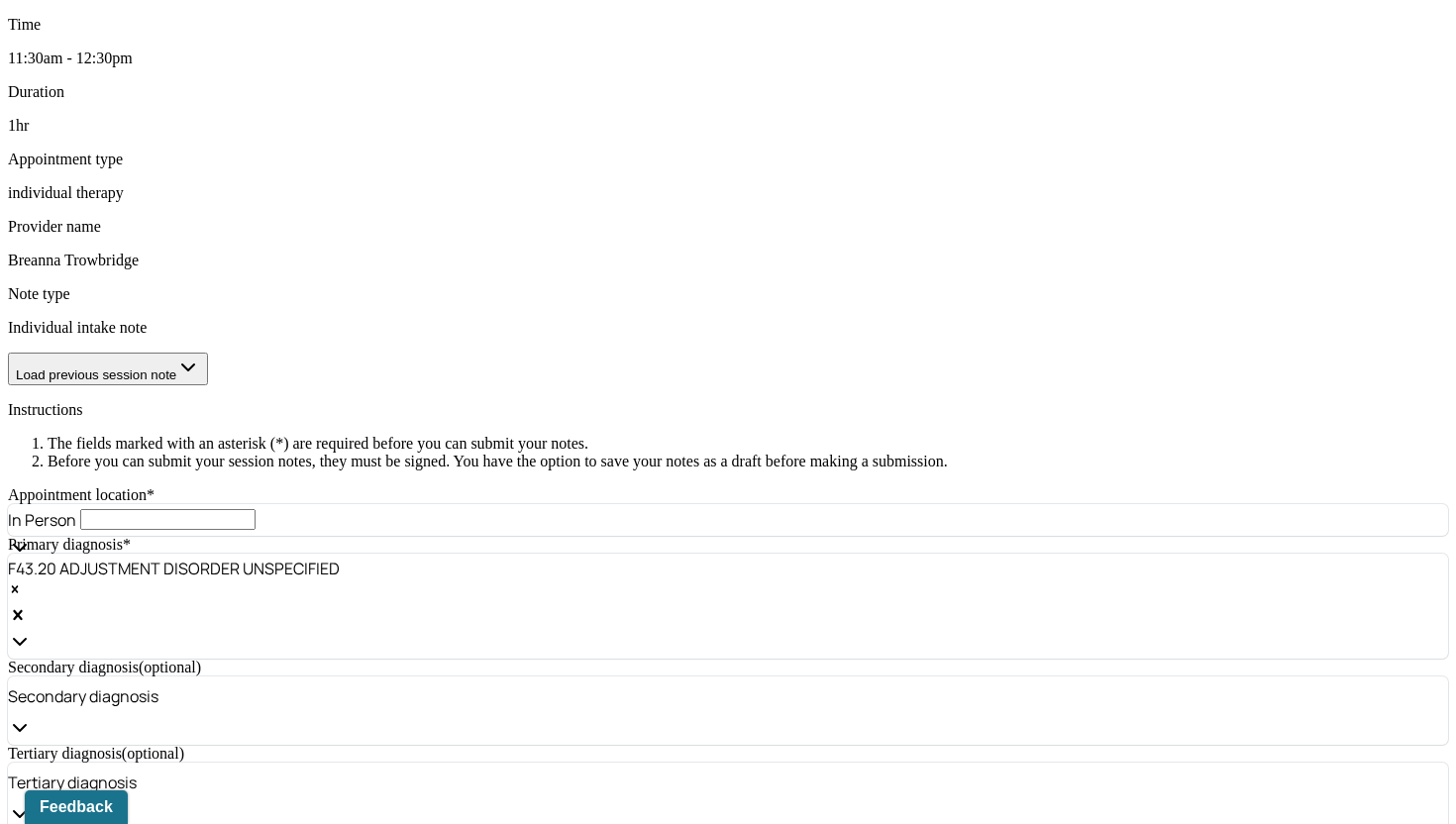 scroll, scrollTop: 865, scrollLeft: 0, axis: vertical 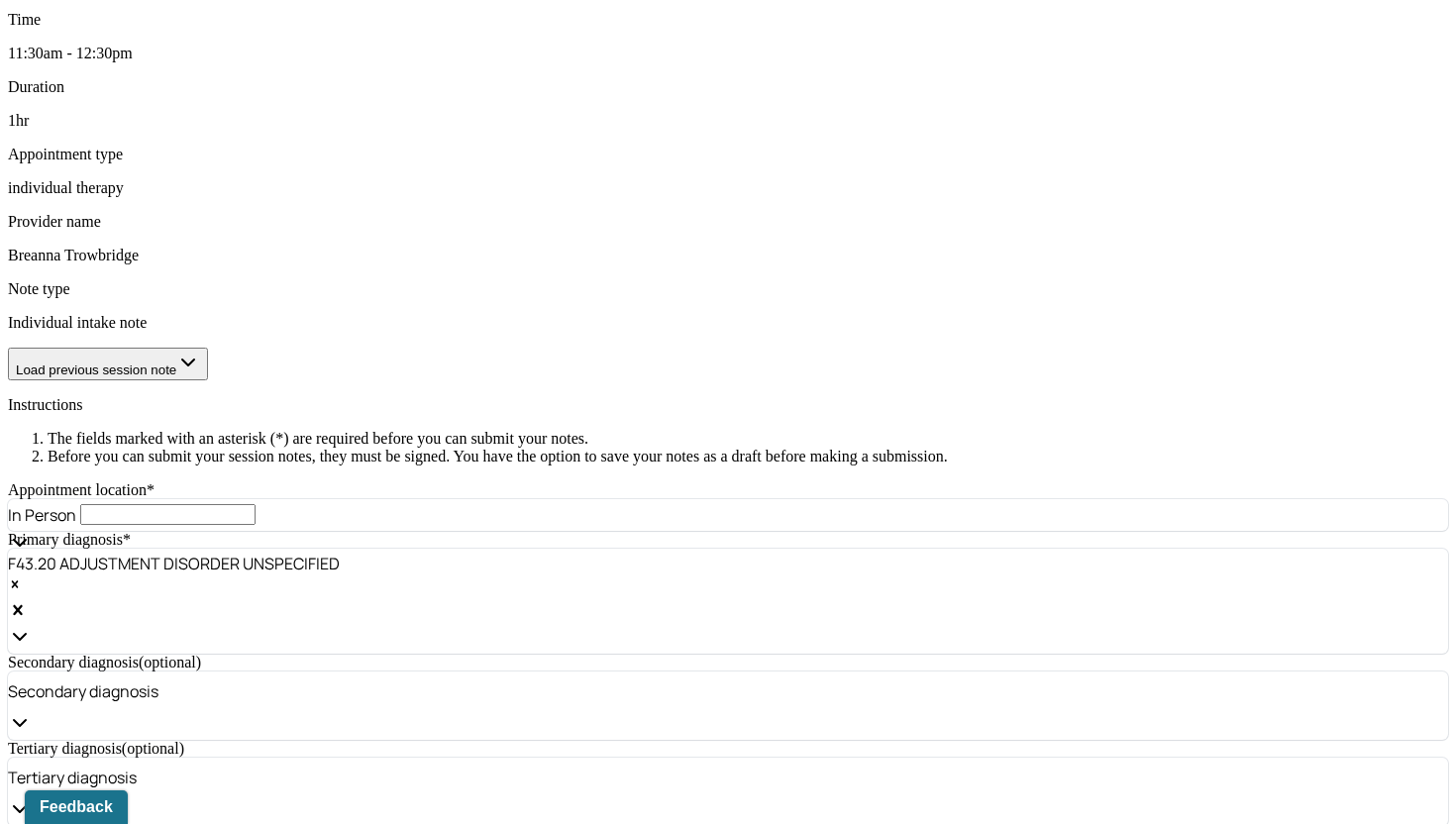 type on "[PROFESSION] and Gastroenterologist Office" 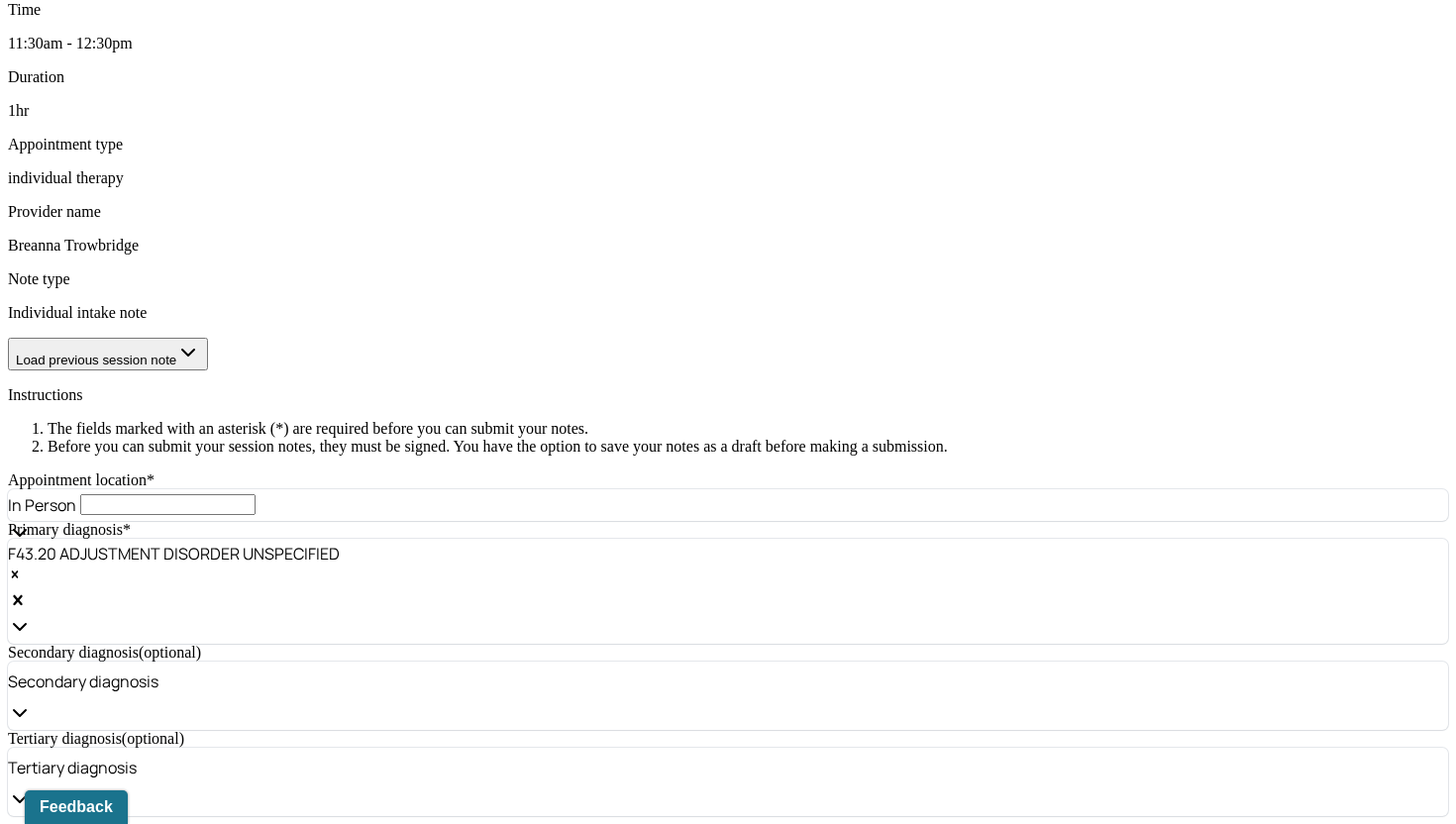 click on "Current employment details (optional)" at bounding box center [327, 1297] 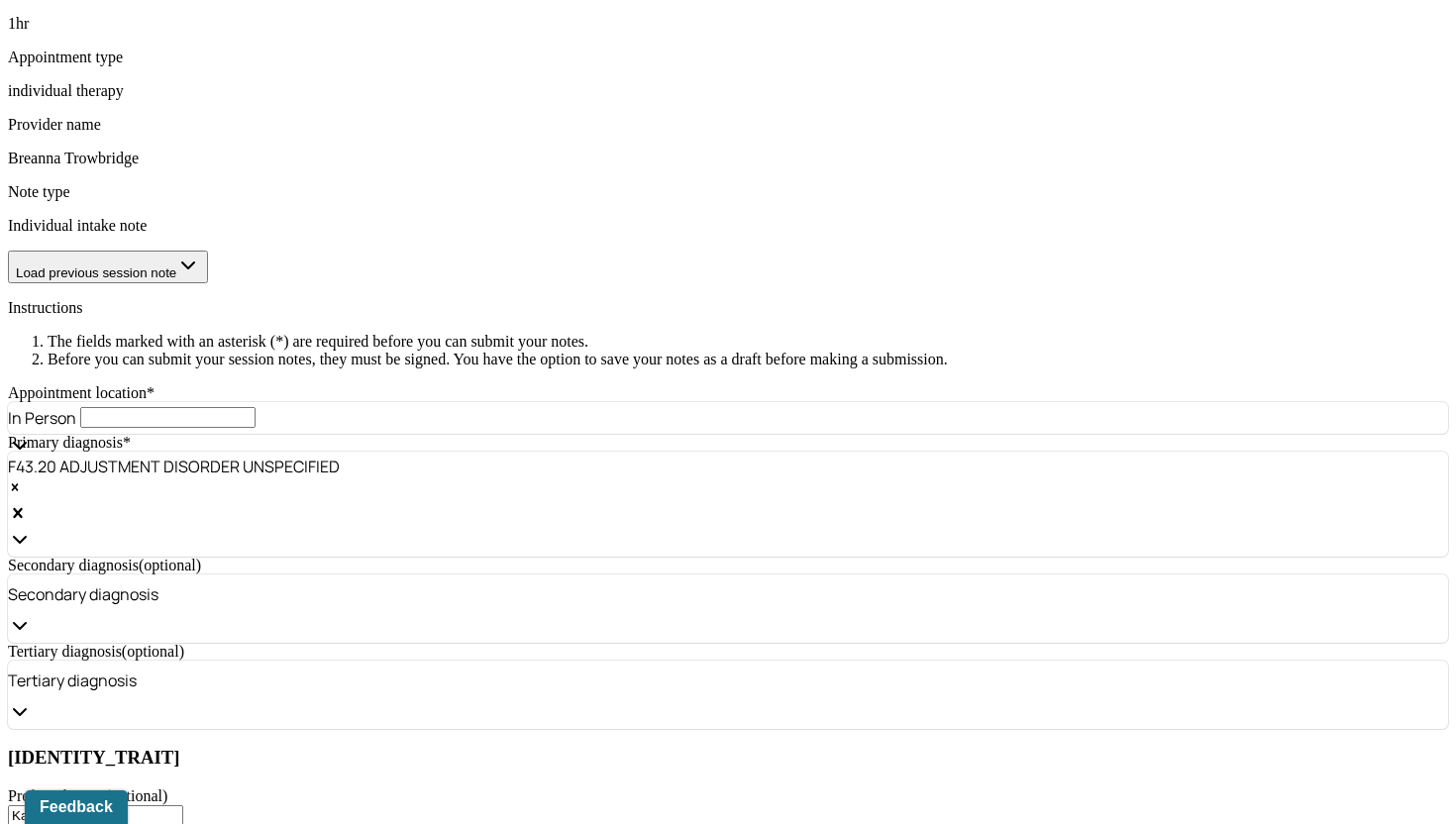 scroll, scrollTop: 992, scrollLeft: 0, axis: vertical 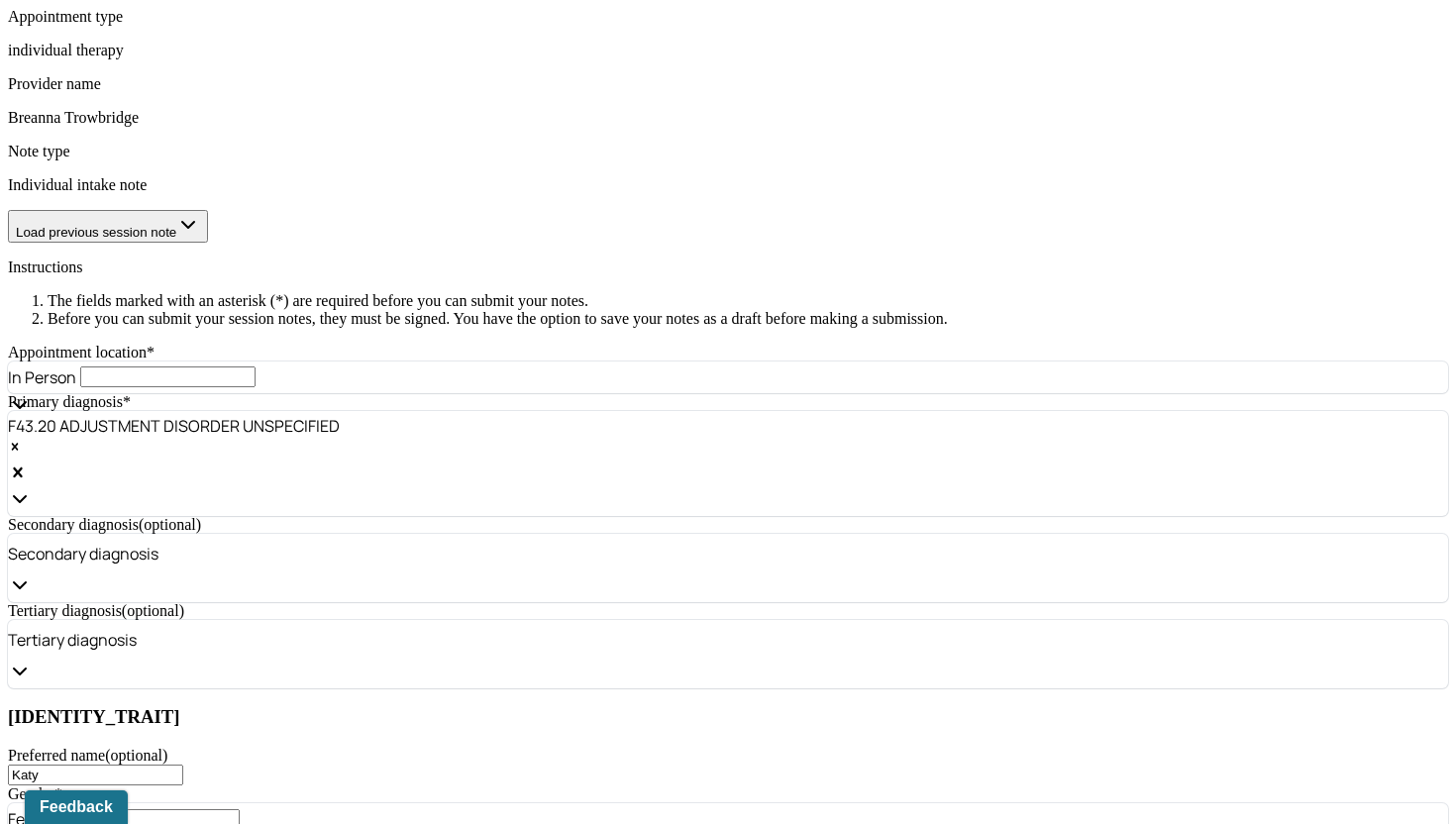 type on "Works in [PROFESSION] and also at a doctor's office sterilizing tools" 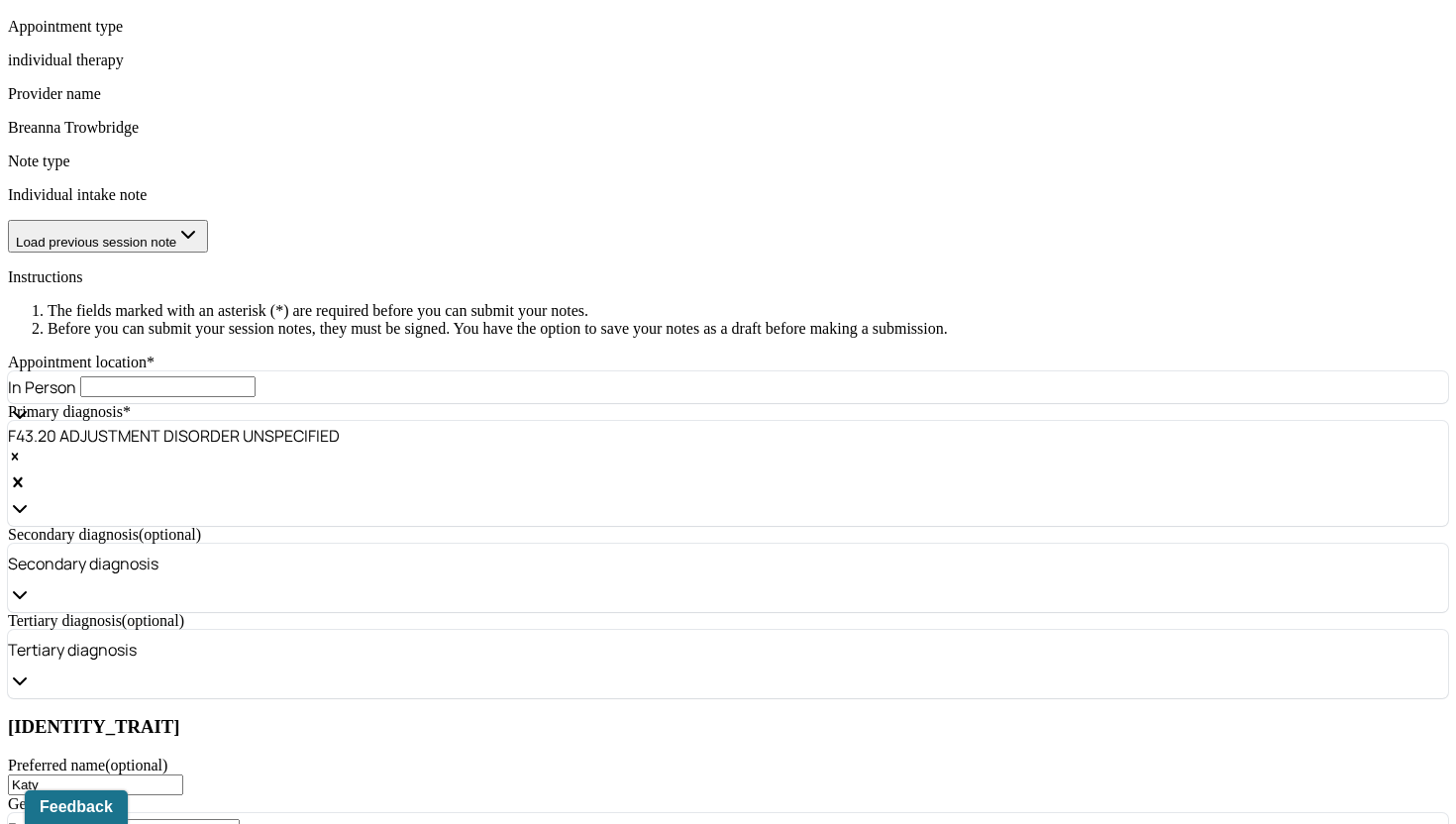 click on "Committed" at bounding box center [728, 1351] 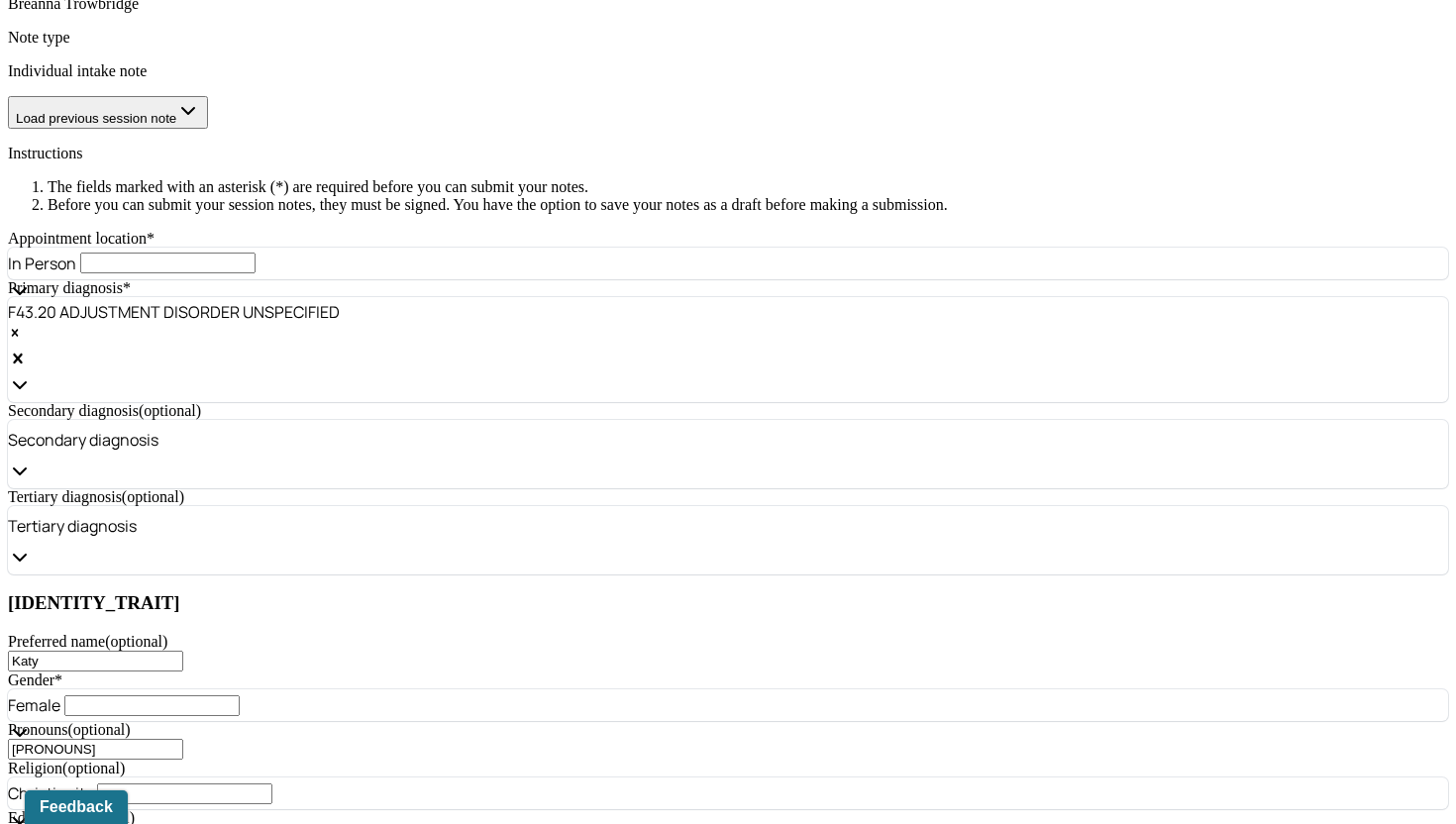 scroll, scrollTop: 1131, scrollLeft: 0, axis: vertical 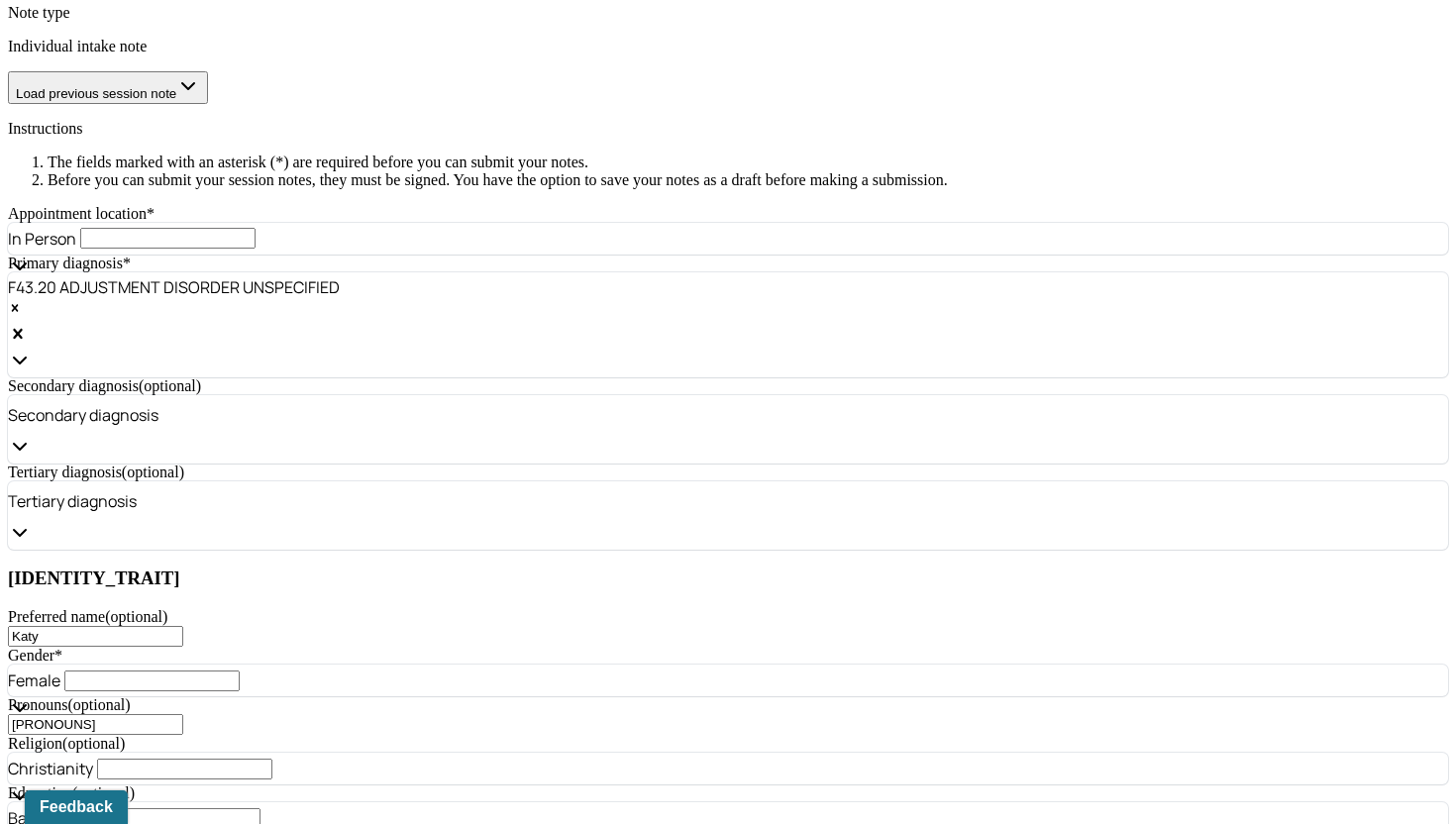 type on "[FIRST]" 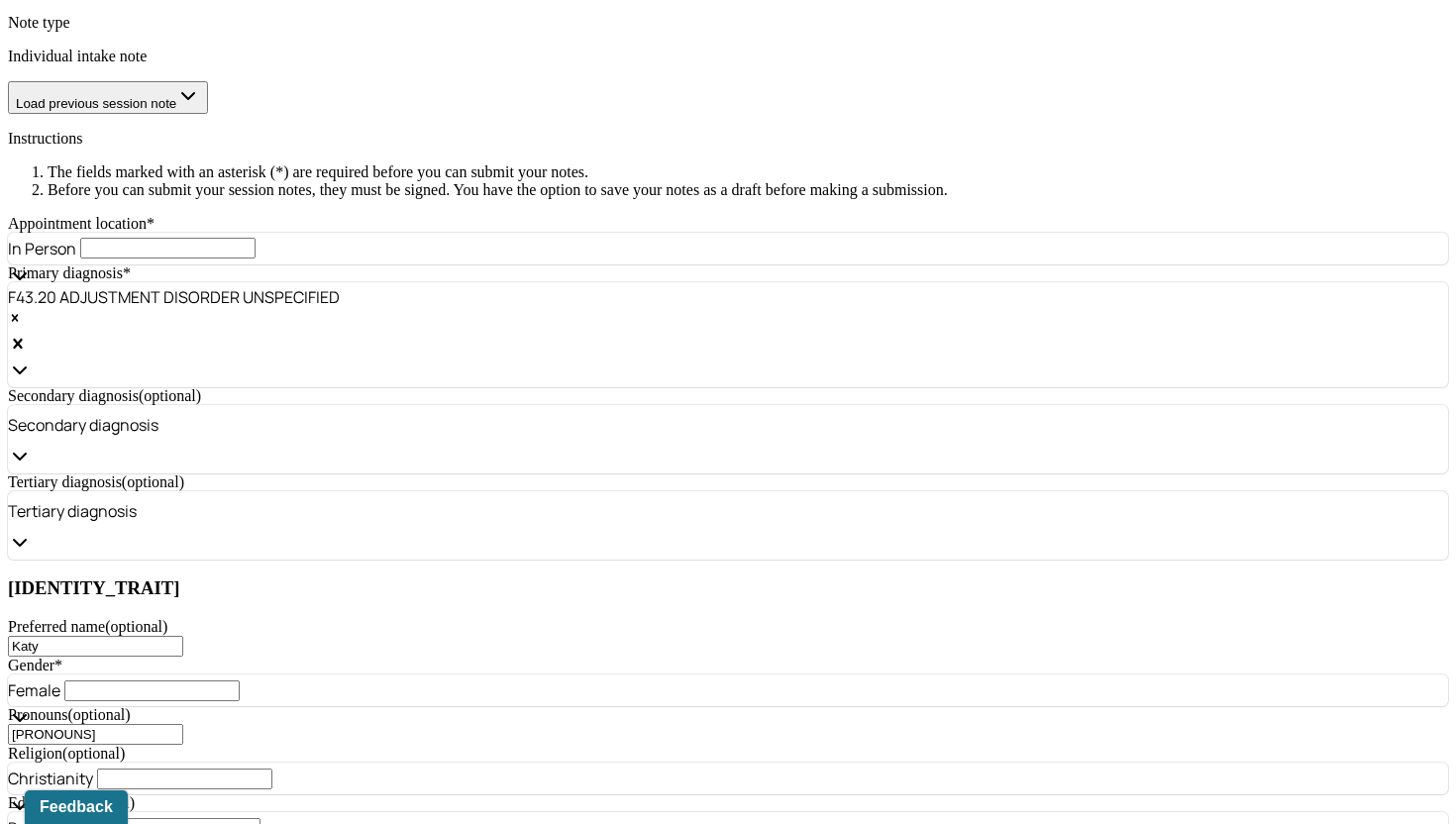 click on "Emergency contact information (optional)" at bounding box center [728, 1173] 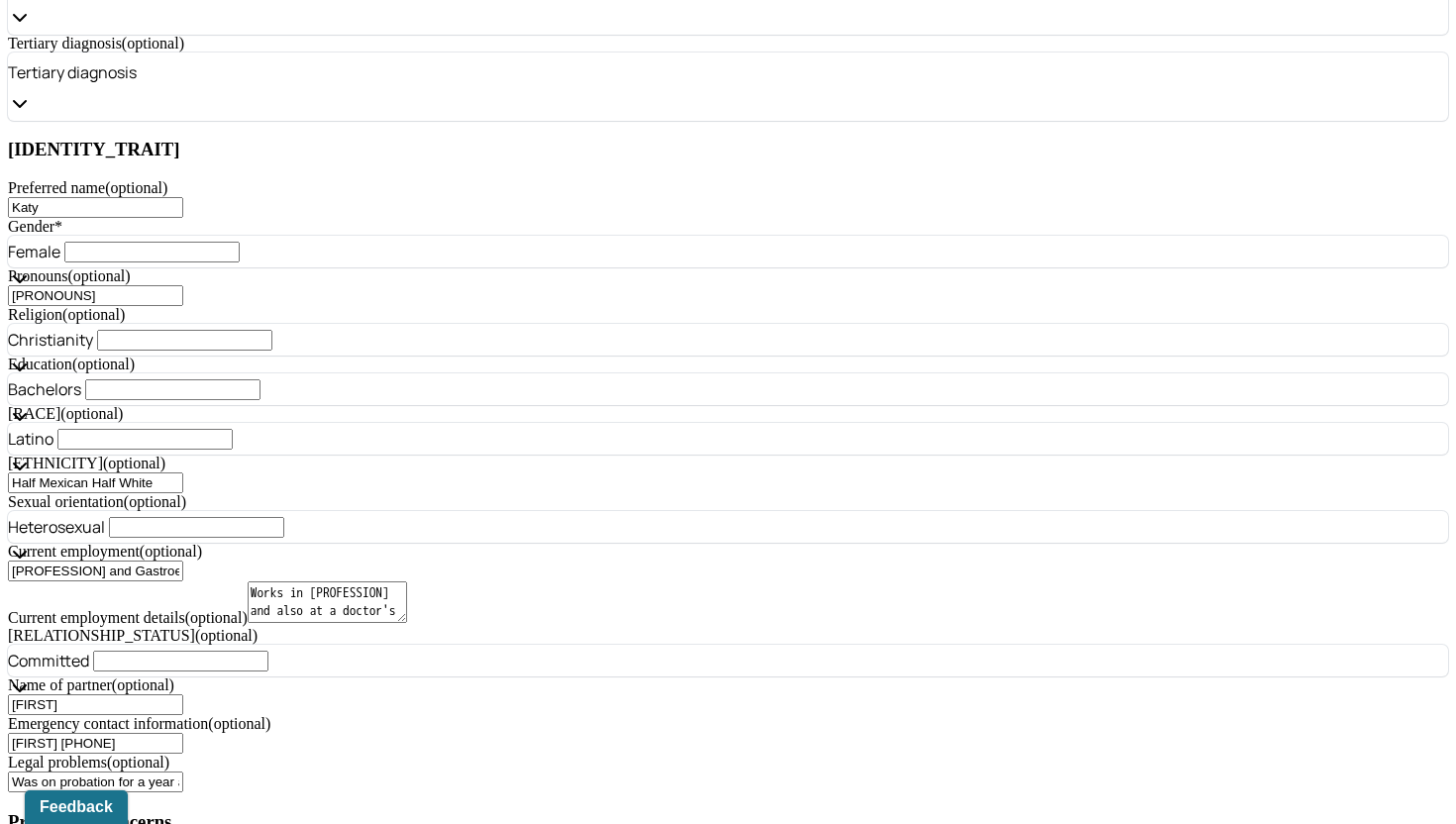 scroll, scrollTop: 1590, scrollLeft: 0, axis: vertical 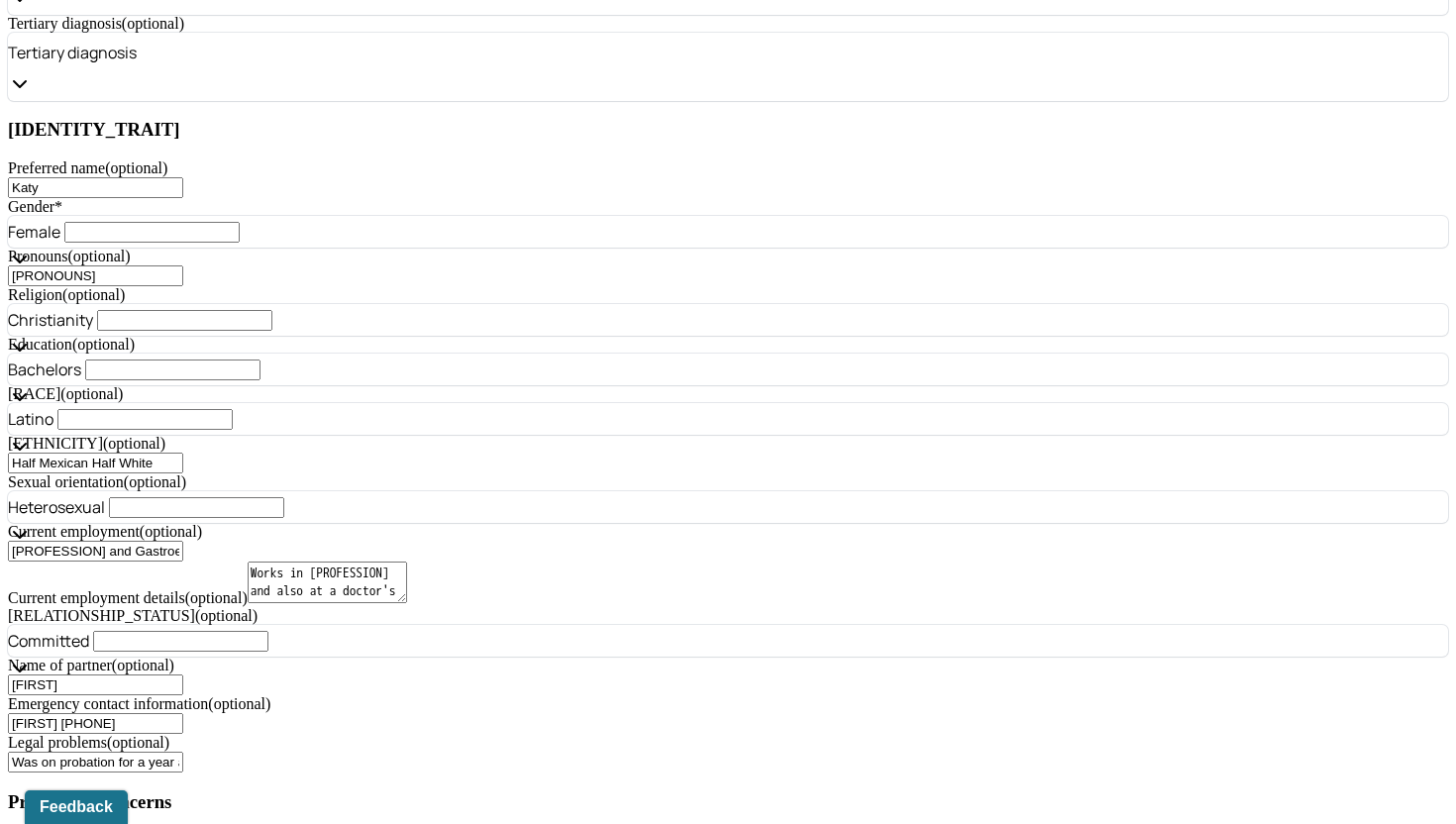 type on "Was on probation for a year at [AGE] years old" 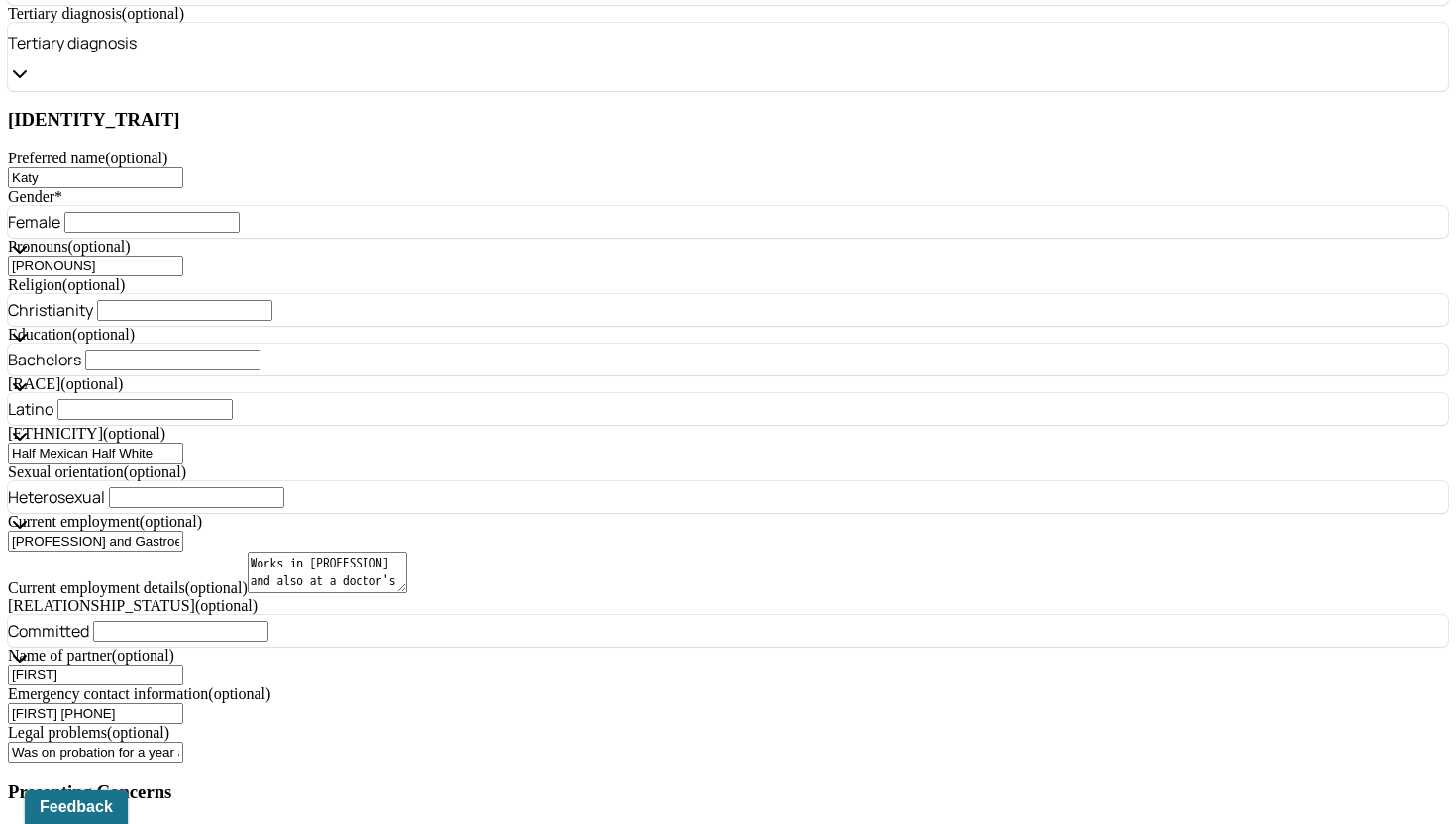 click on "Panic attacks frequency" at bounding box center [728, 1040] 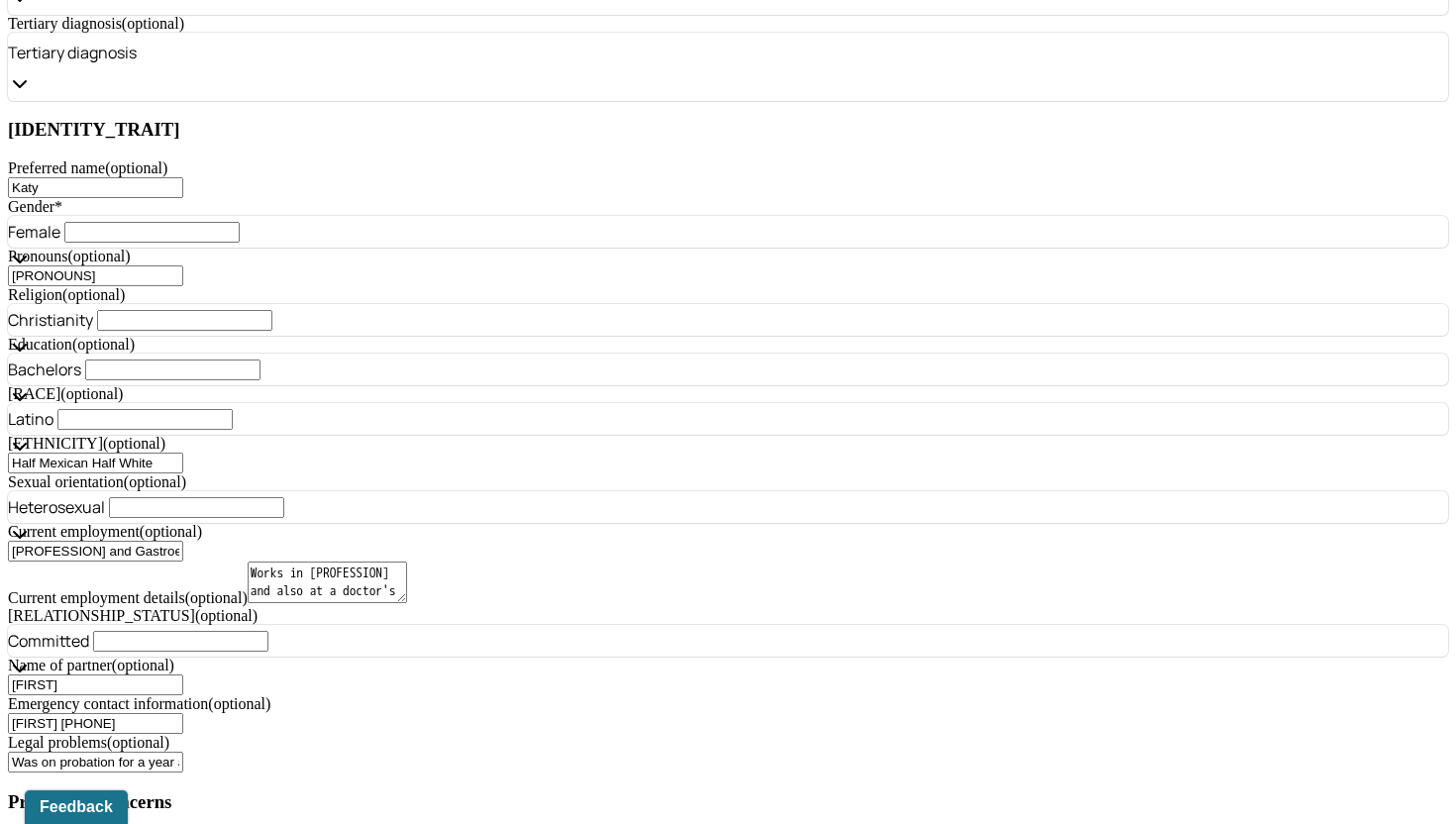 click on "Monthly" at bounding box center [728, 1127] 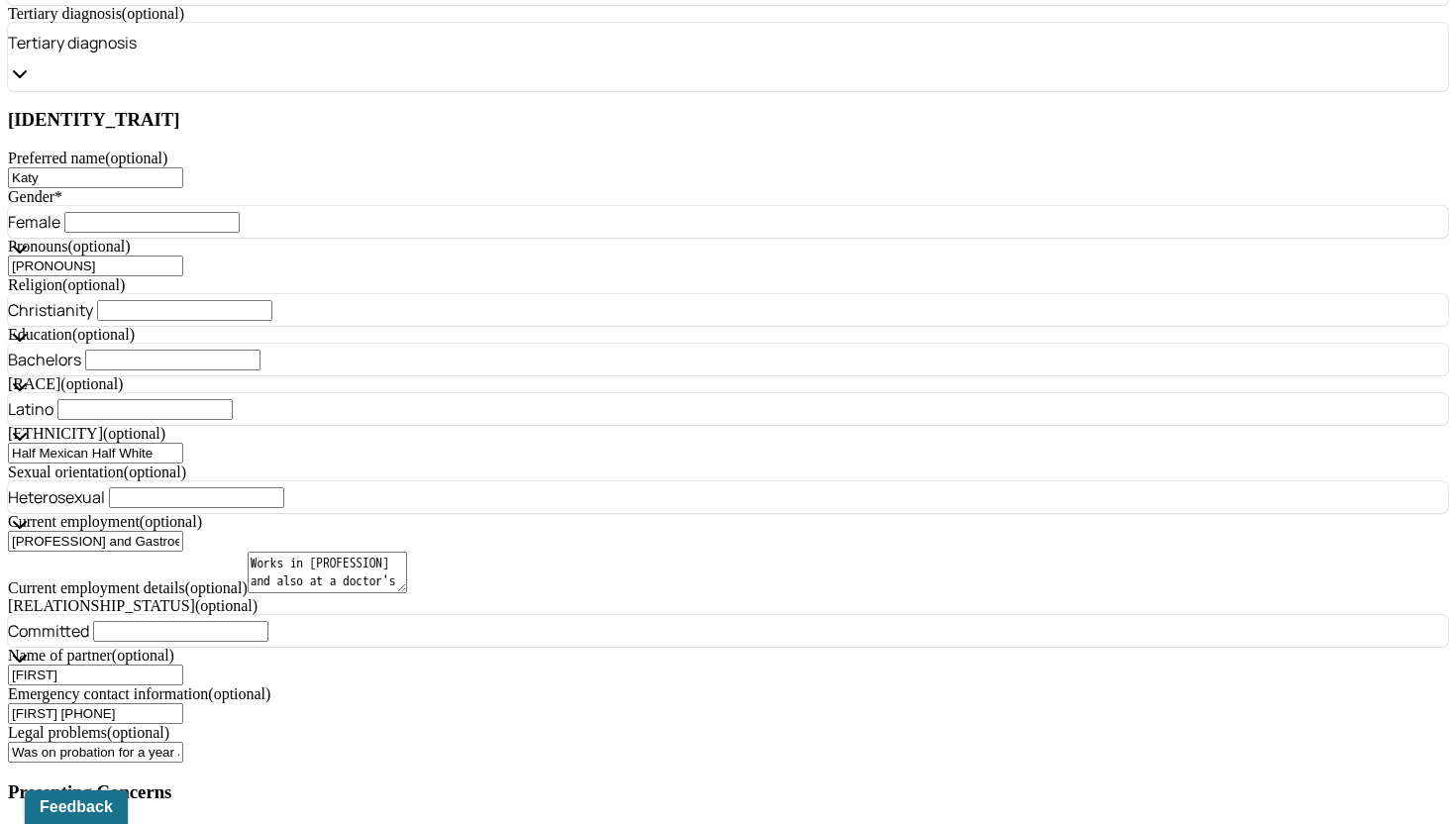 click on "Panic attacks are triggered by" at bounding box center [224, 1077] 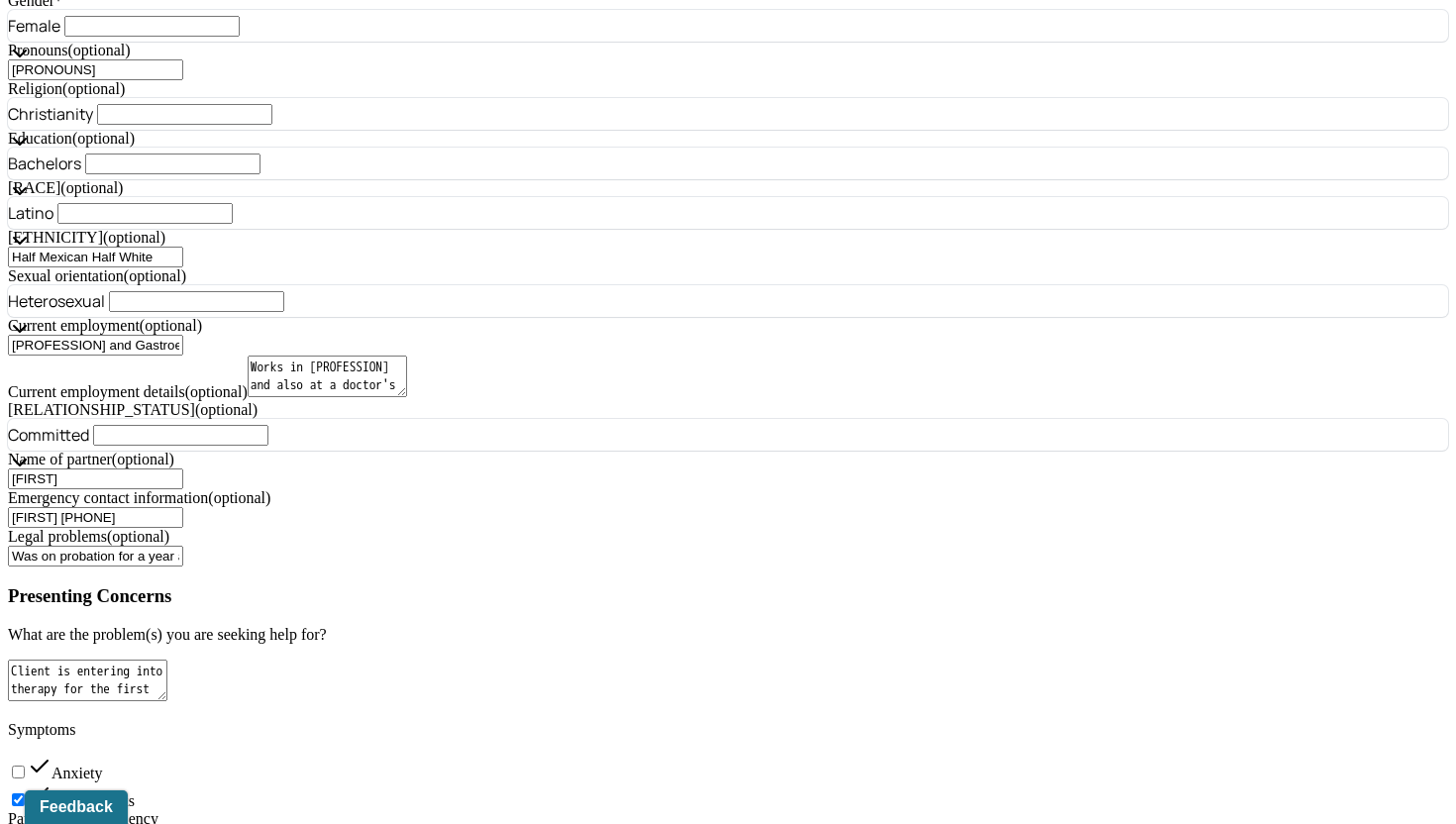 scroll, scrollTop: 1797, scrollLeft: 0, axis: vertical 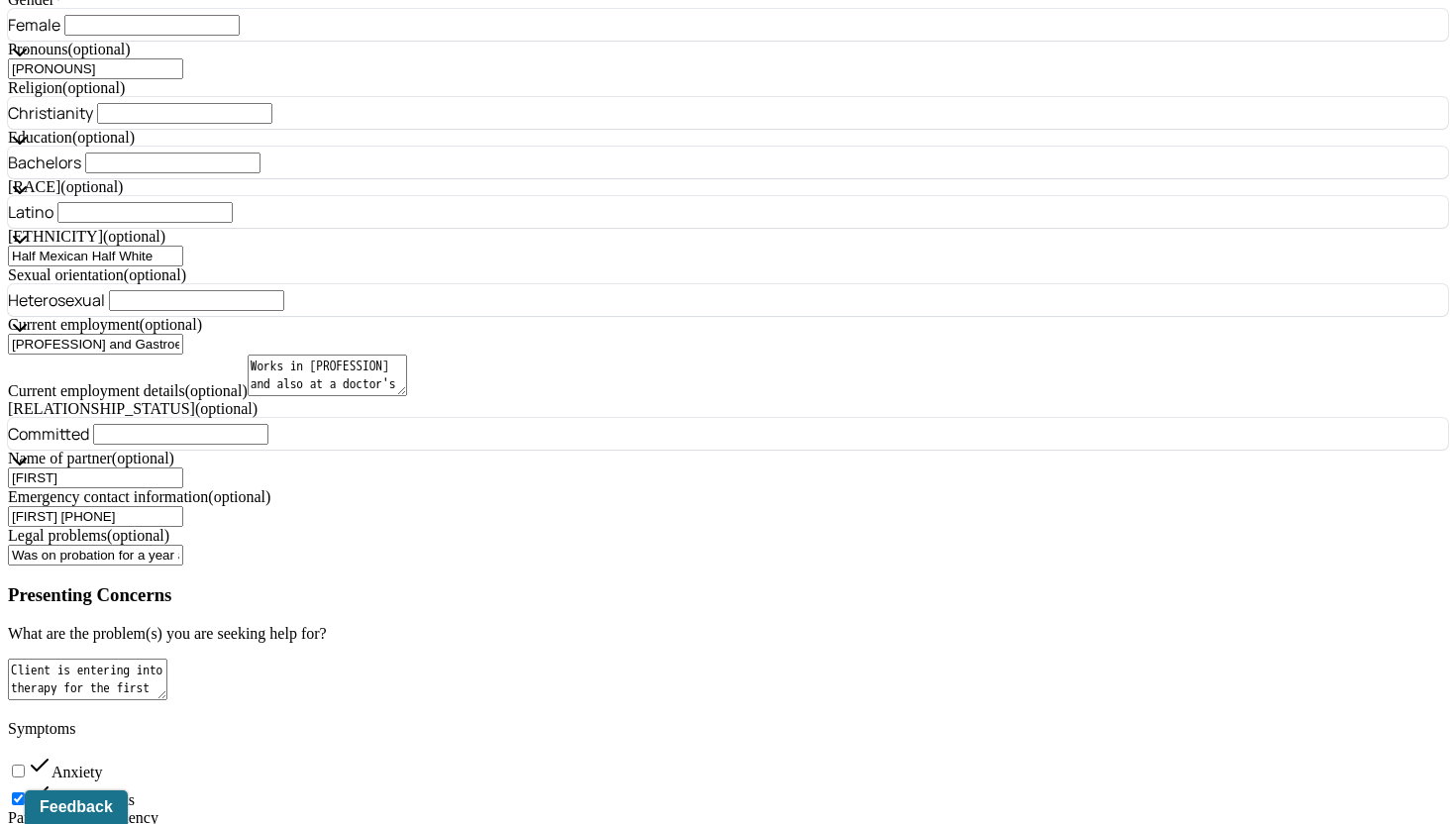 type on "Panic attacks are triggered by her [FAMILY_RELATIONSHIP] and arguments that occur in the home" 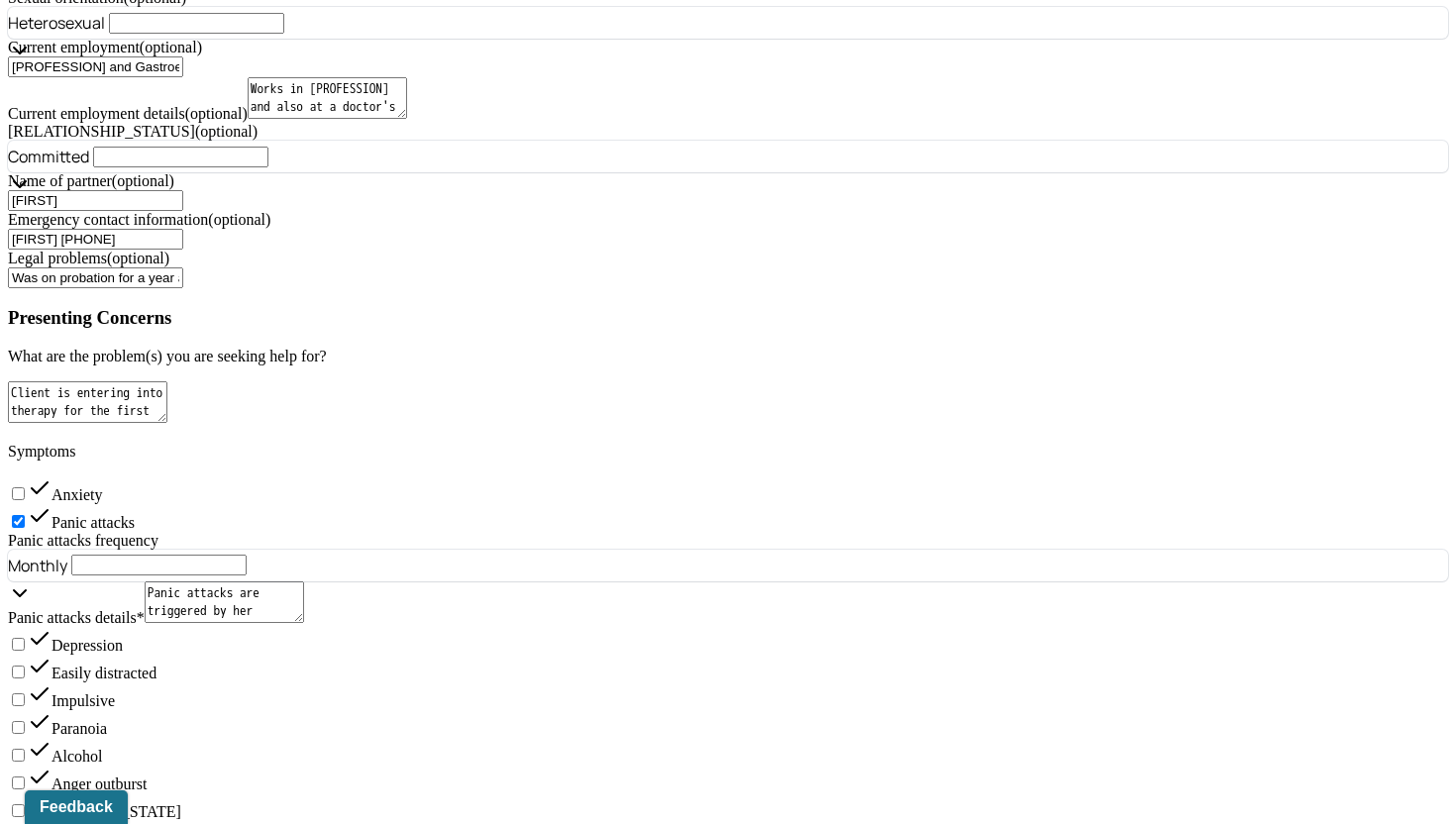 scroll, scrollTop: 2068, scrollLeft: 0, axis: vertical 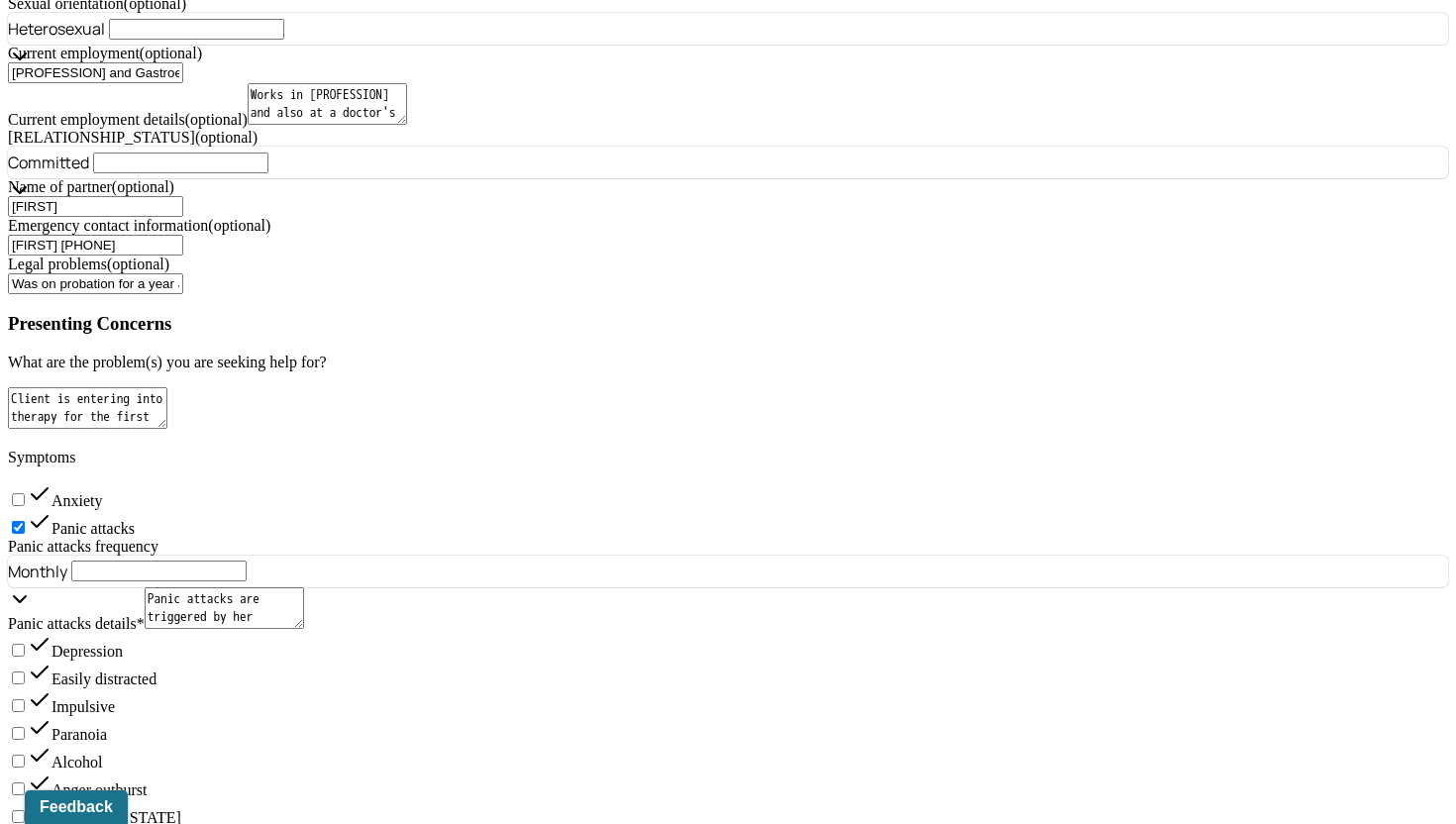 type on "Client reports hyperventilating when feeling overwhelmed or misunderstood by her family" 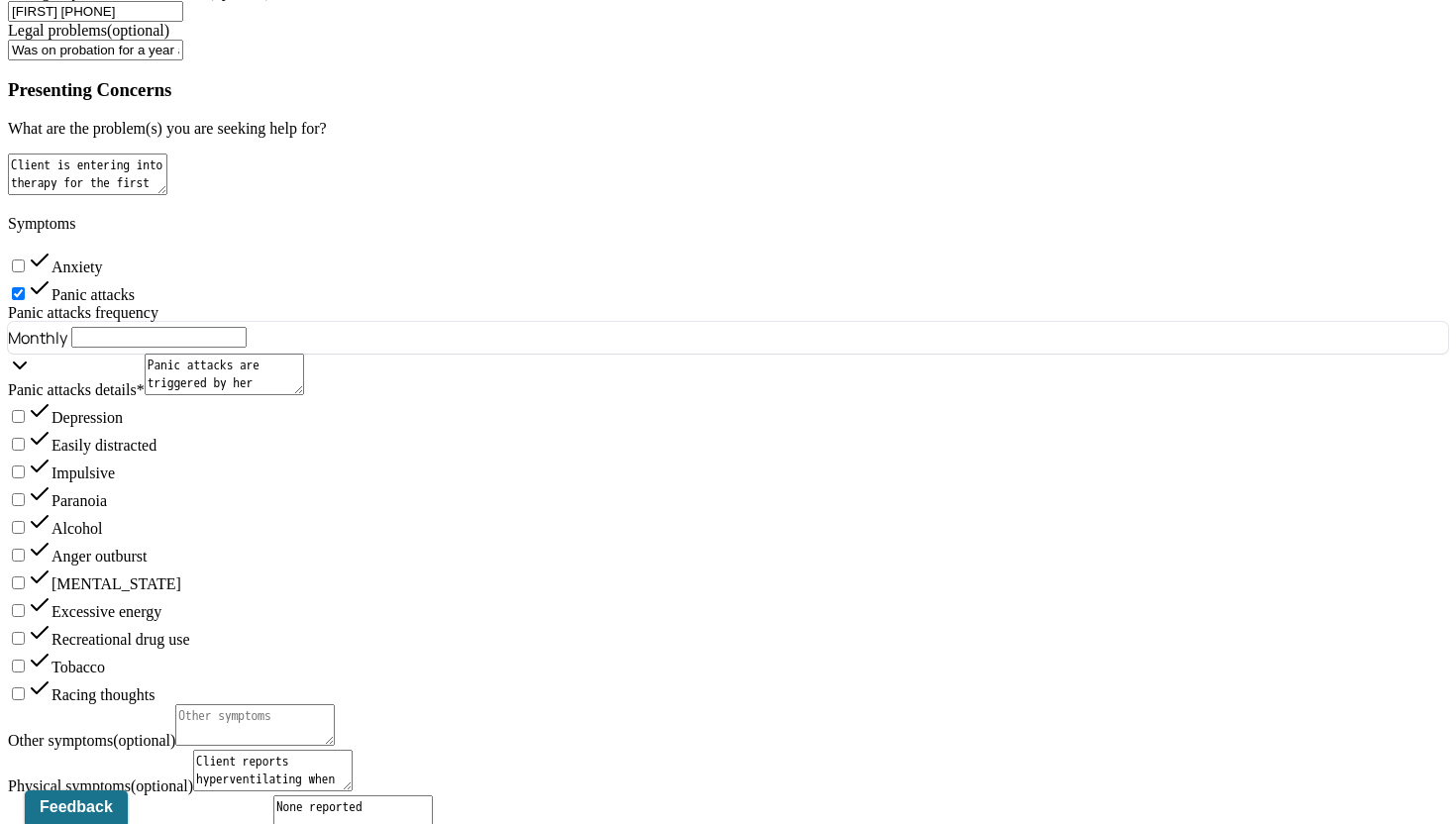 scroll, scrollTop: 2322, scrollLeft: 0, axis: vertical 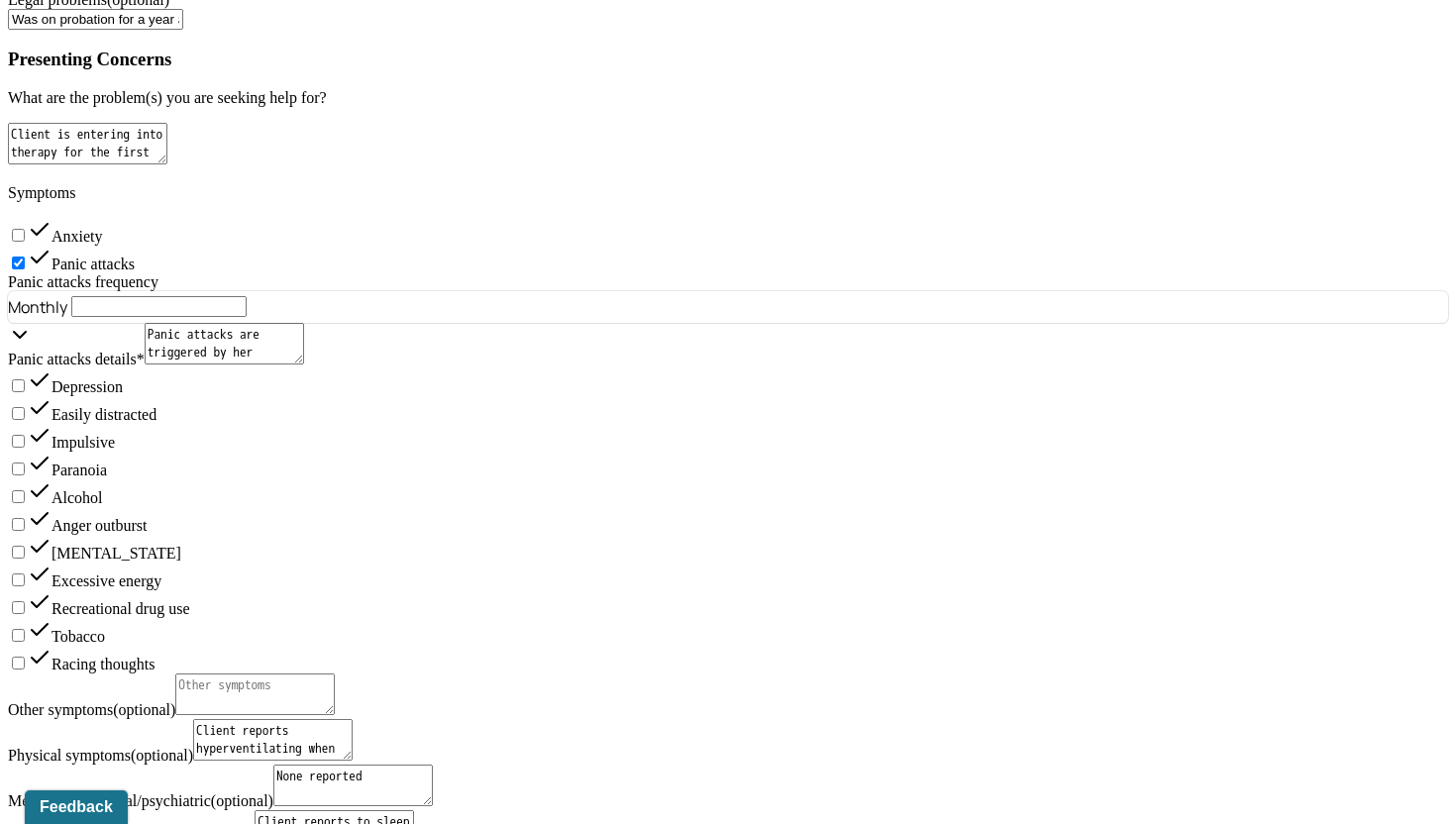 type on "Client reports to sleep well" 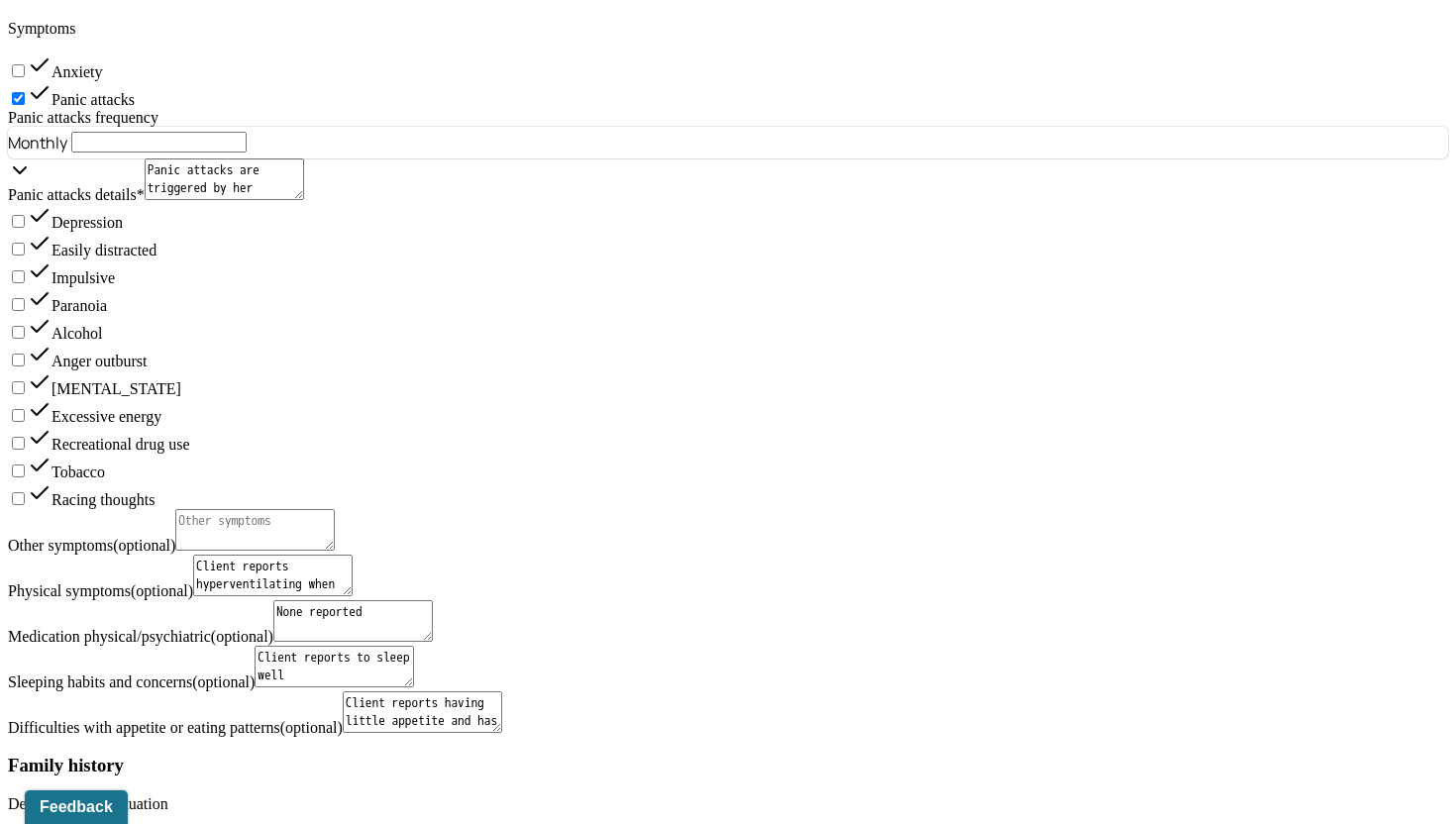 scroll, scrollTop: 2498, scrollLeft: 0, axis: vertical 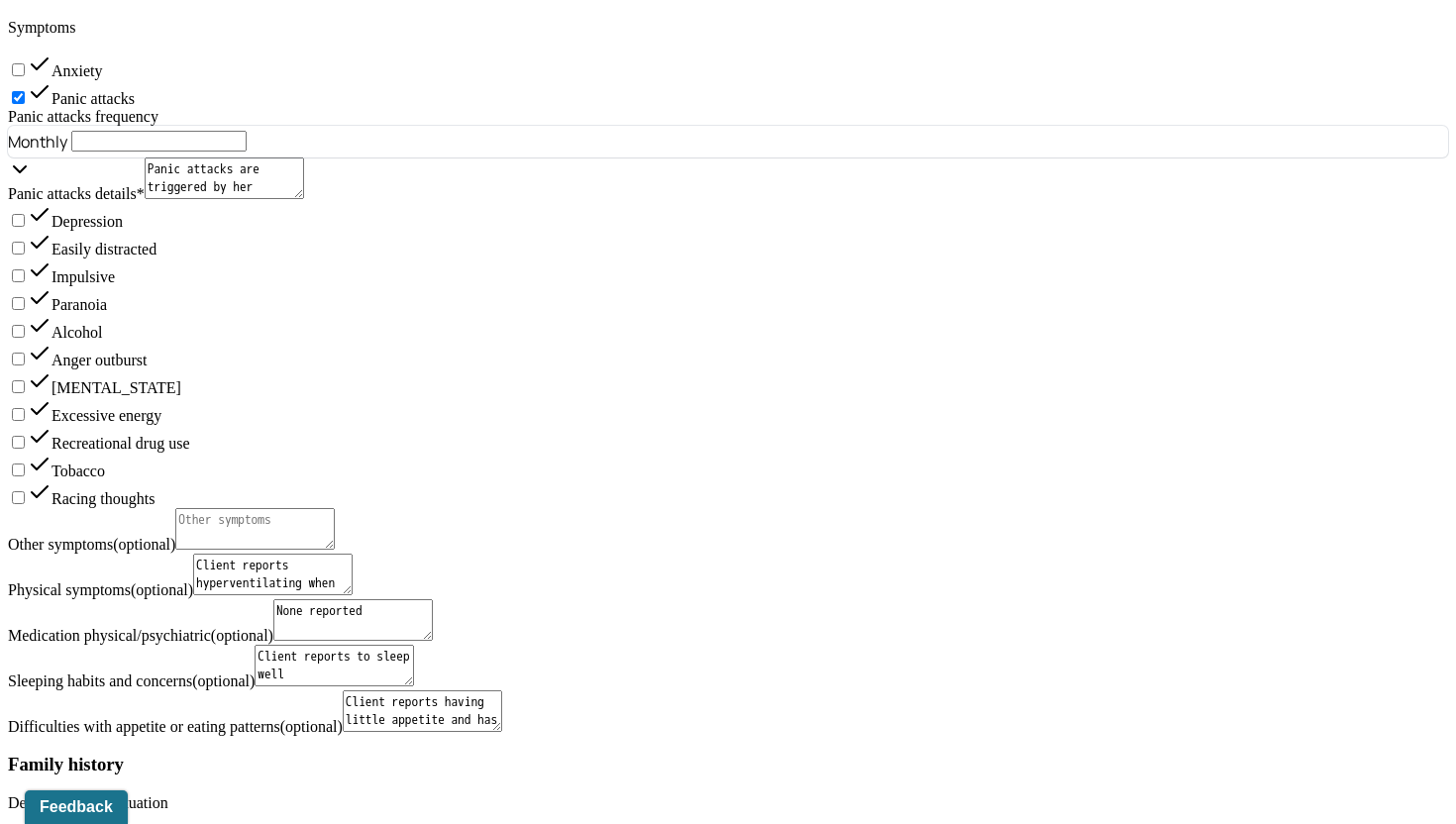 type on "Client reports having little appetite and has to remind herself to eat." 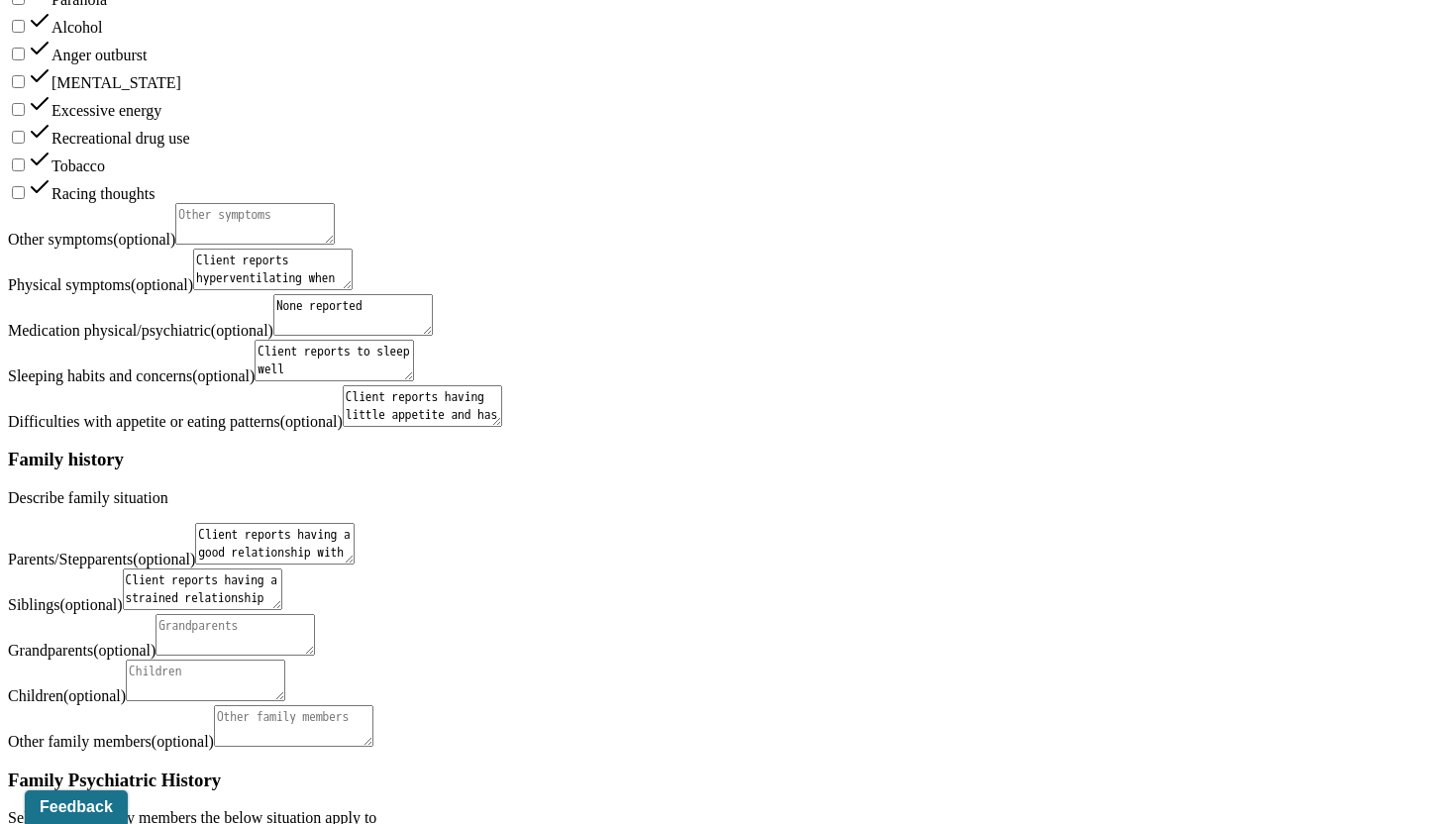 scroll, scrollTop: 2799, scrollLeft: 0, axis: vertical 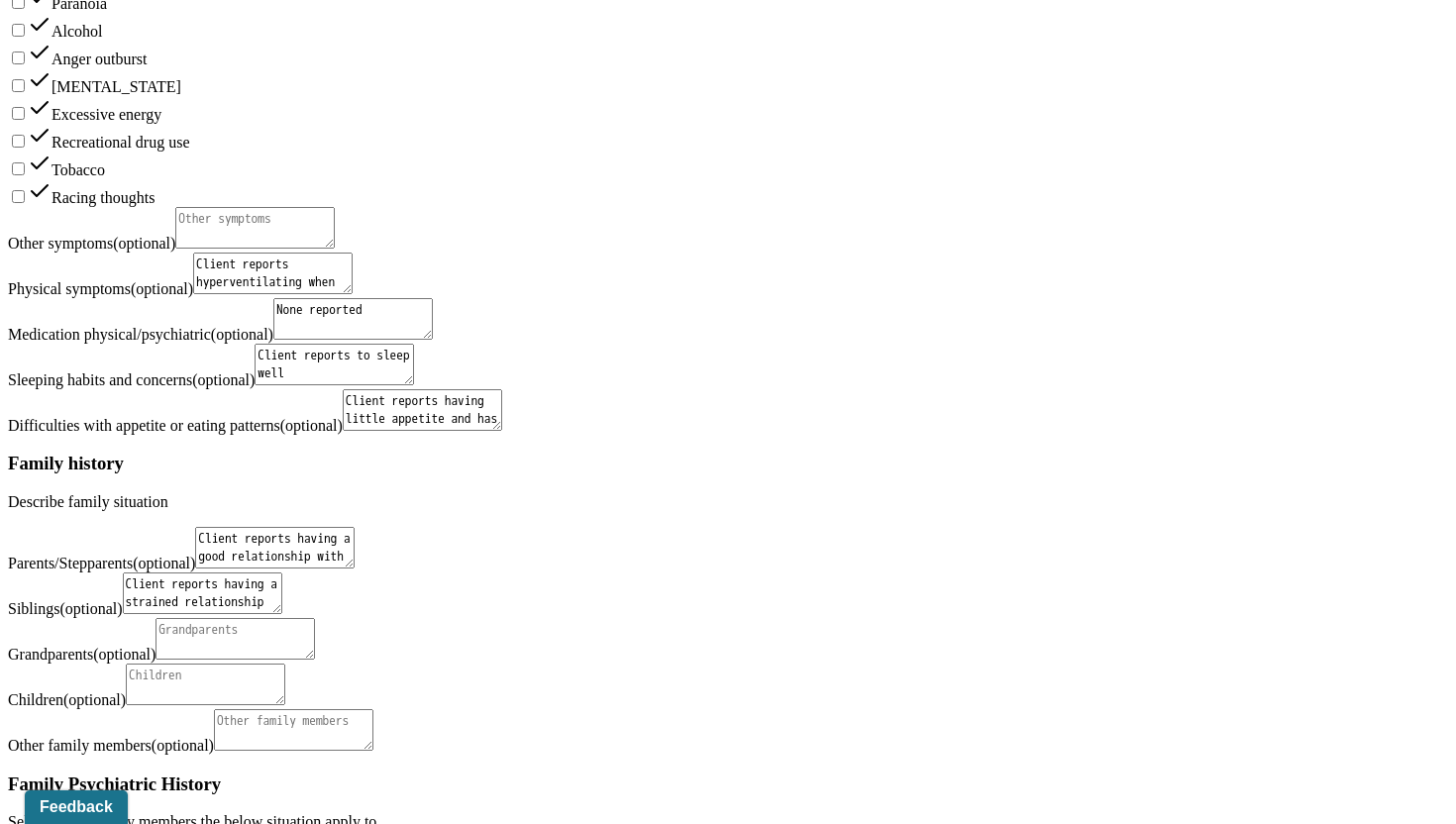 type on "Client reports having a strained relationship with her younger sister and older brother. Client reports having a close and supportive relationship with her older sister." 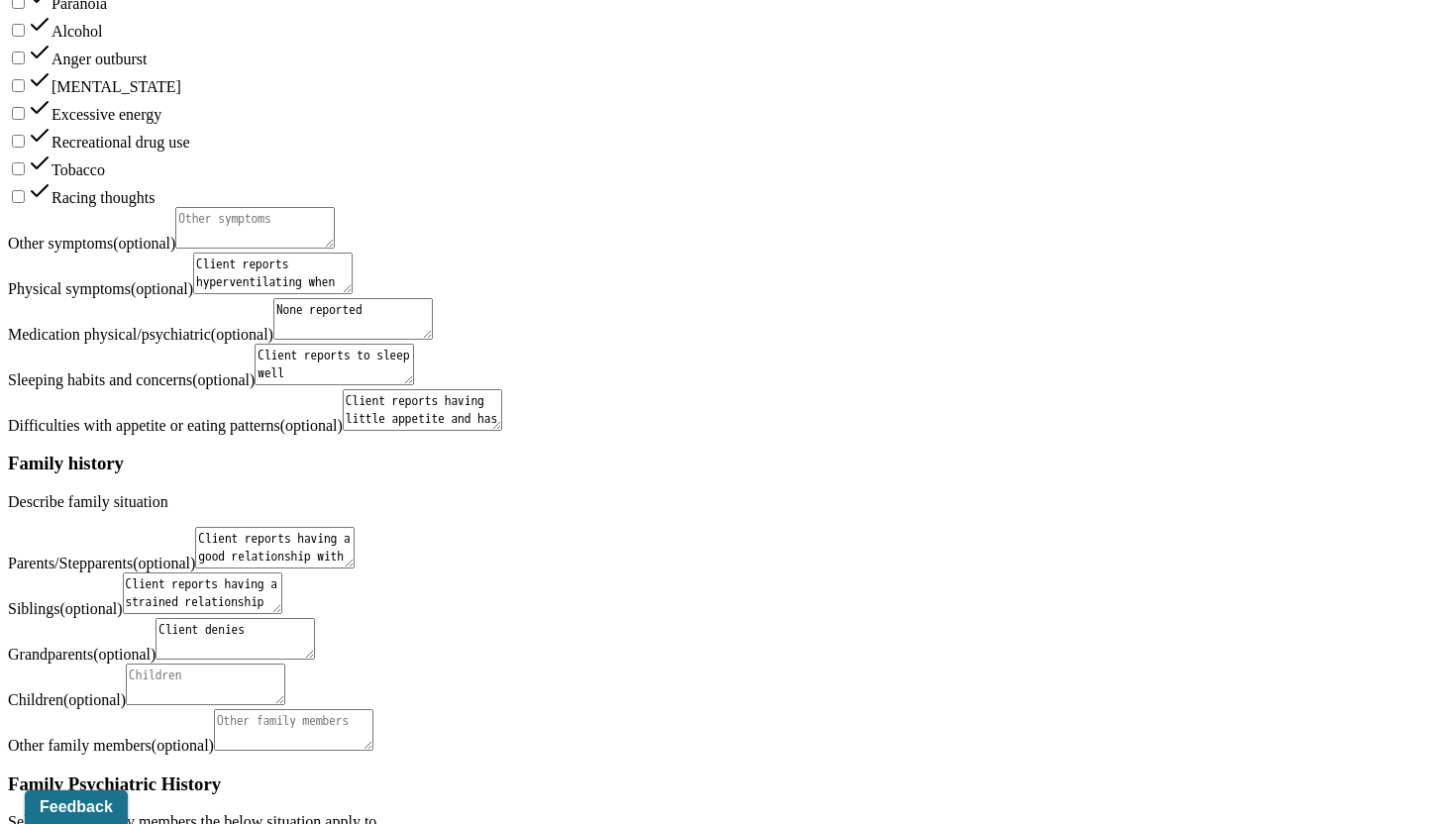 type on "Client denies" 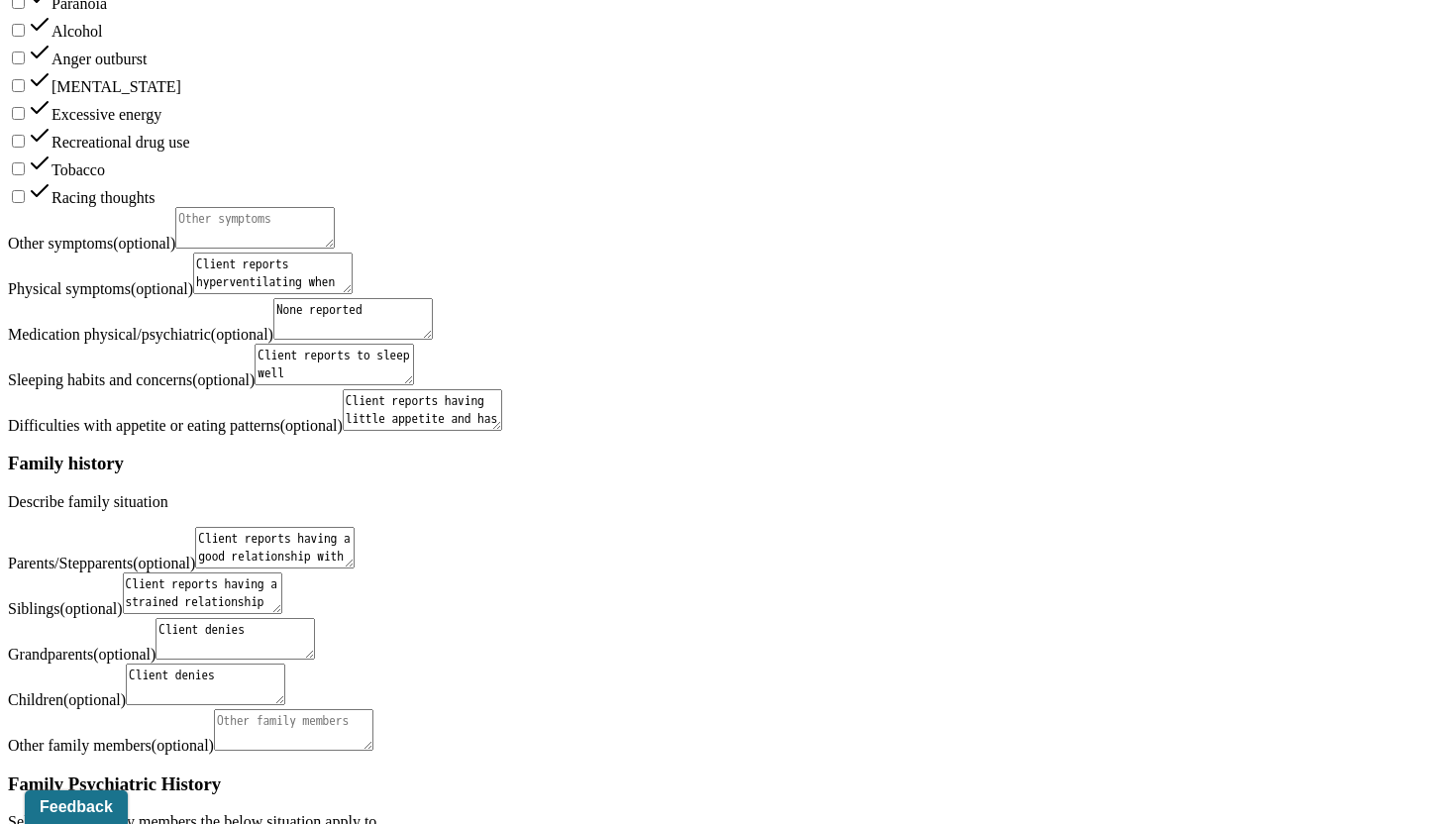 type on "Client denies" 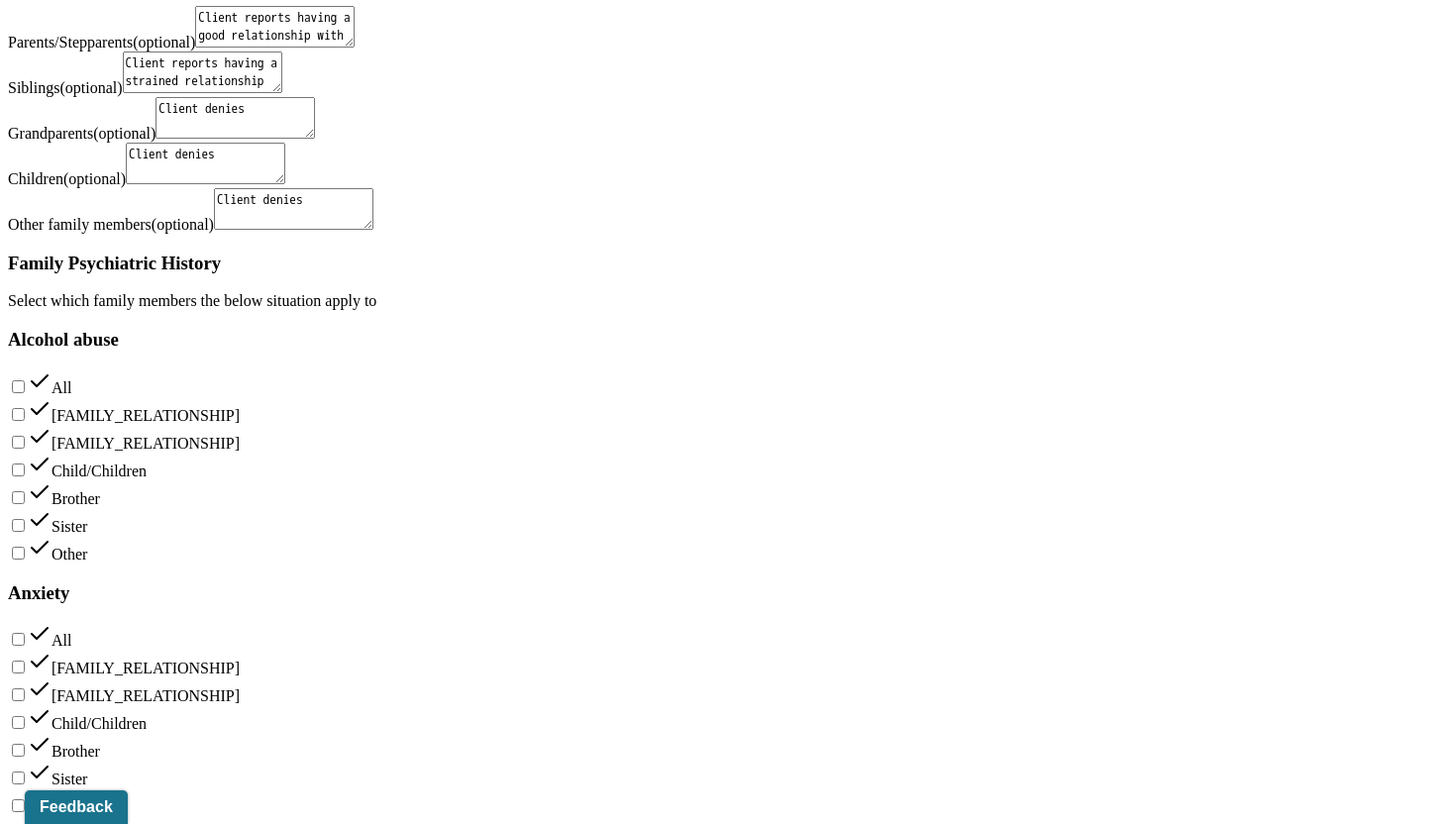 scroll, scrollTop: 3325, scrollLeft: 0, axis: vertical 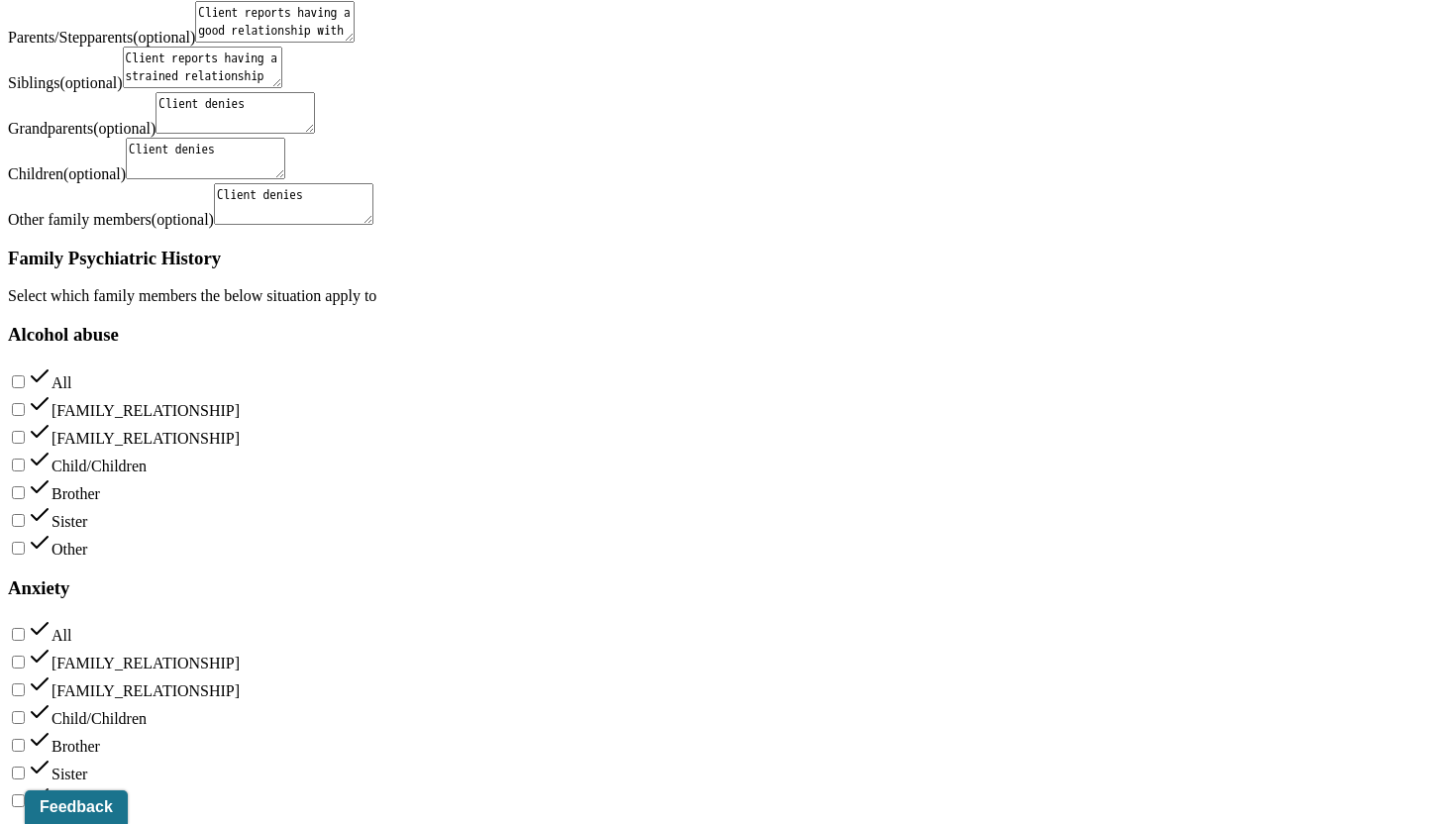 type on "Client denies" 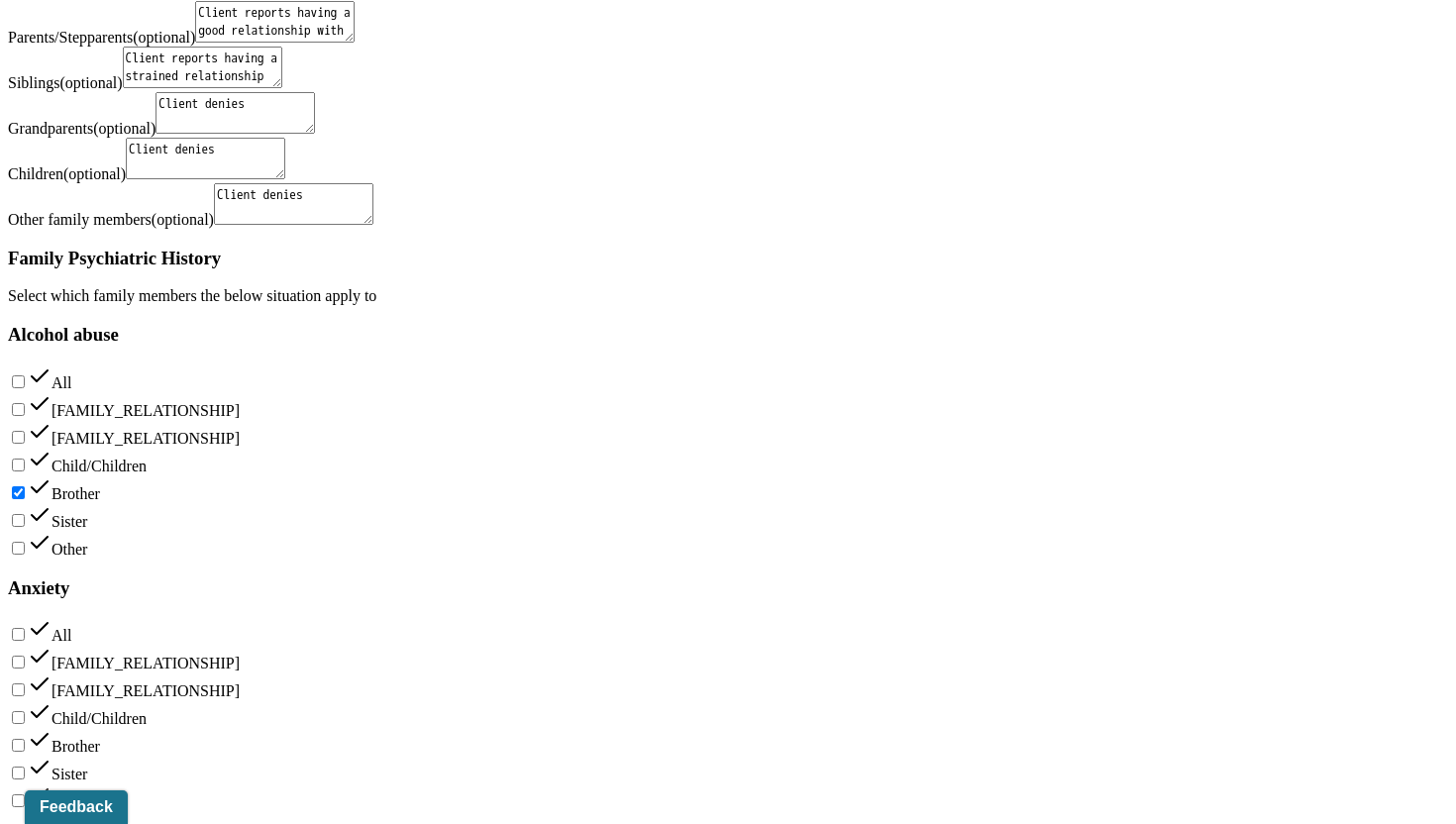 click on "[FAMILY_RELATIONSHIP]" at bounding box center [18, 409] 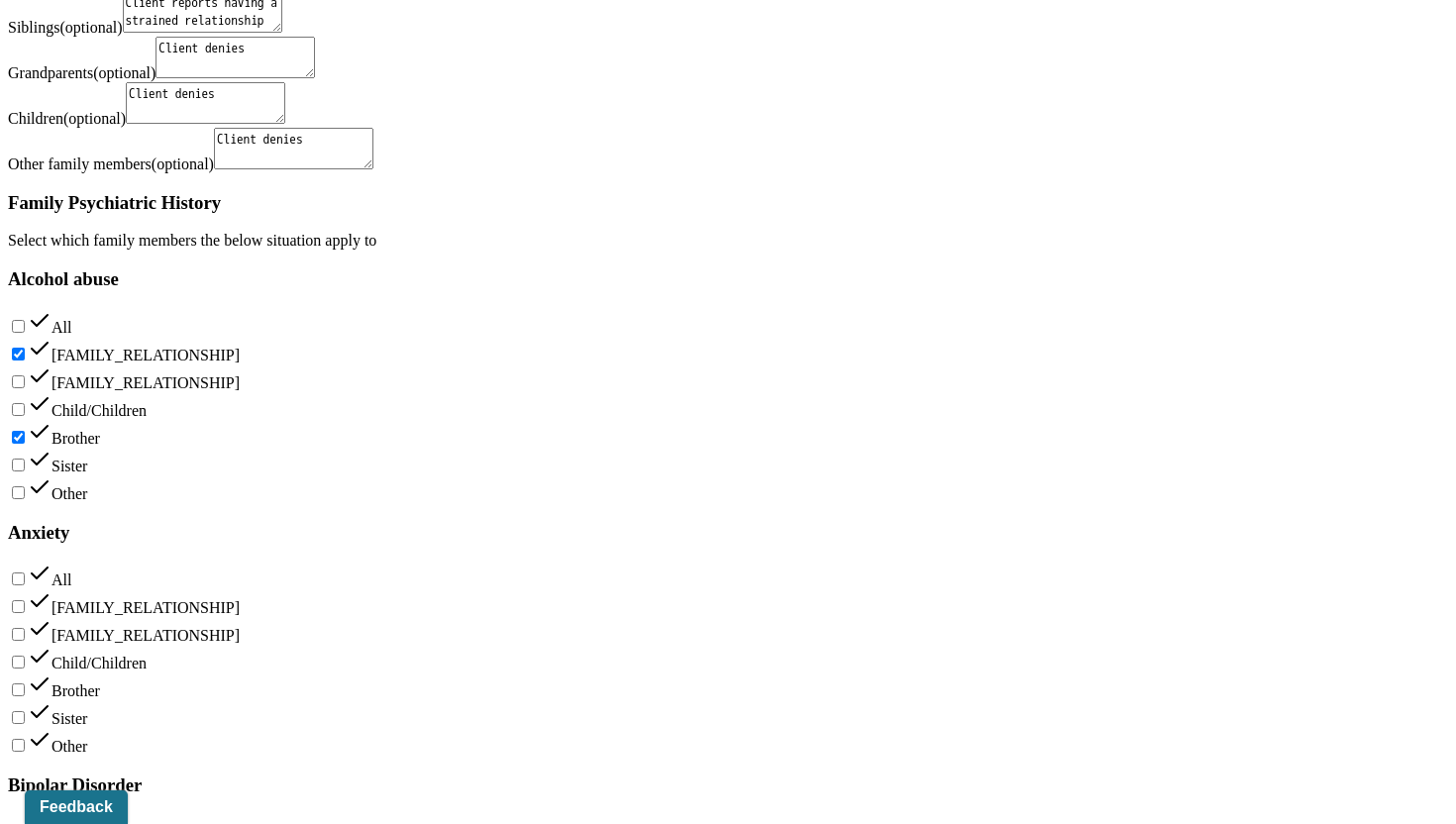 scroll, scrollTop: 3425, scrollLeft: 0, axis: vertical 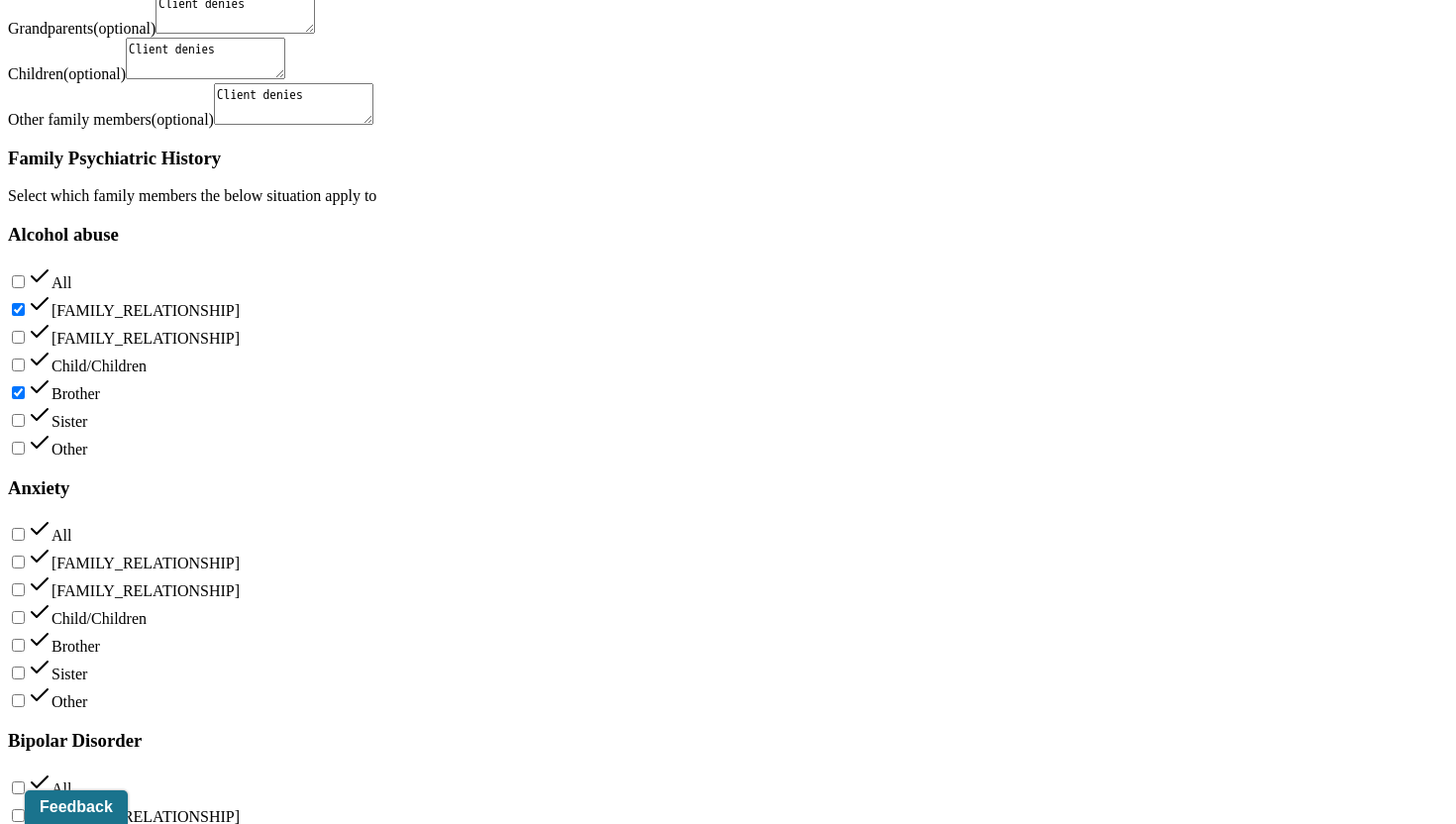 click on "Brother" at bounding box center [18, 898] 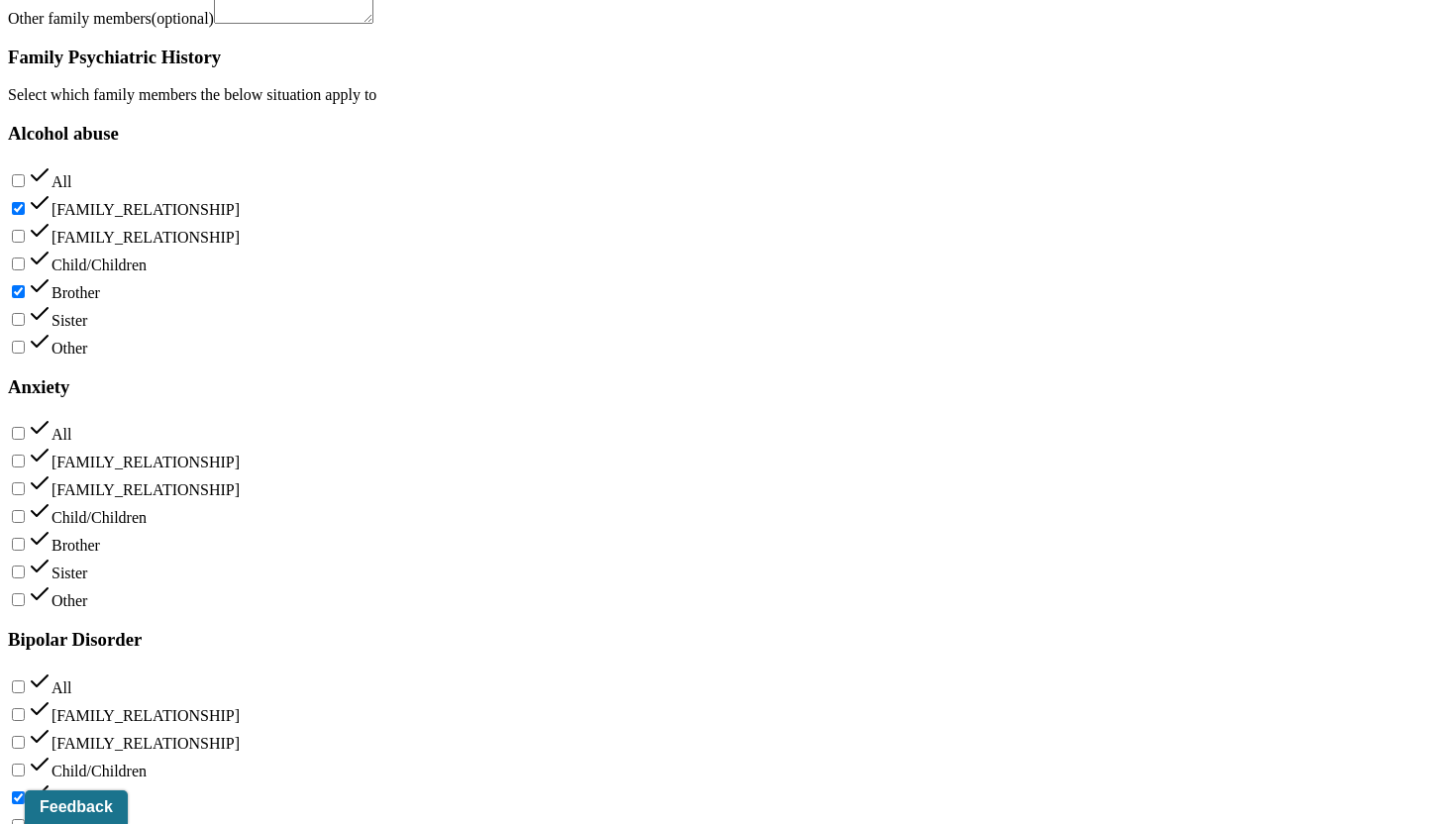 scroll, scrollTop: 3530, scrollLeft: 0, axis: vertical 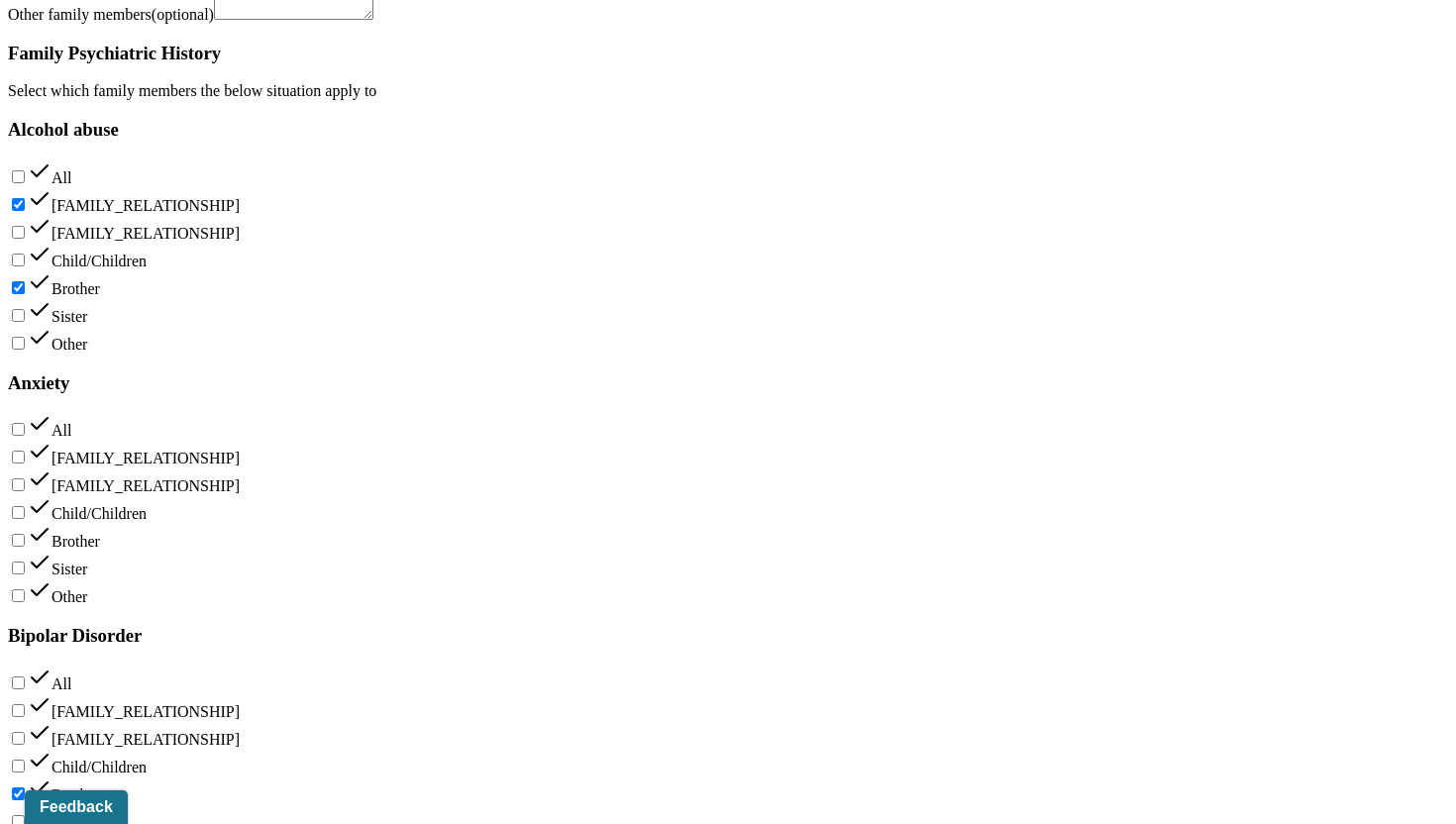 click on "[FAMILY_RELATIONSHIP]" at bounding box center [18, 990] 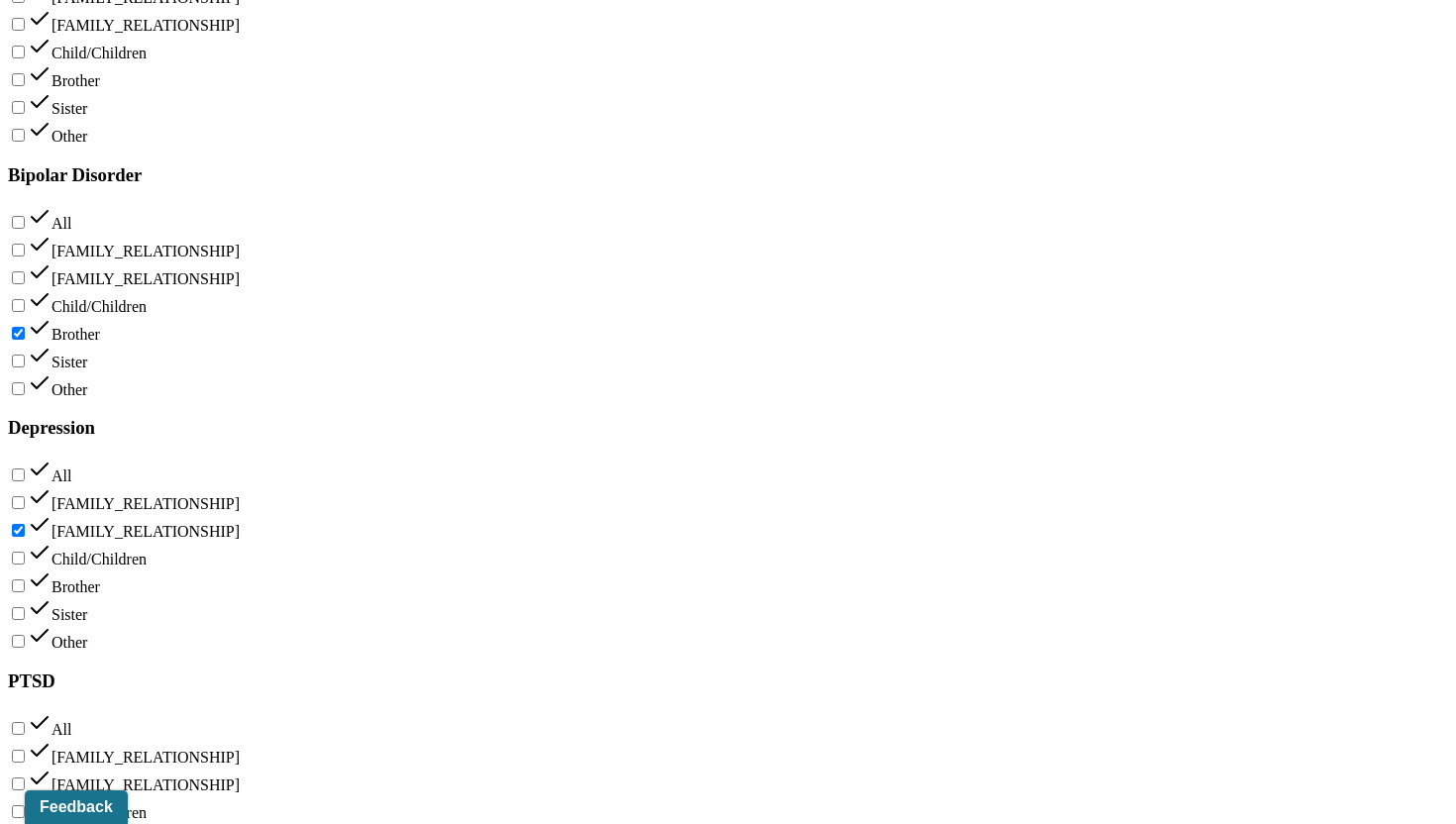 scroll, scrollTop: 3992, scrollLeft: 0, axis: vertical 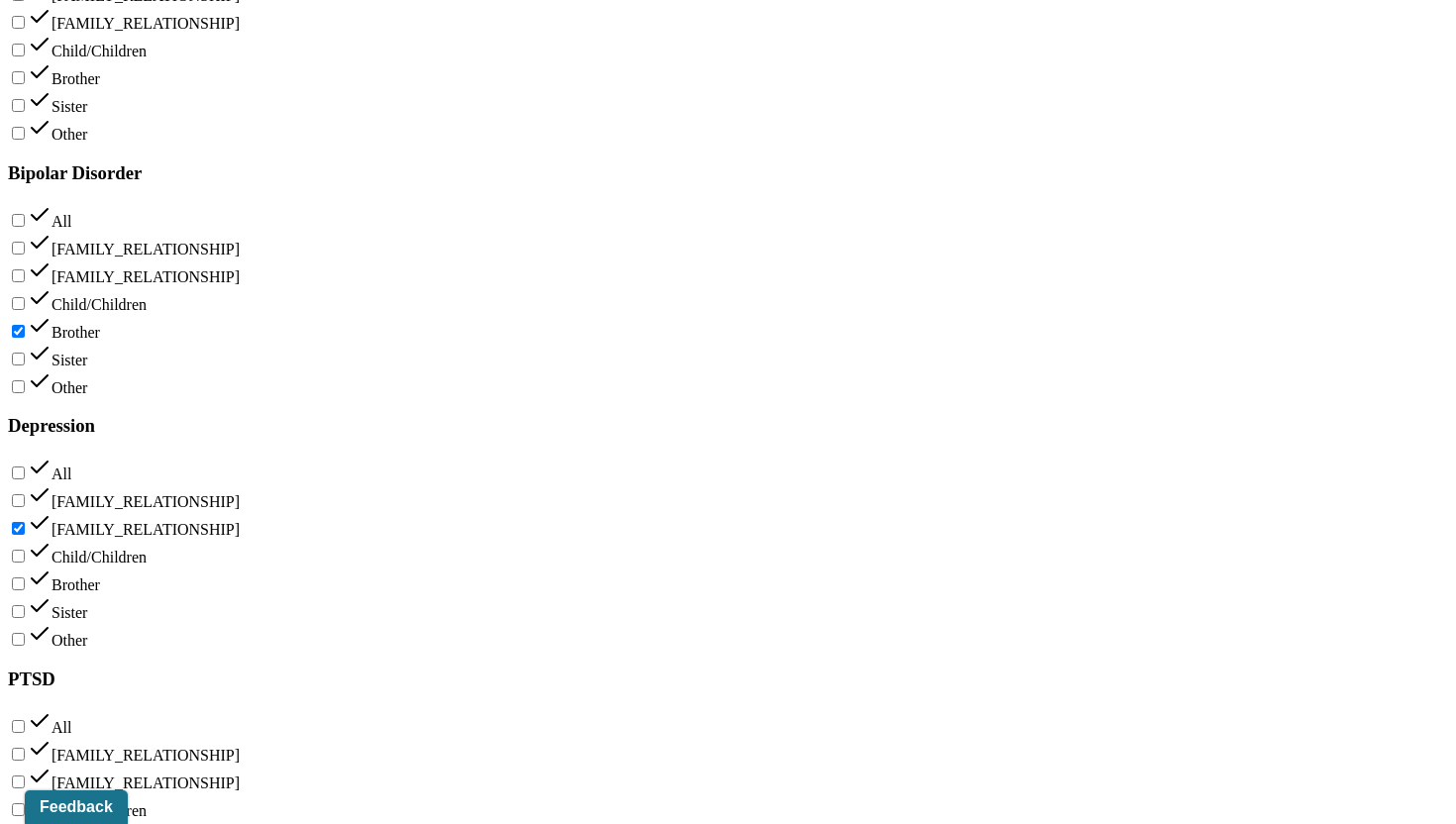 click on "Trauma/abuse history (optional)" at bounding box center (287, 1527) 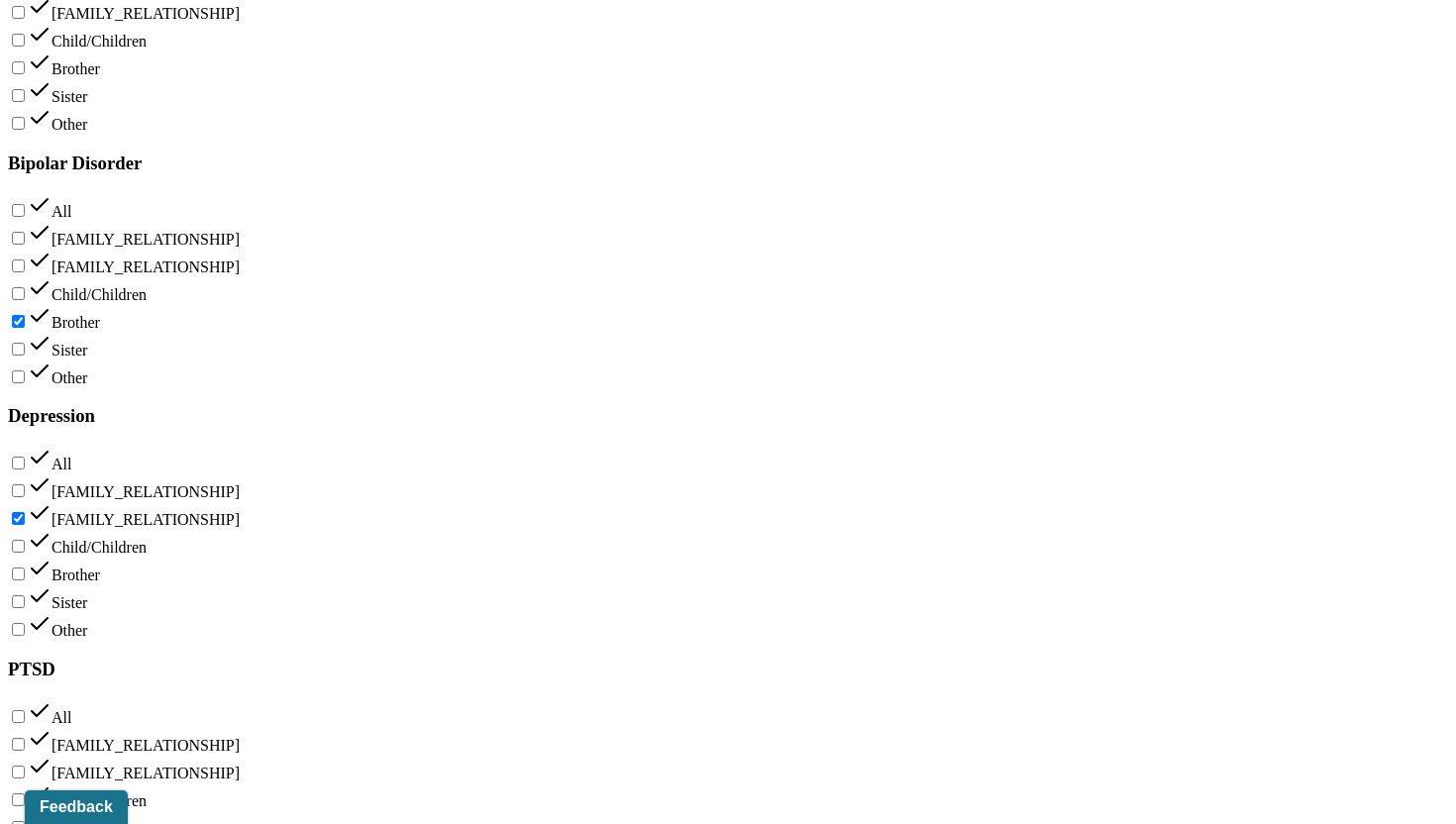 click on "CLient was engaged in family therapy as a child" at bounding box center [436, 1563] 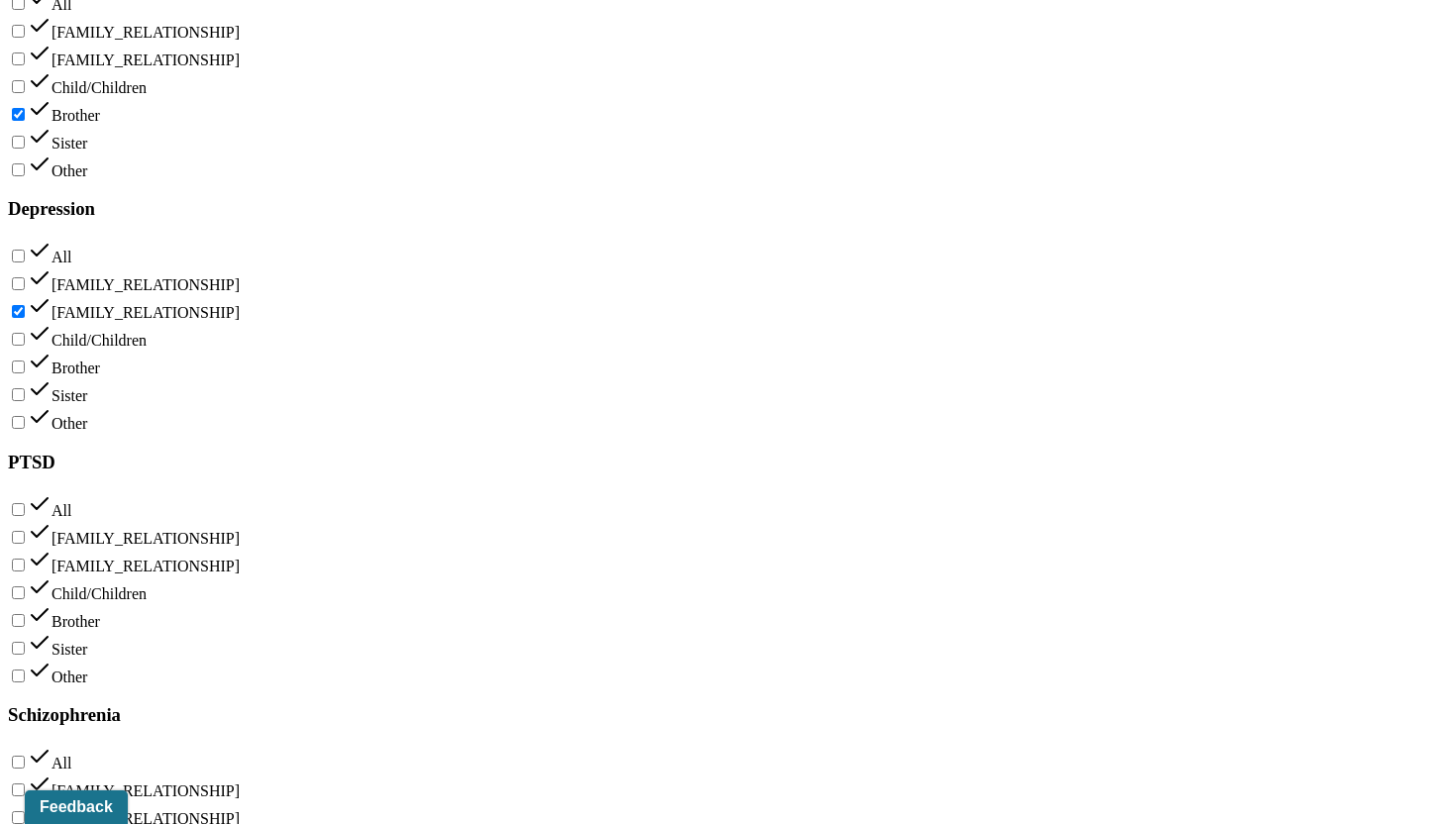 scroll, scrollTop: 4214, scrollLeft: 0, axis: vertical 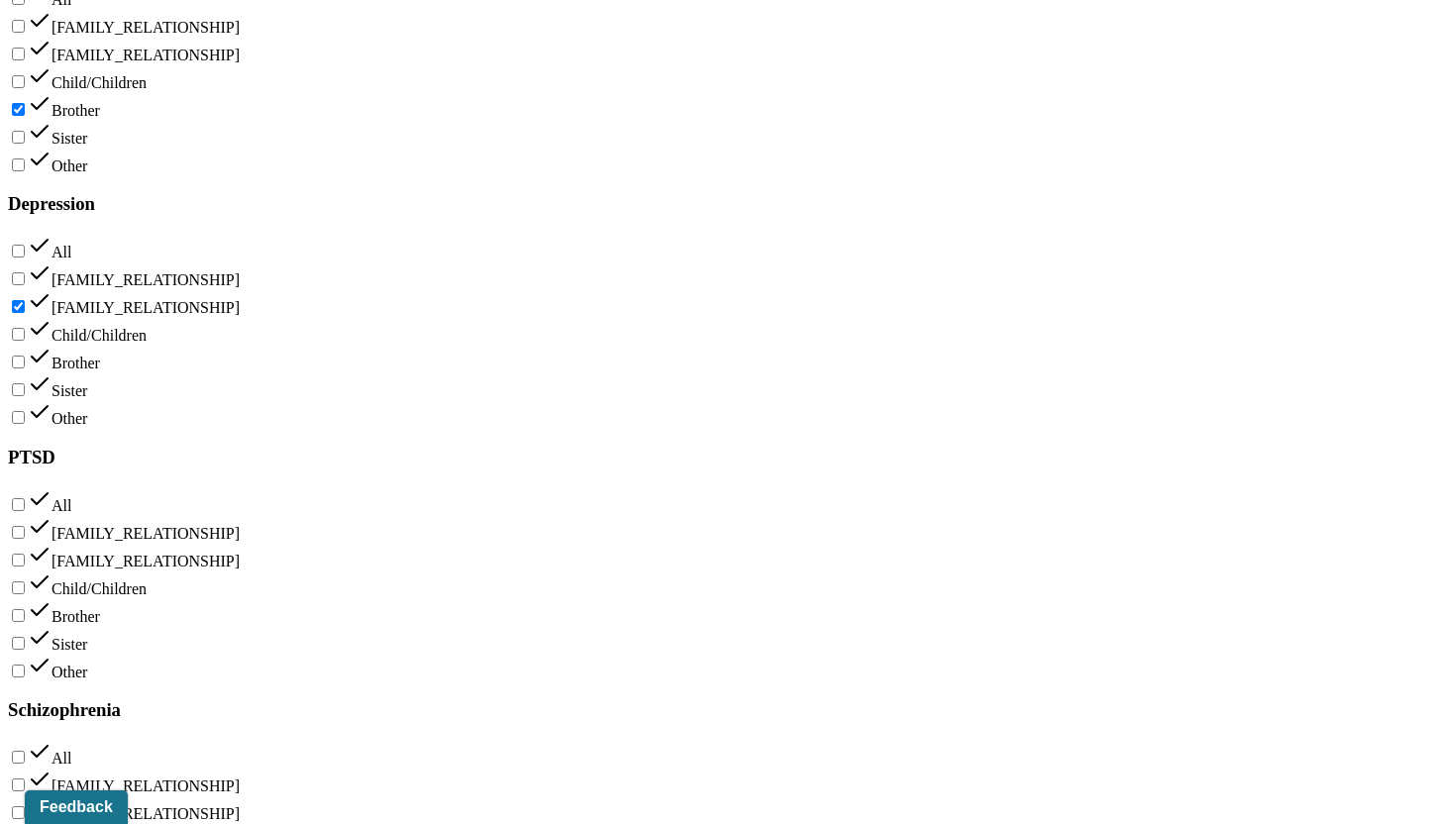 type on "Client was engaged in family therapy as a child for her older brother." 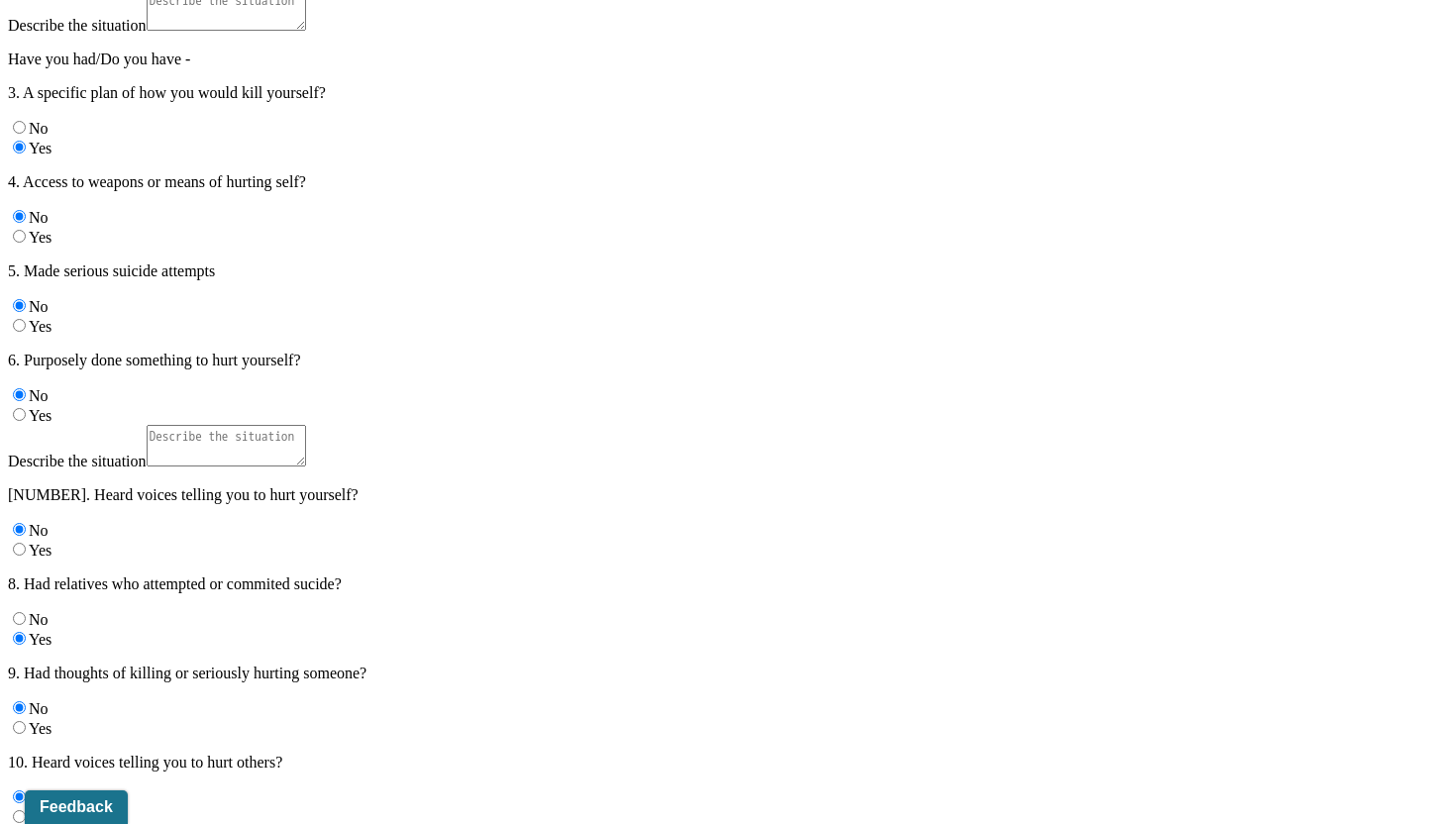 scroll, scrollTop: 5924, scrollLeft: 0, axis: vertical 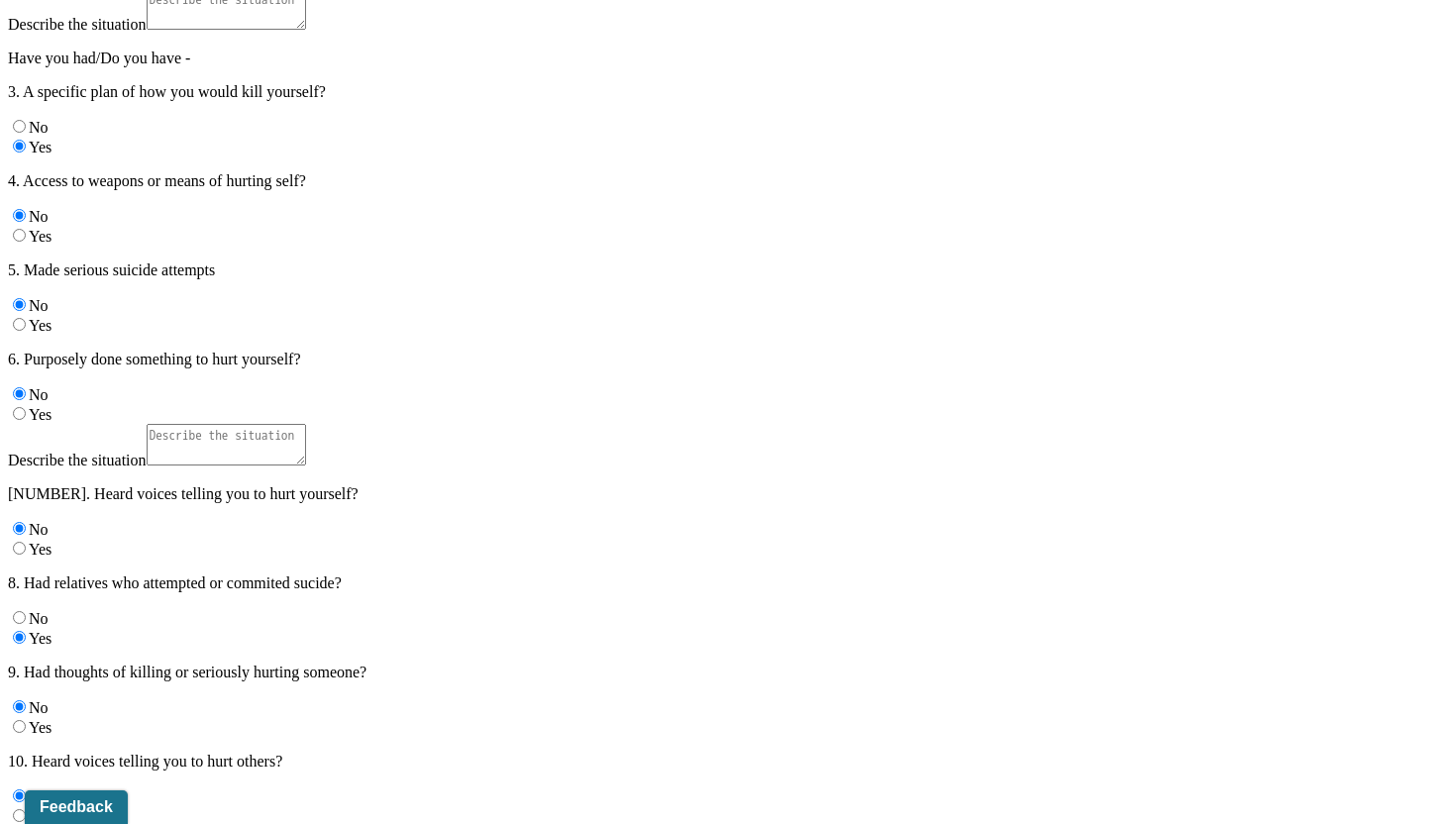 type on "Client denies" 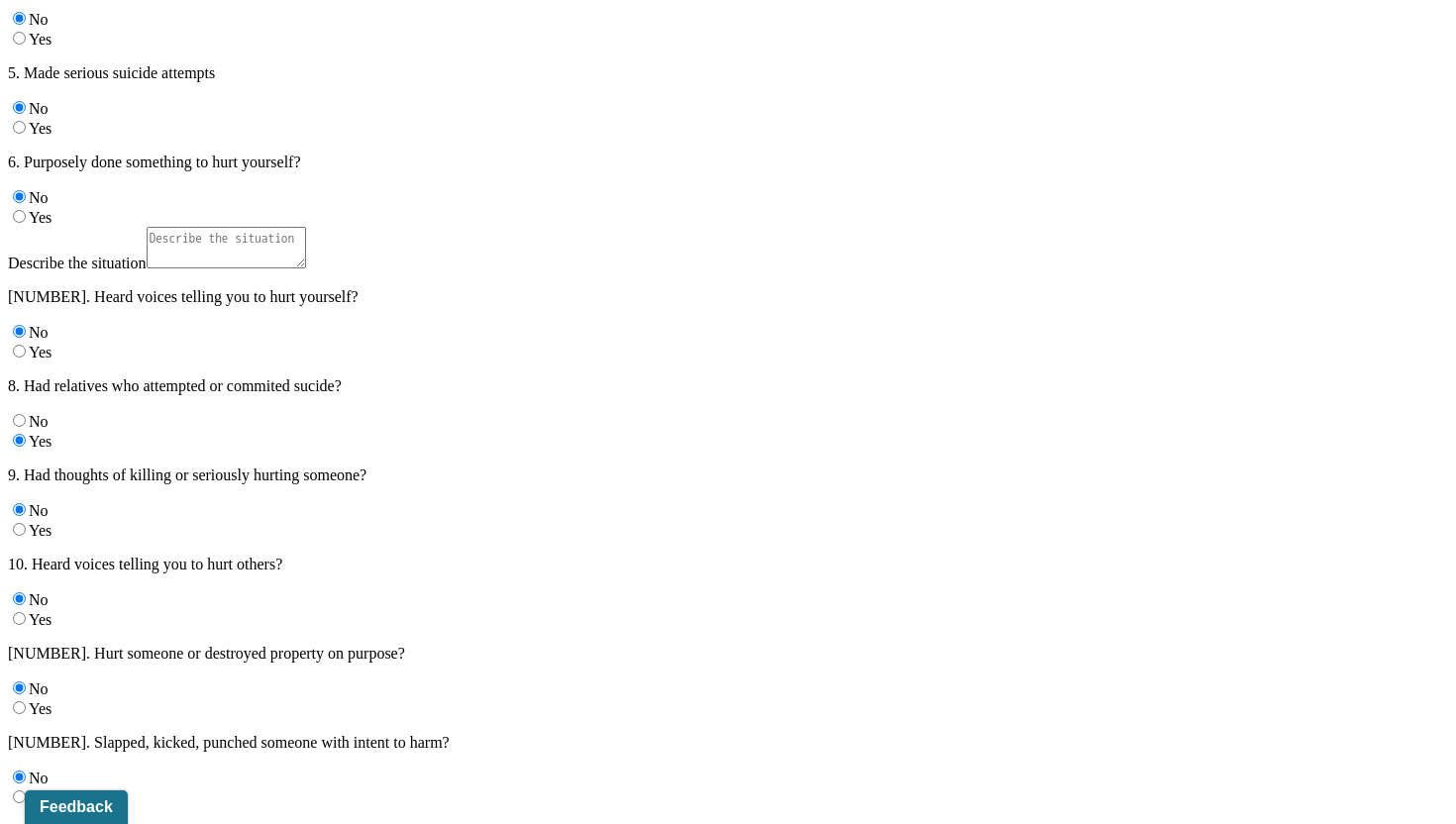 scroll, scrollTop: 6128, scrollLeft: 0, axis: vertical 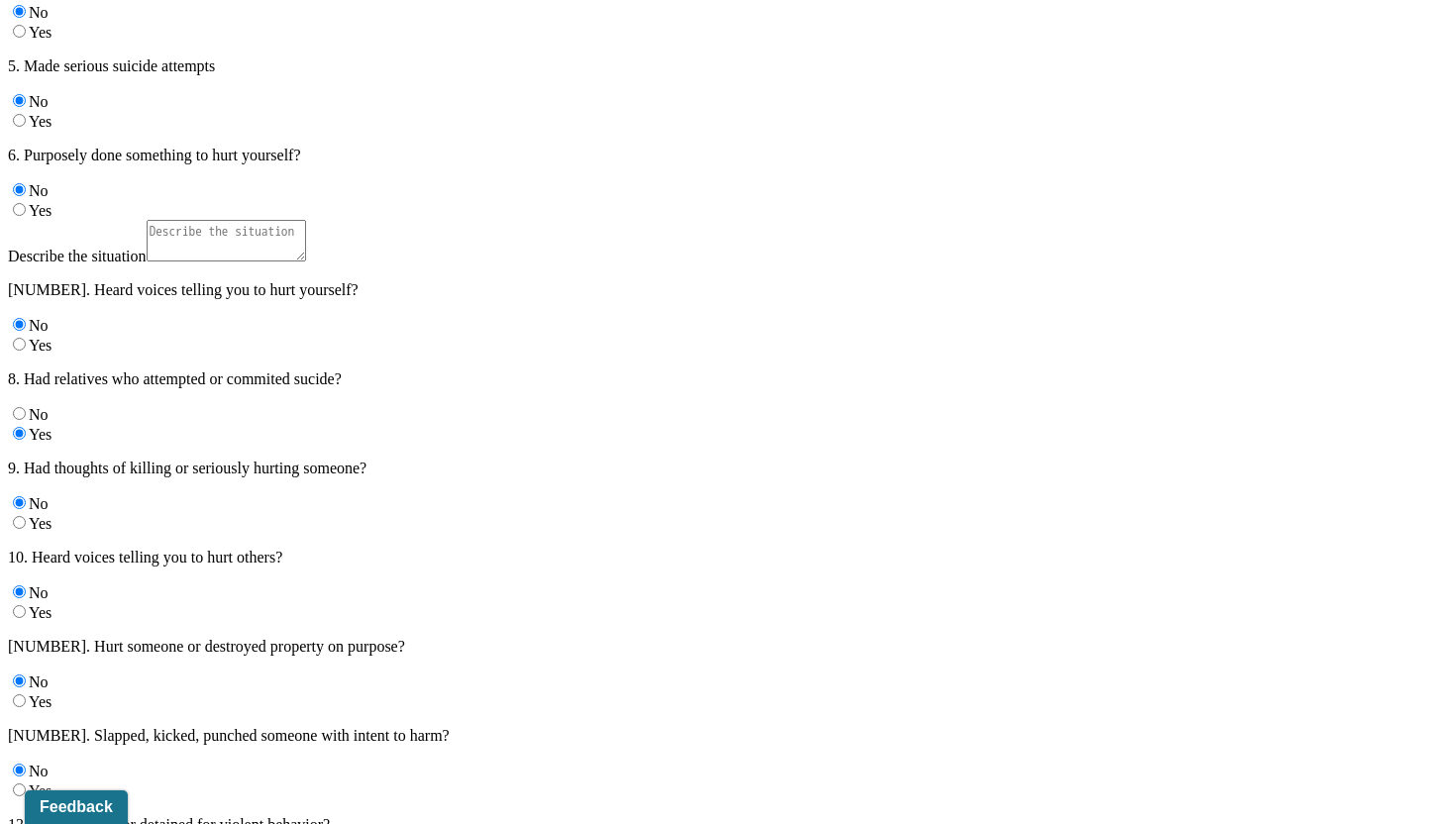 click on "Movement" at bounding box center (728, 1523) 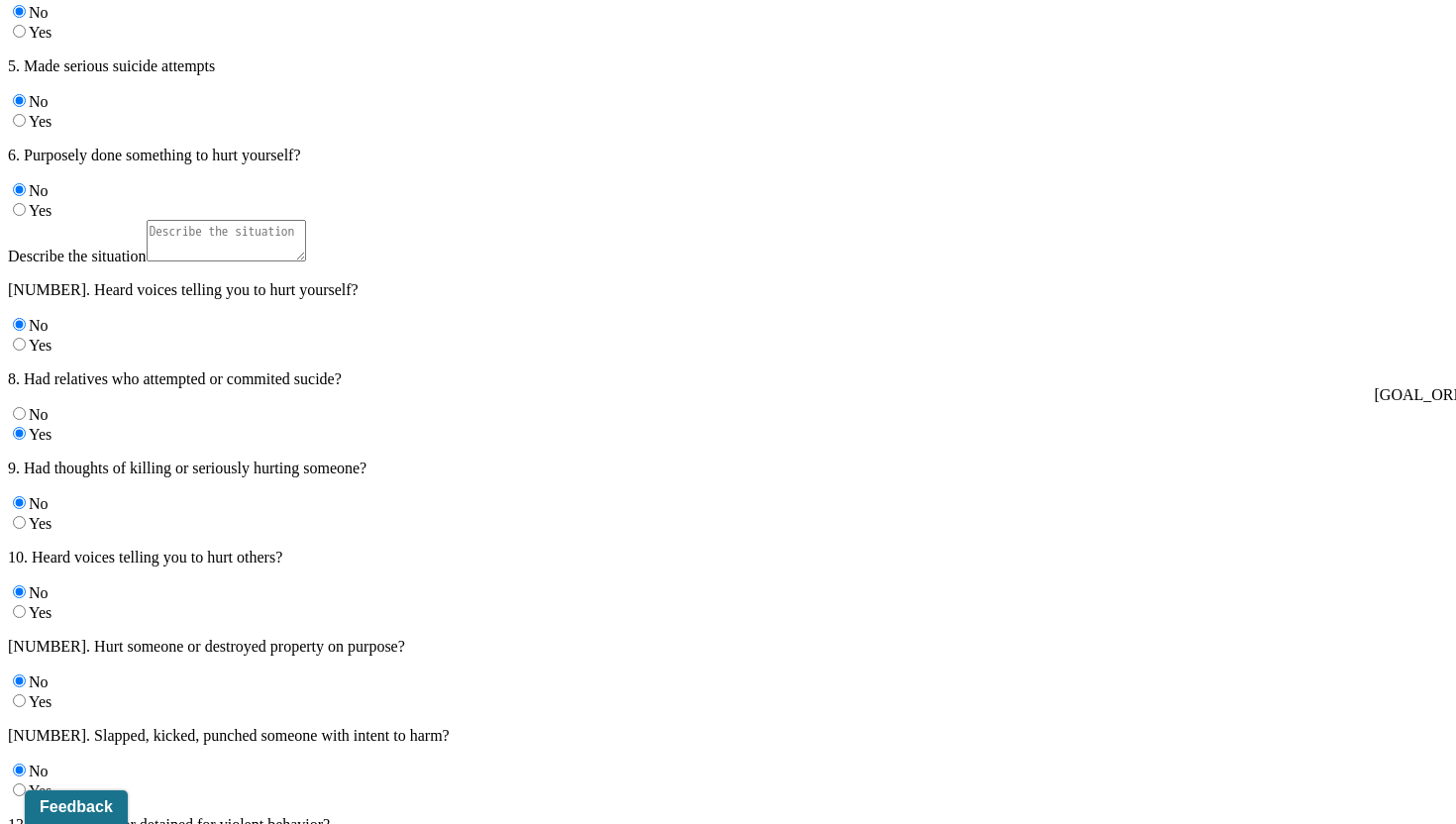 click 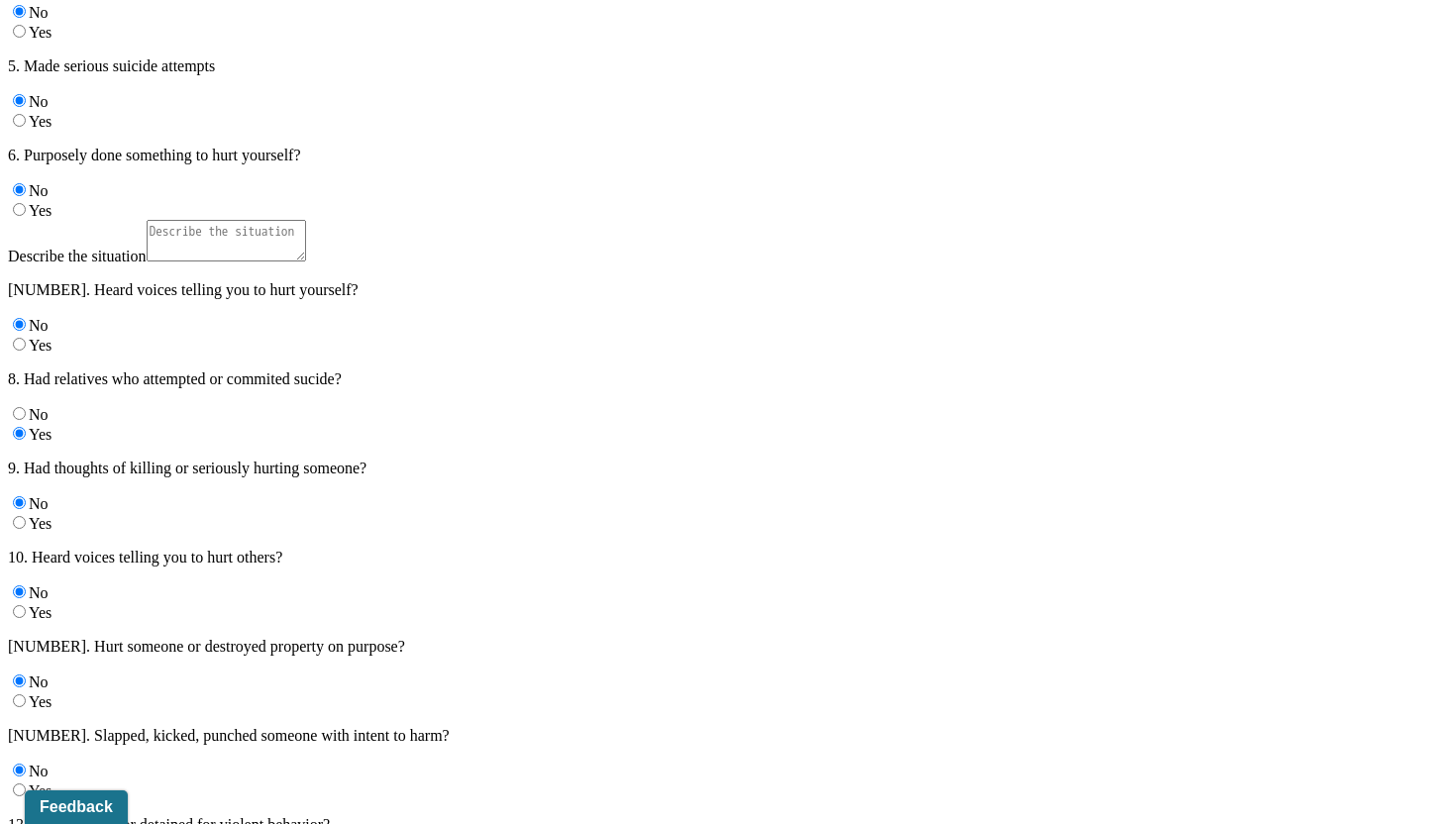 click on "Speech Behavior" at bounding box center [728, 1755] 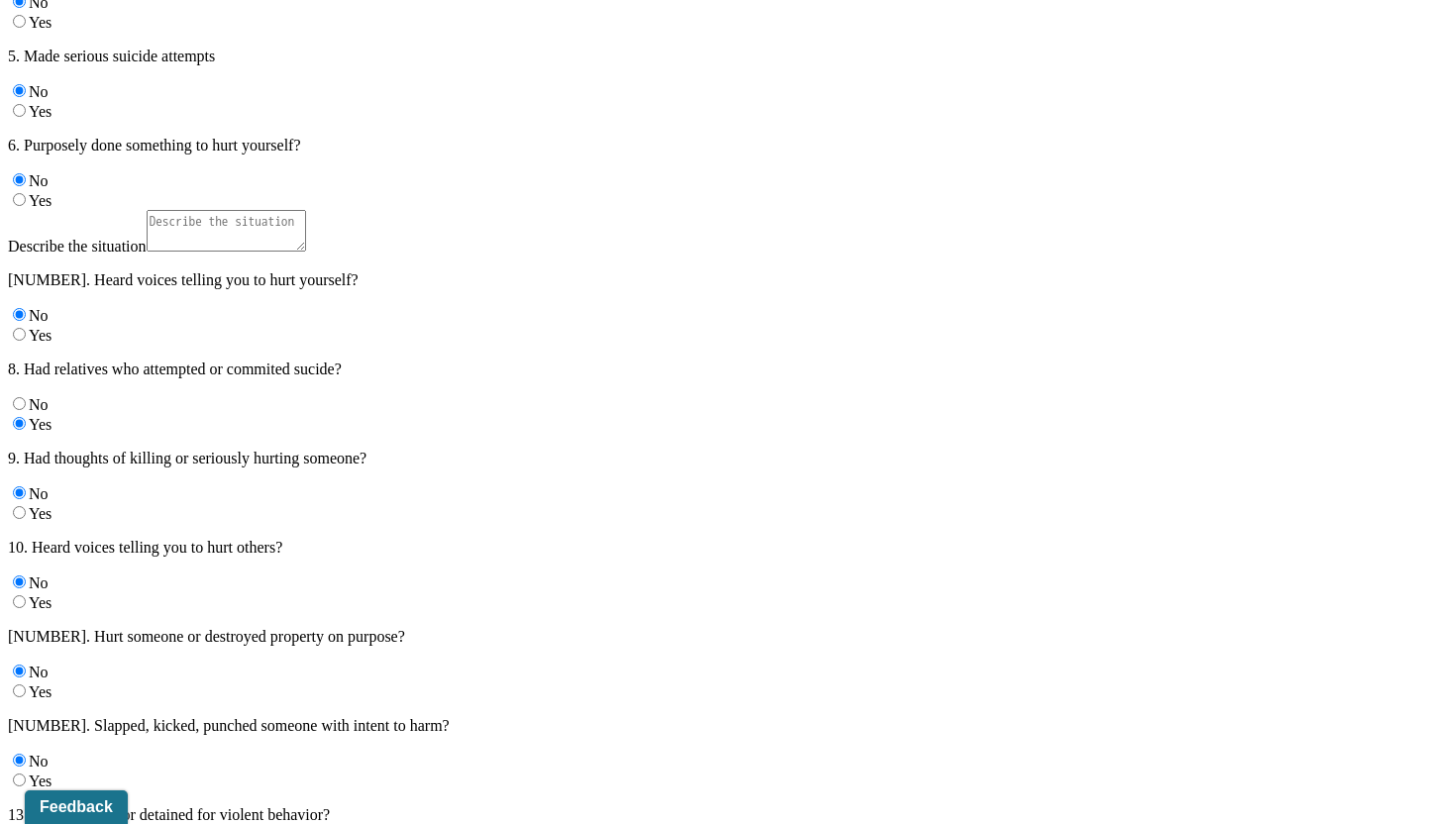 click 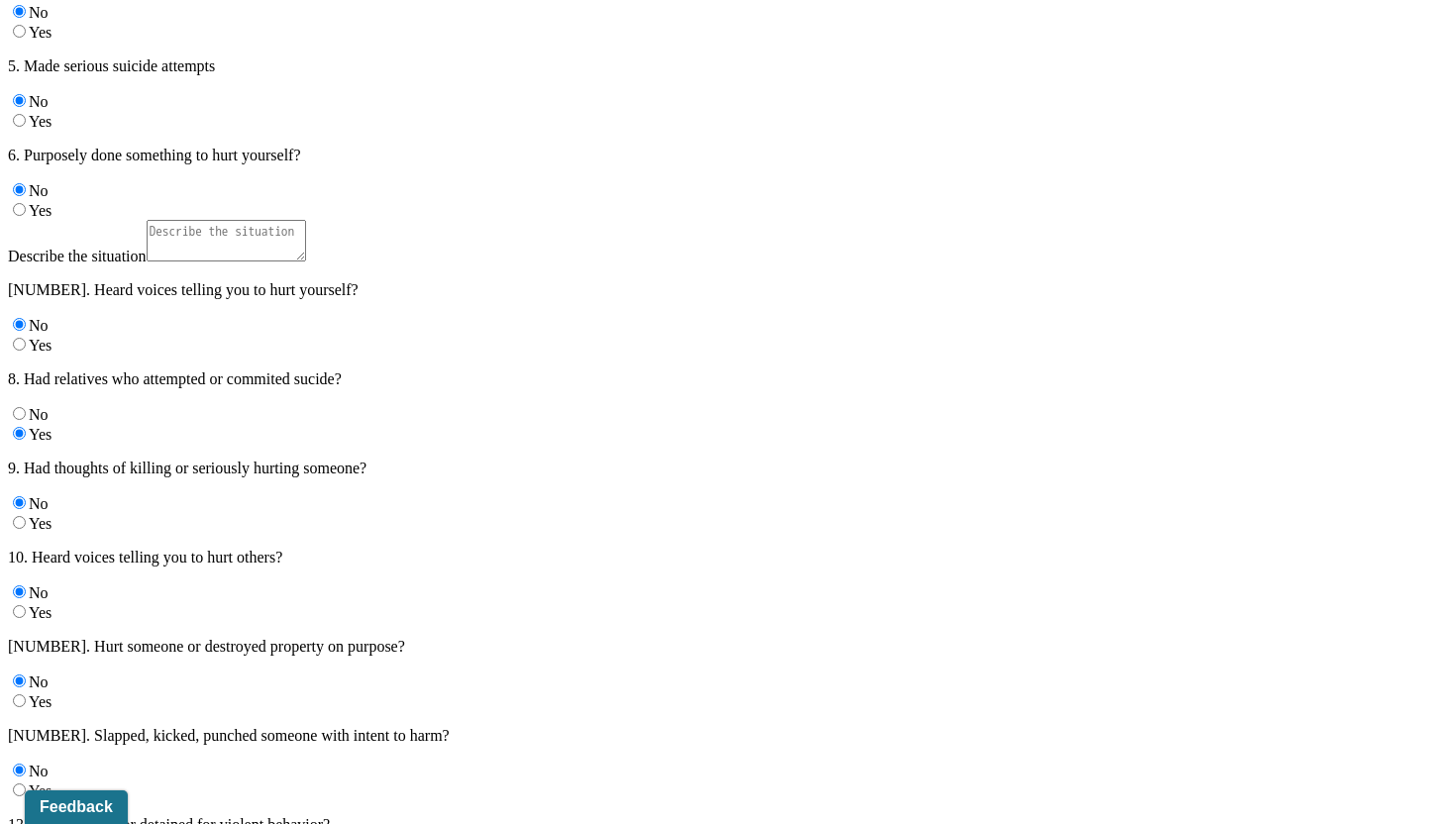 scroll, scrollTop: 0, scrollLeft: 0, axis: both 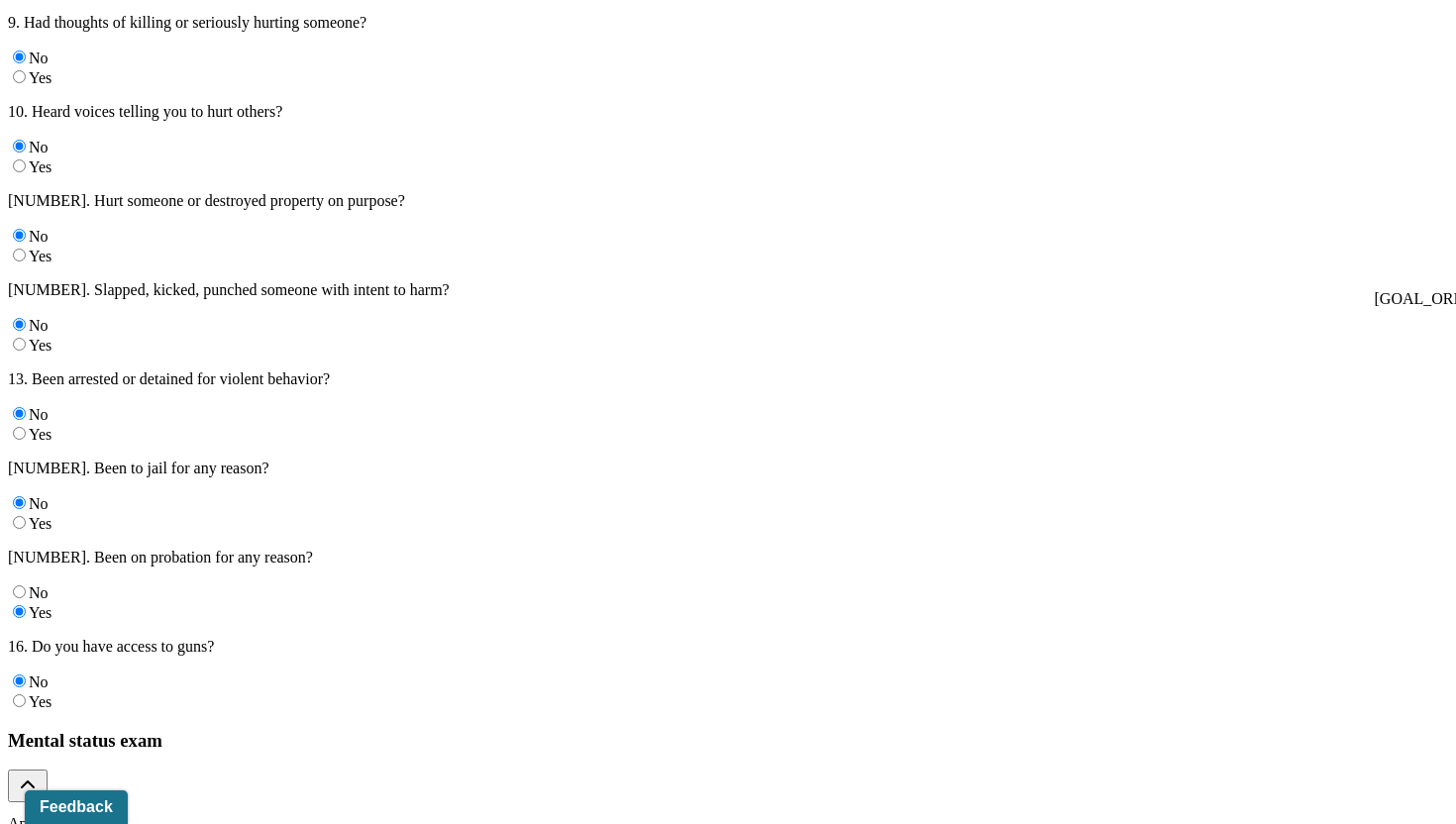 click 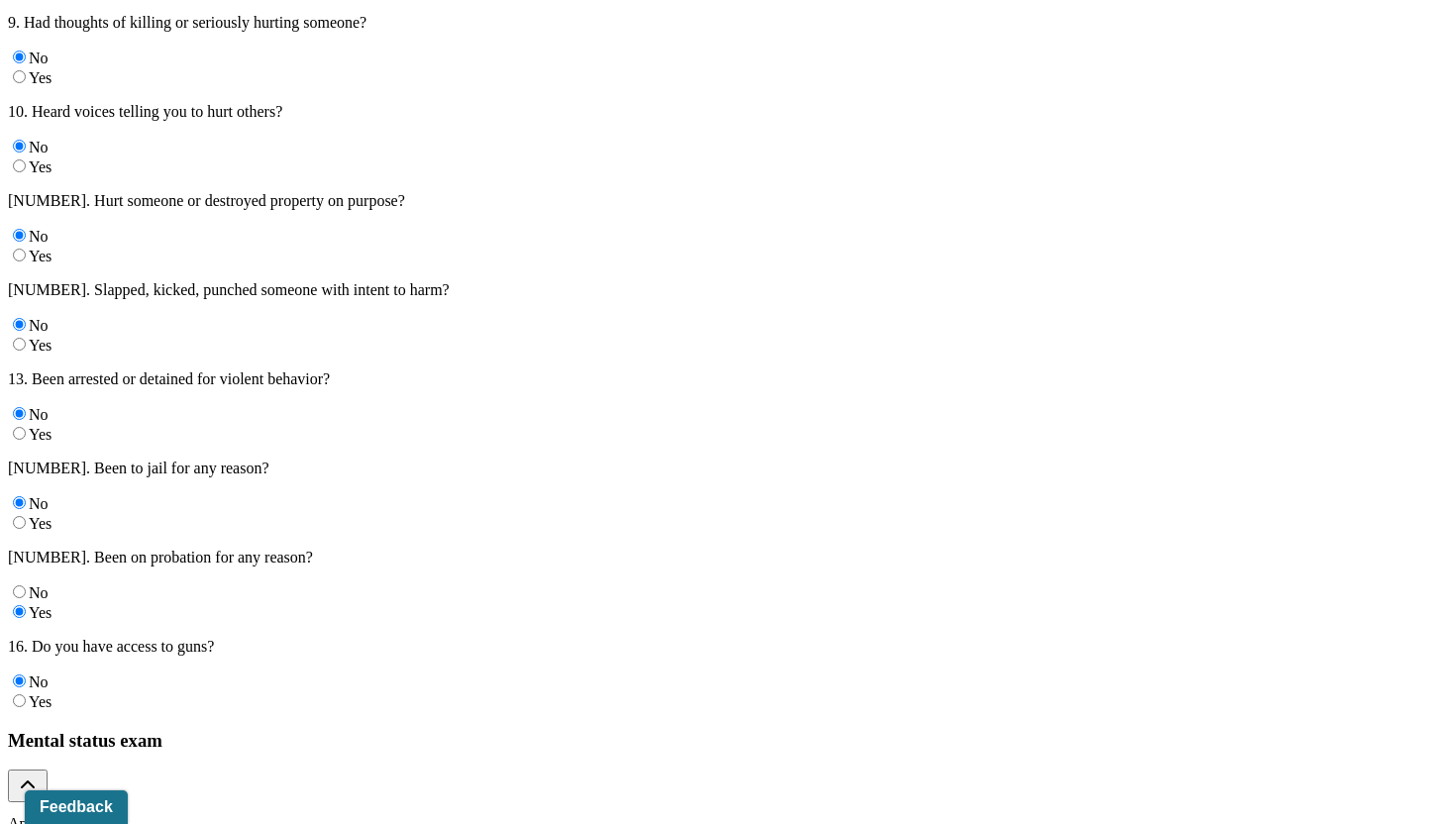 click on "Apologetic" at bounding box center (18, 2545) 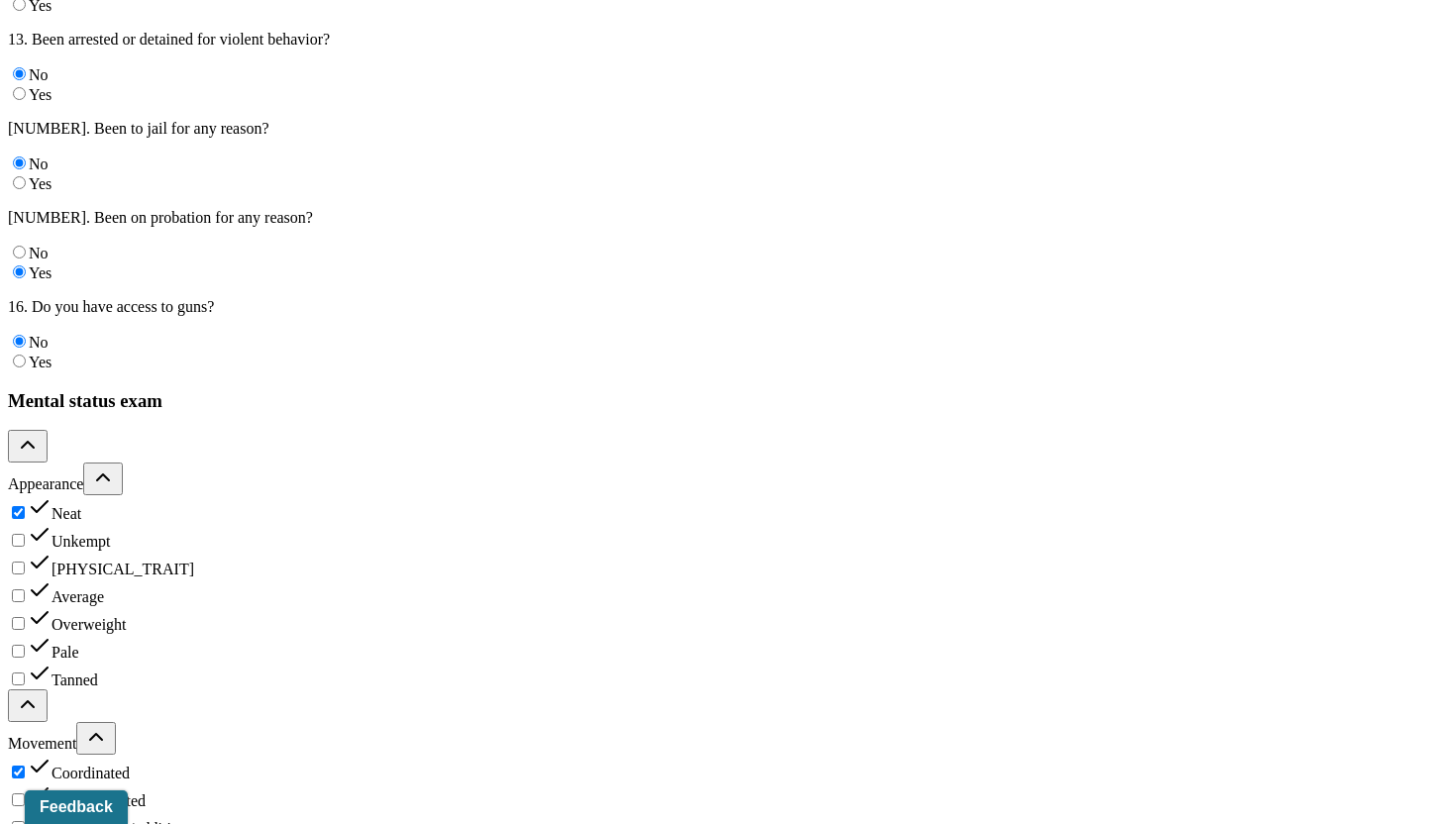 scroll, scrollTop: 6930, scrollLeft: 0, axis: vertical 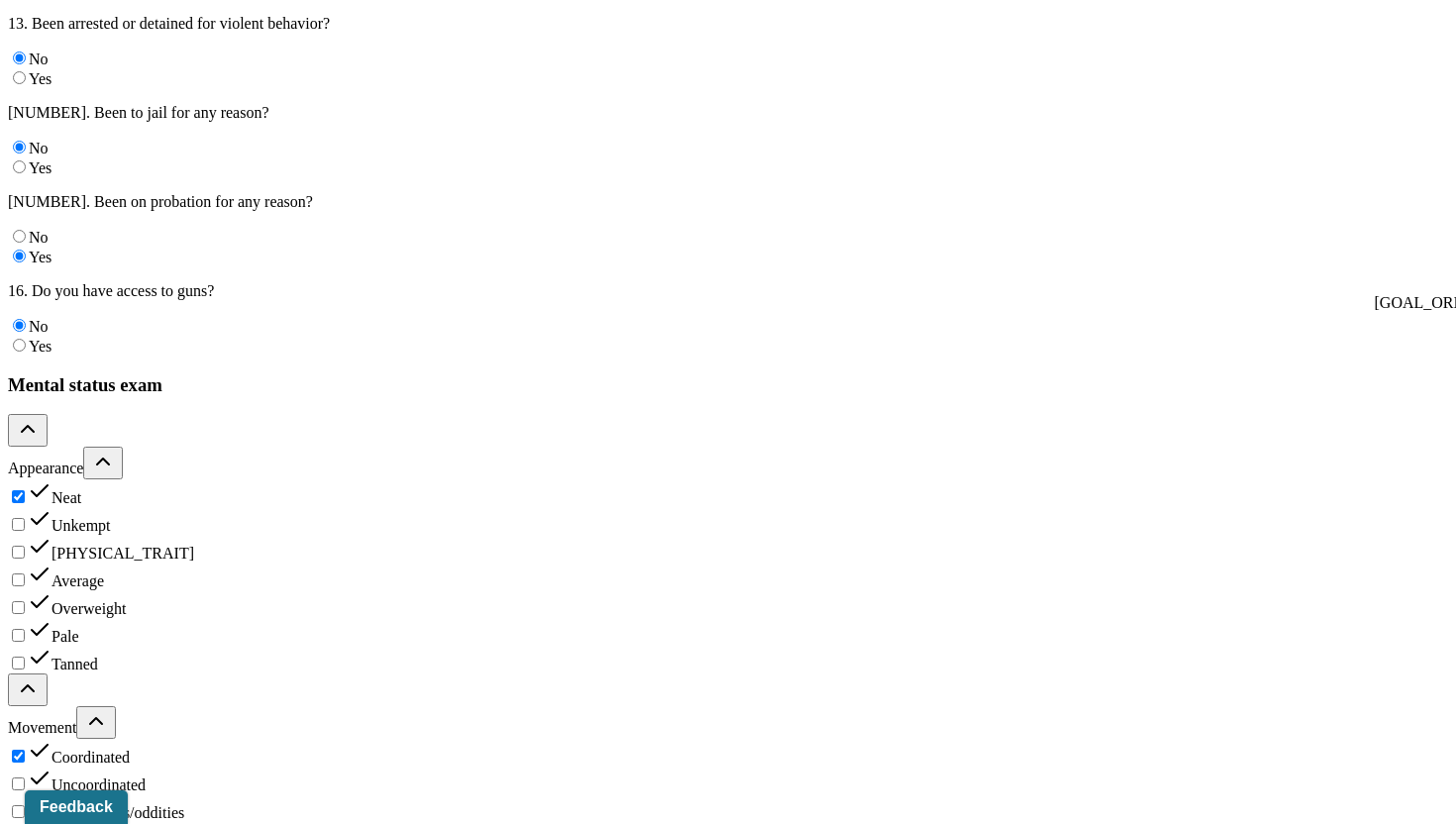 click 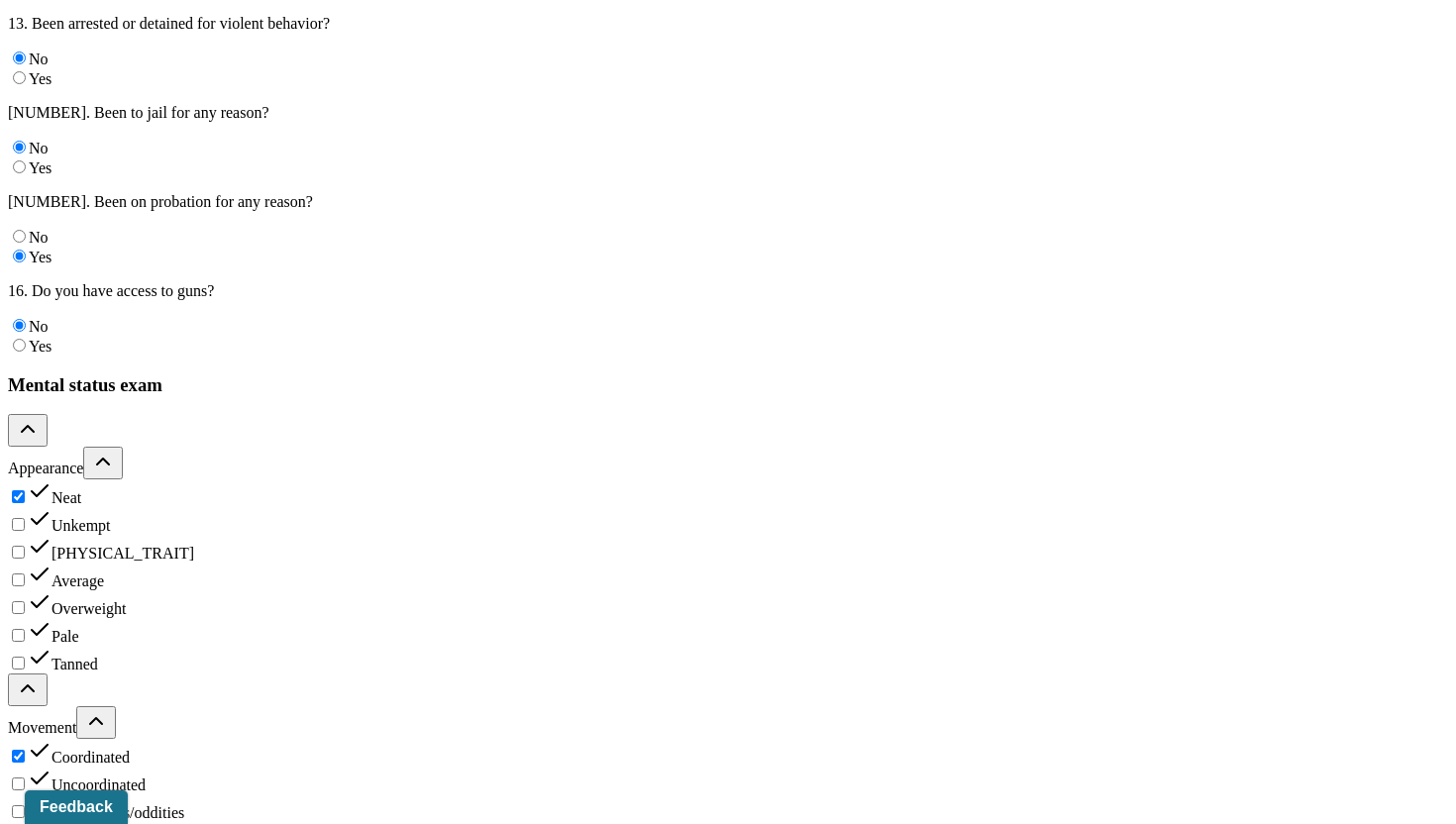 click on "Cooperative" at bounding box center (18, 2727) 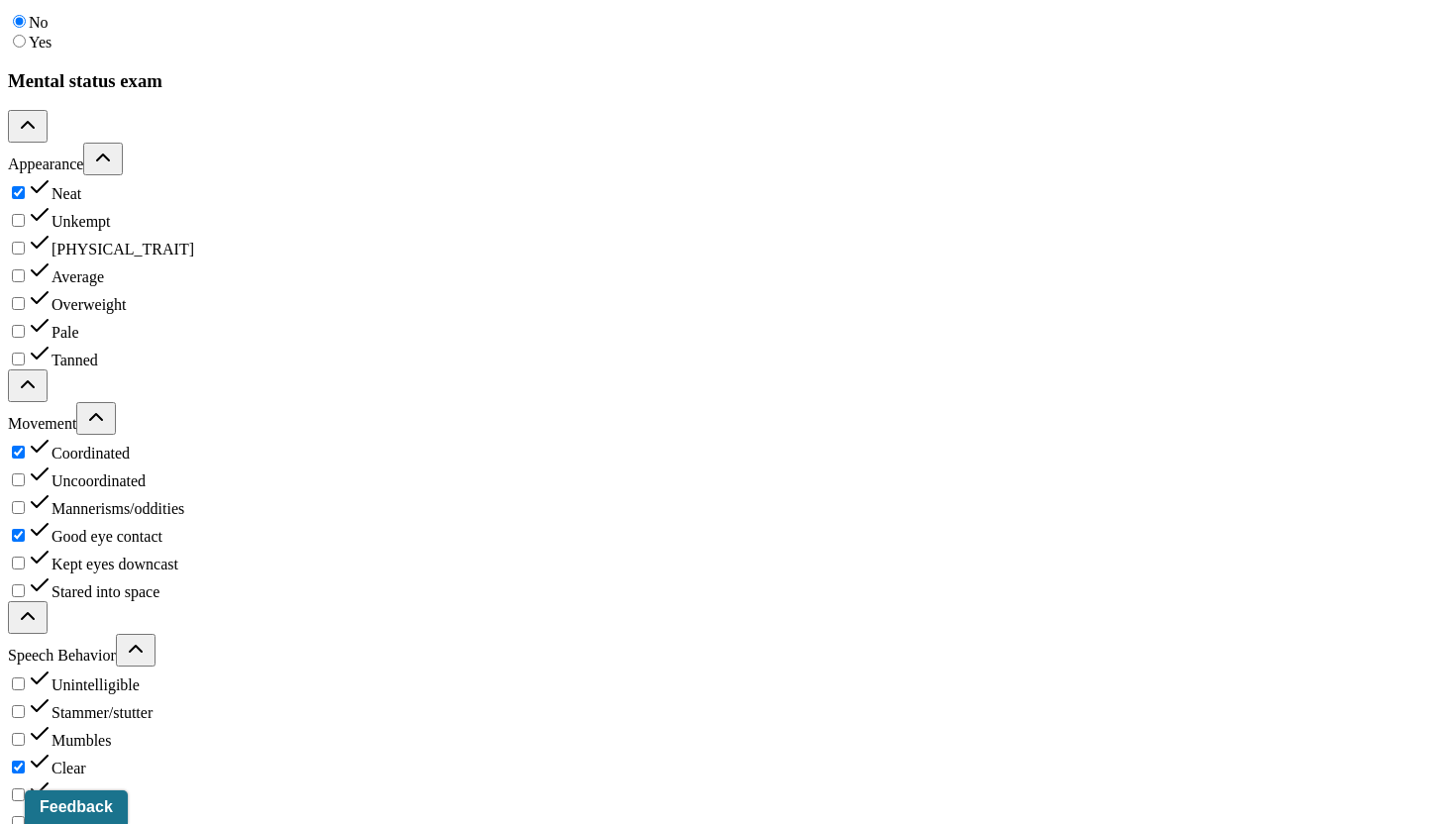 scroll, scrollTop: 7263, scrollLeft: 0, axis: vertical 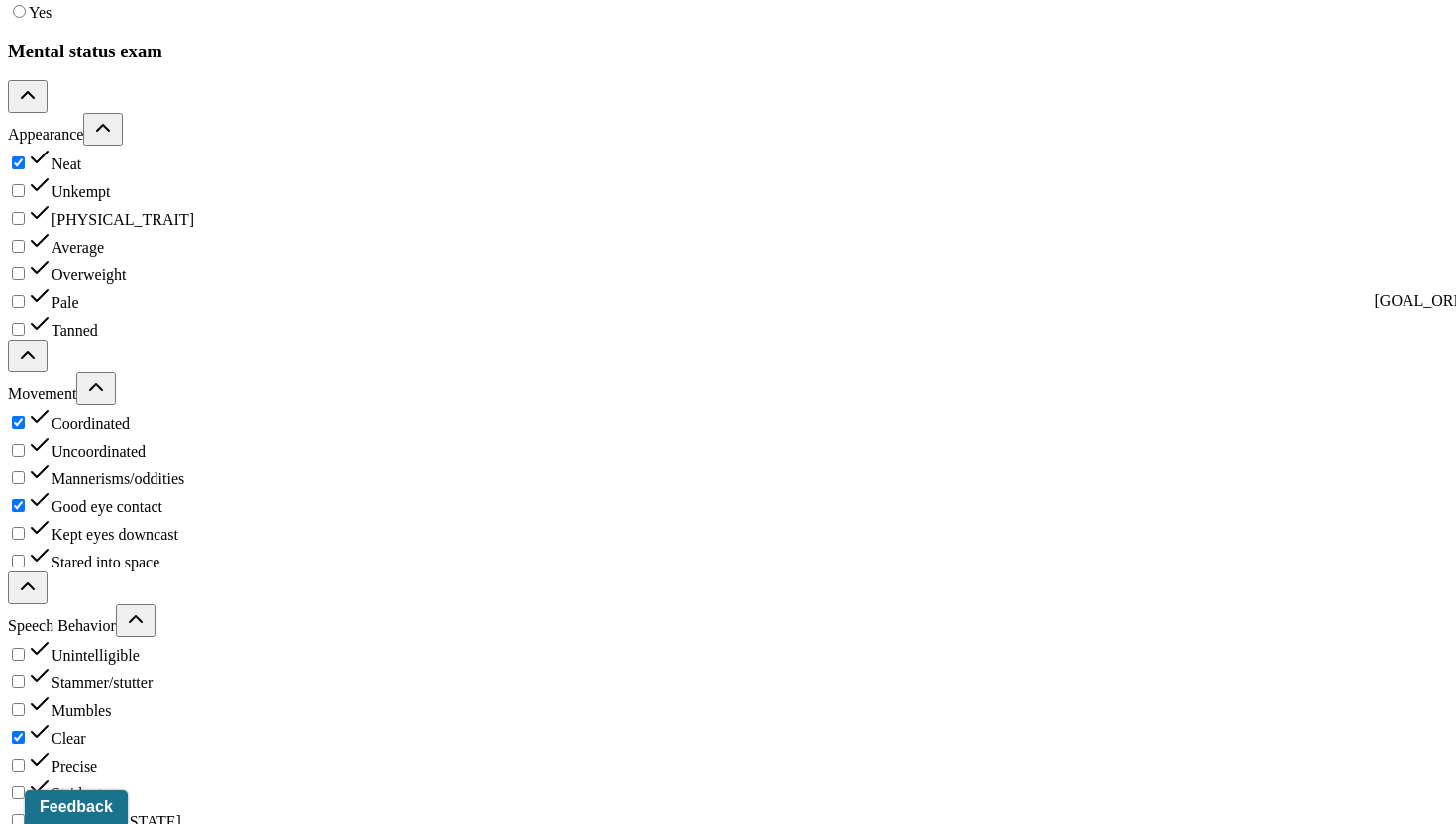 click 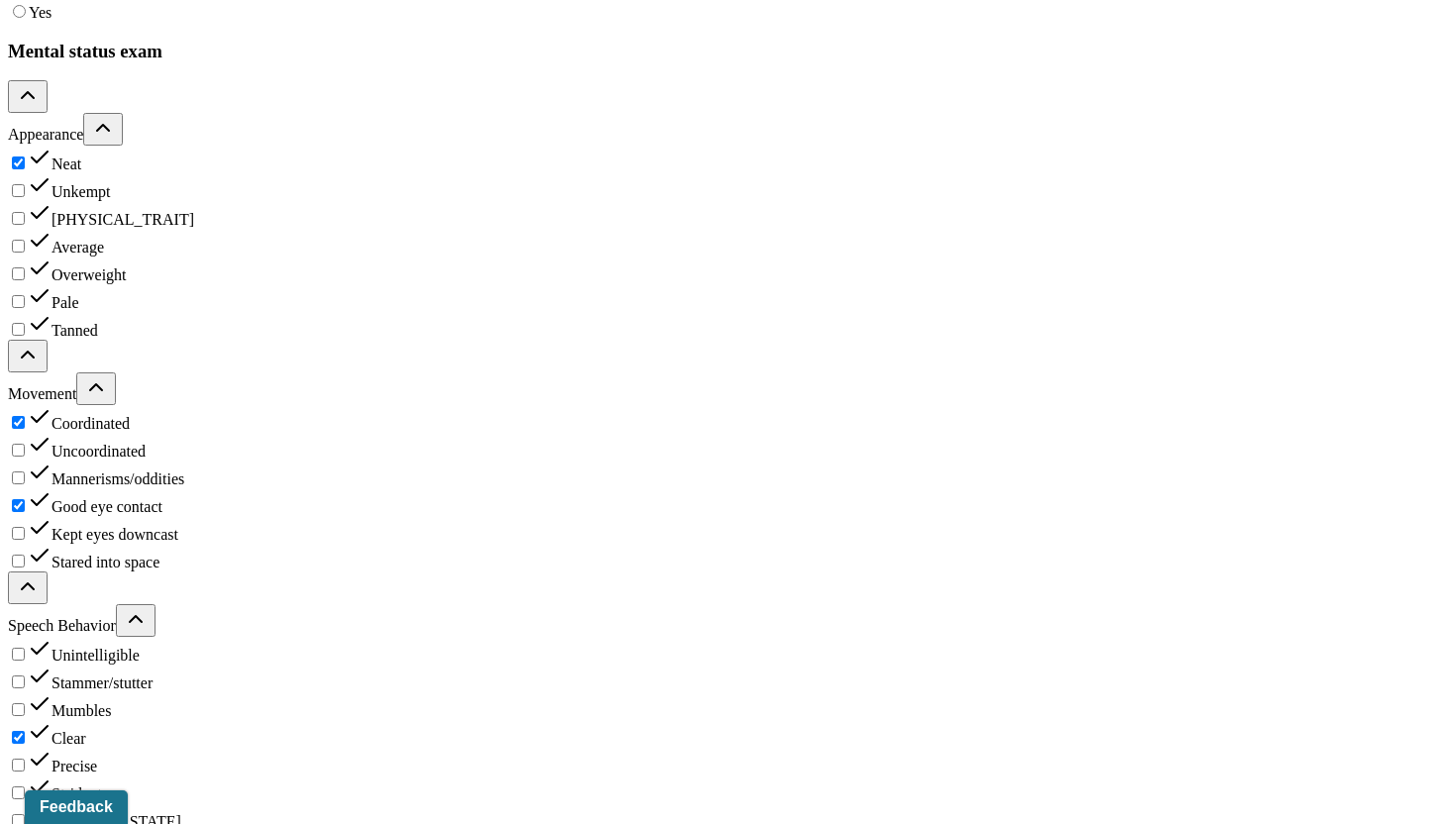 click on "Shy" at bounding box center [18, 2902] 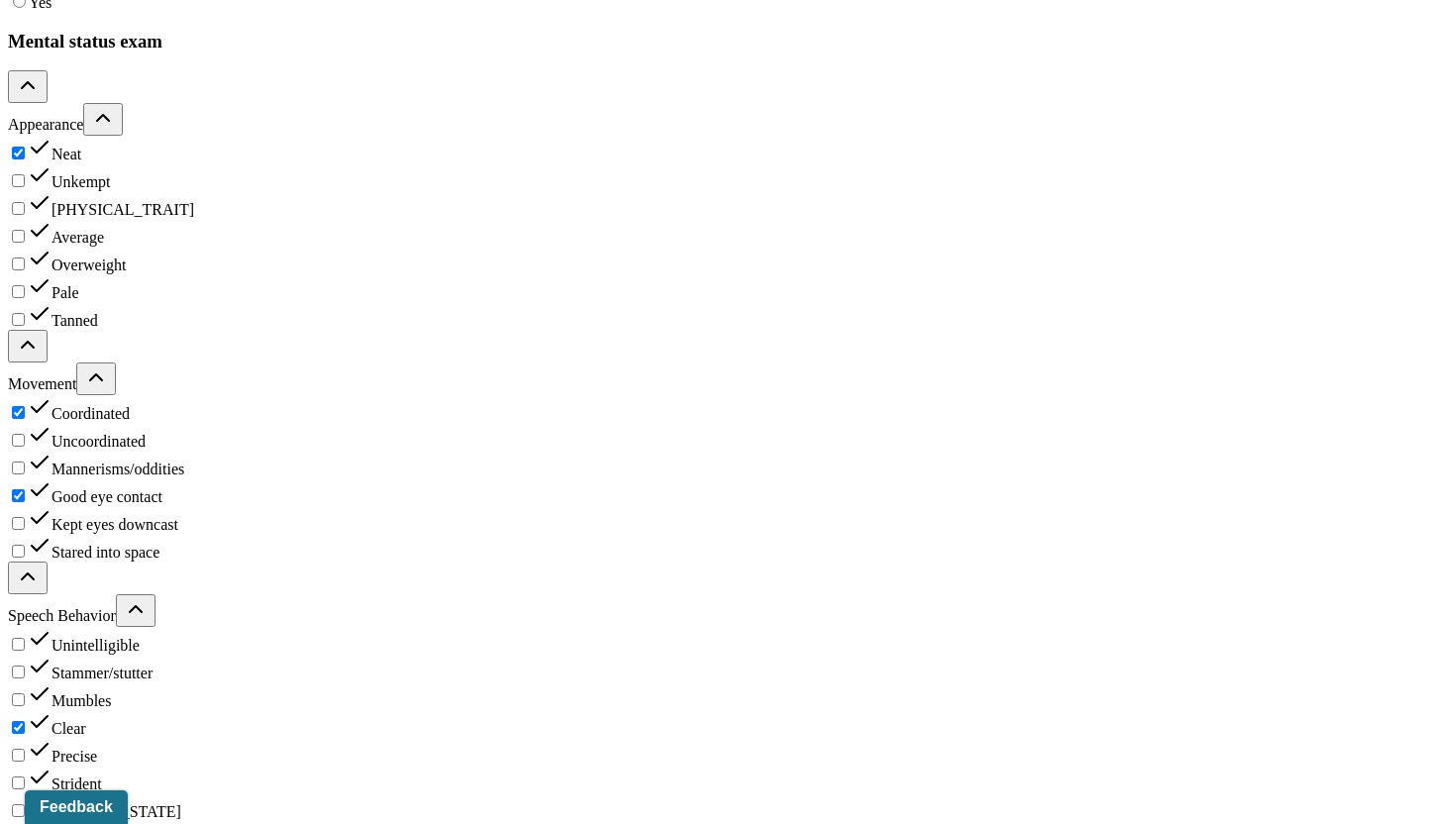 click on "Hopeful" at bounding box center [18, 3058] 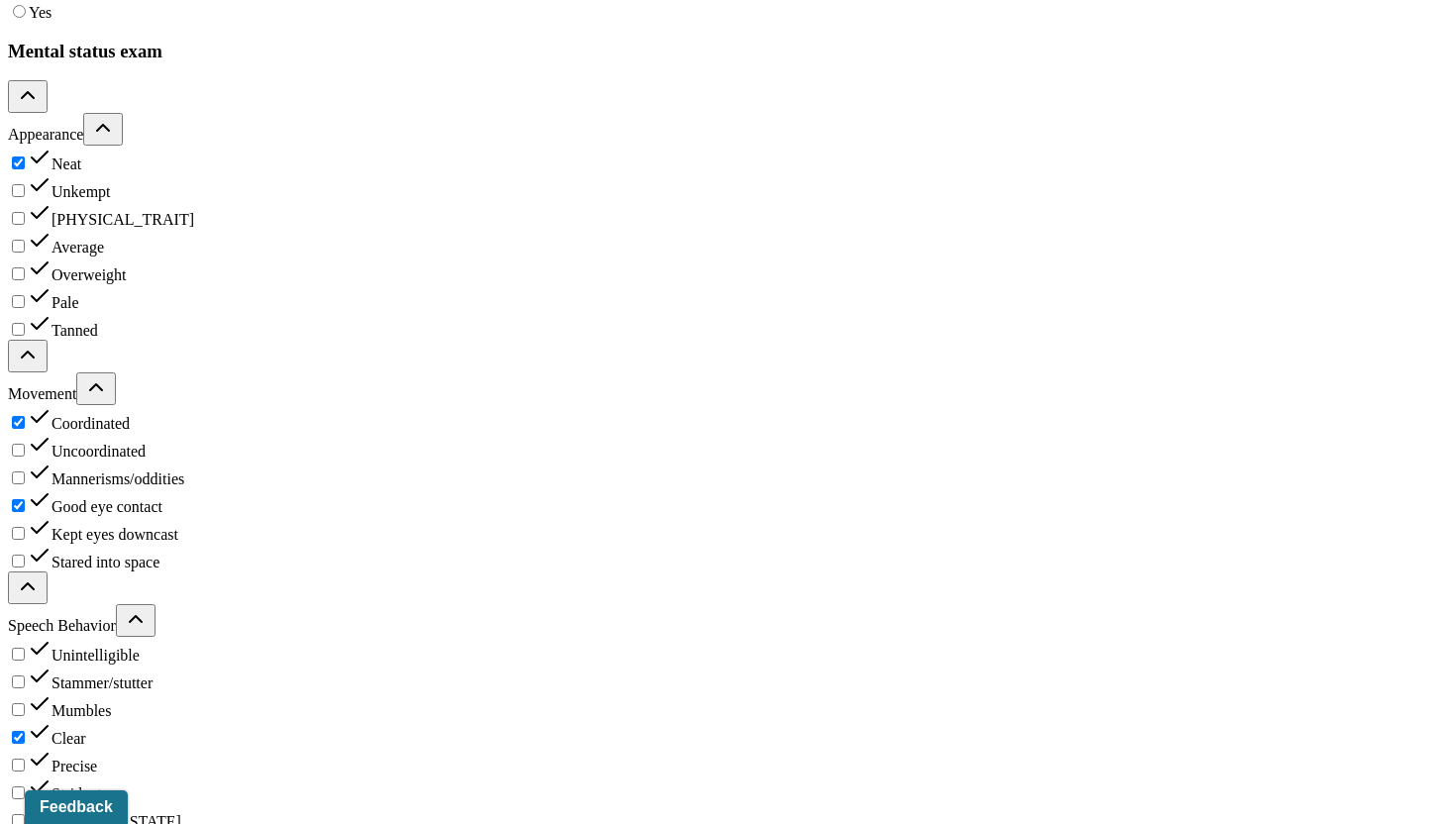 click on "Warm hearted" at bounding box center (18, 3151) 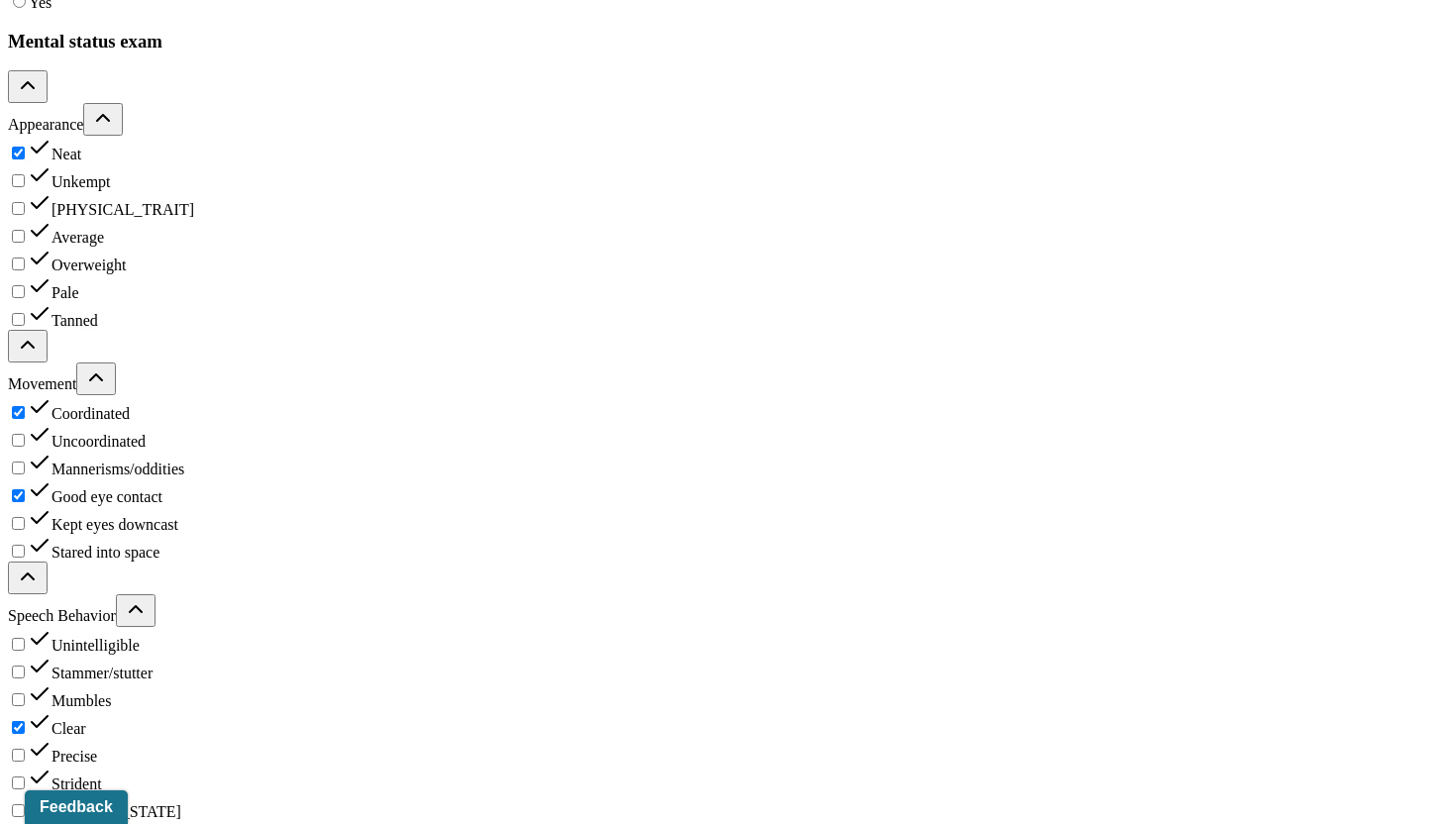 click on "Friendly" at bounding box center [18, 2920] 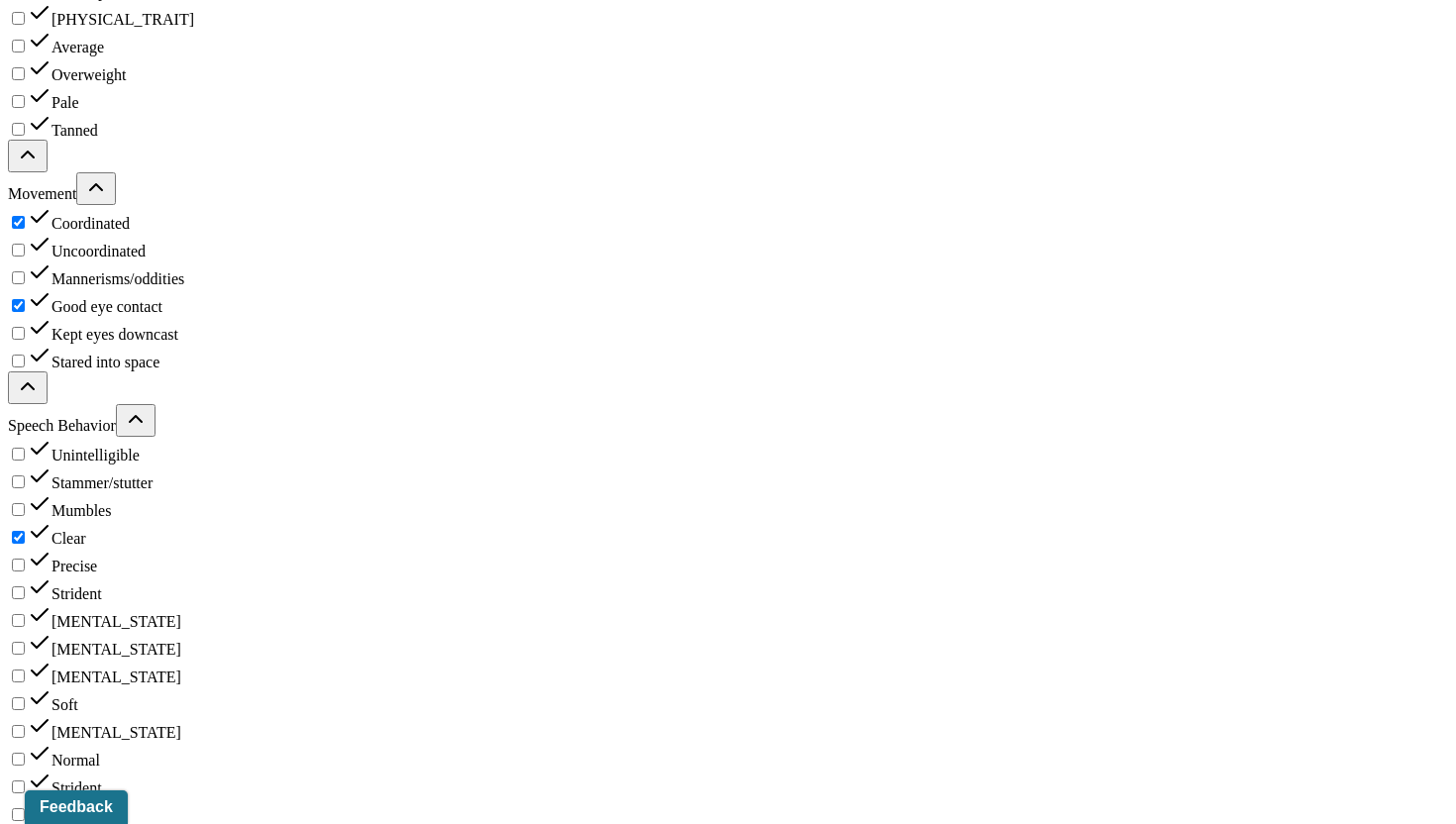 scroll, scrollTop: 7474, scrollLeft: 0, axis: vertical 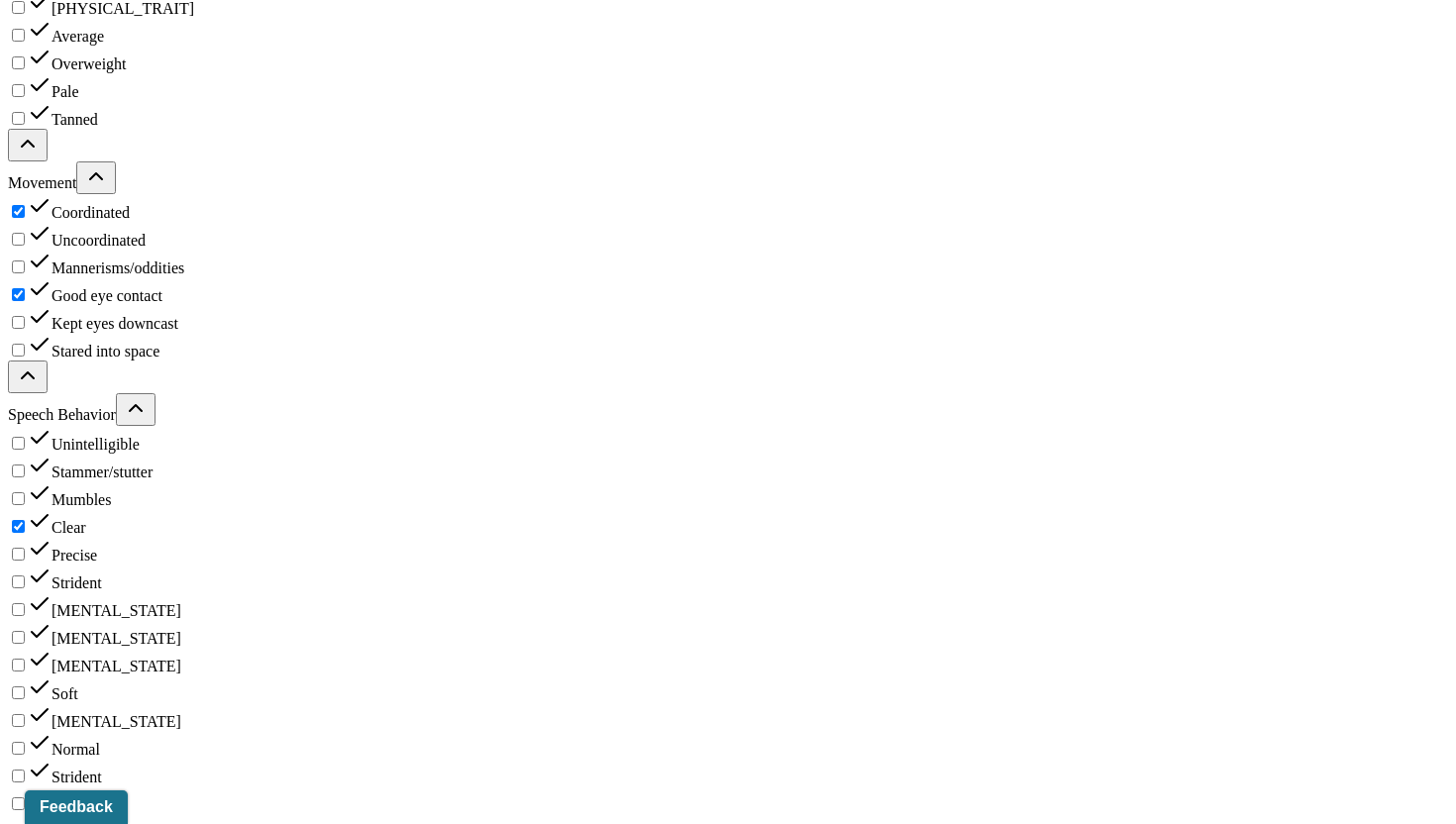 click on "Cognition (decision making, insight, memory, etc)" at bounding box center [728, 3055] 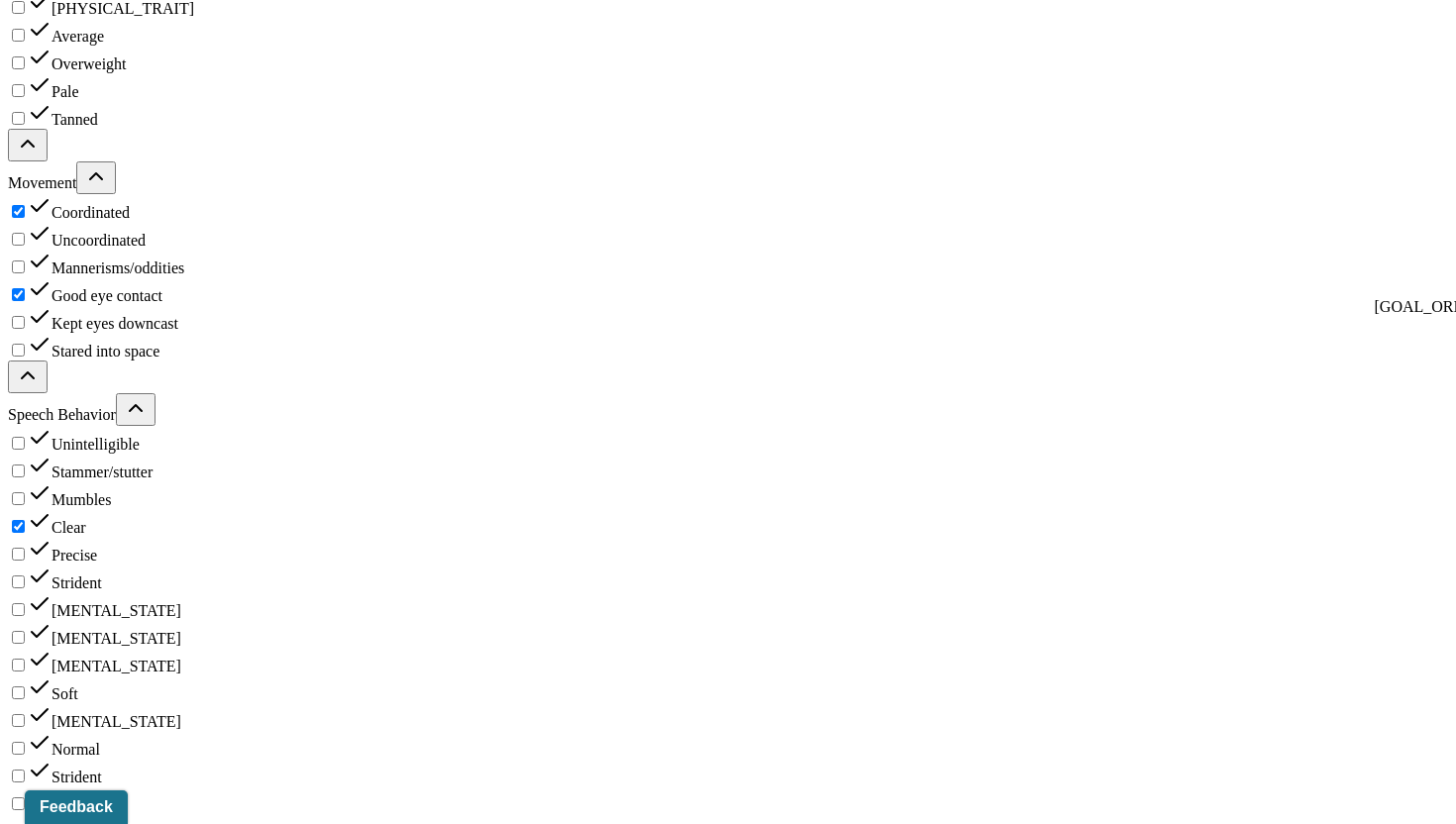 click 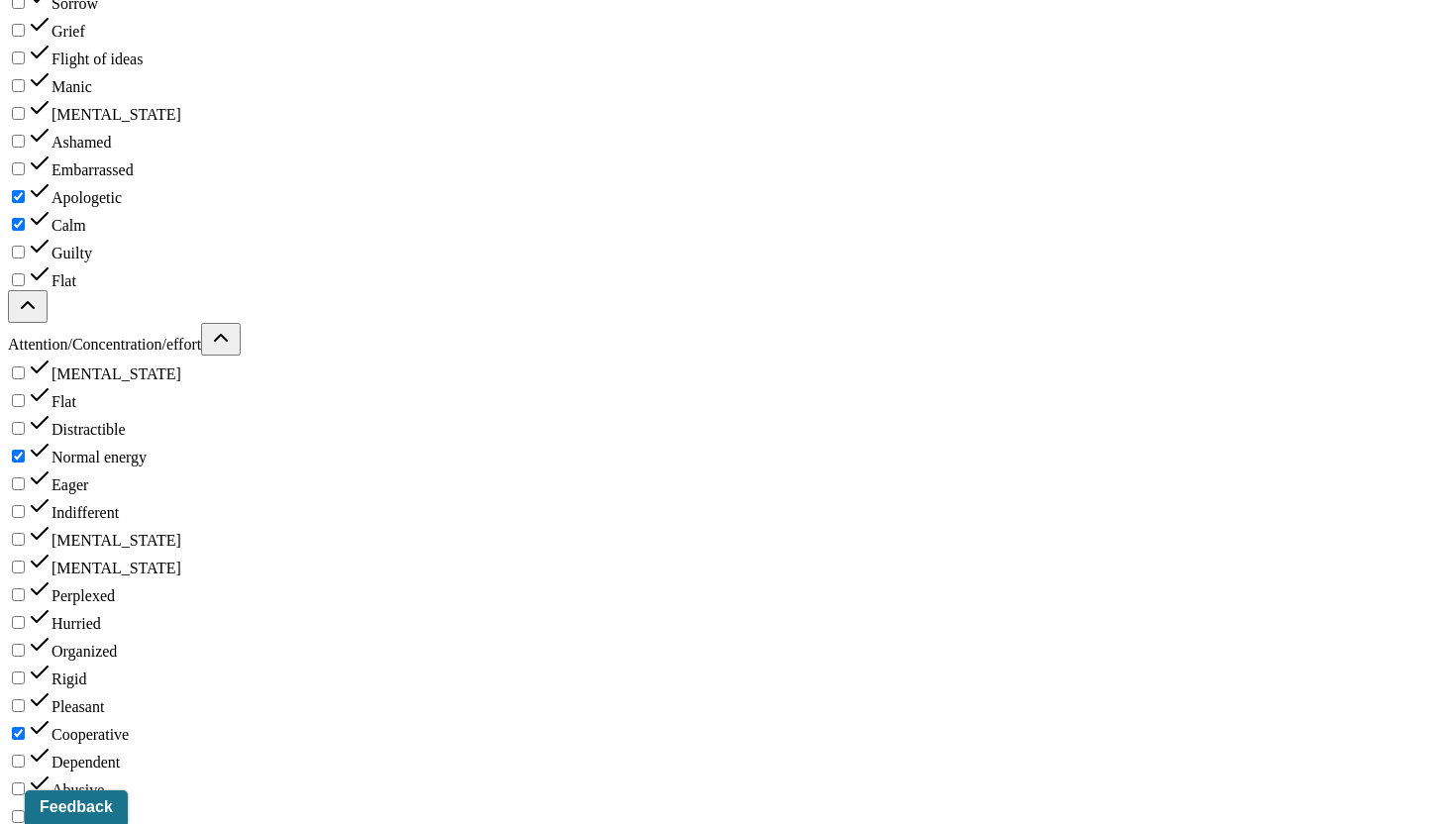 scroll, scrollTop: 8928, scrollLeft: 0, axis: vertical 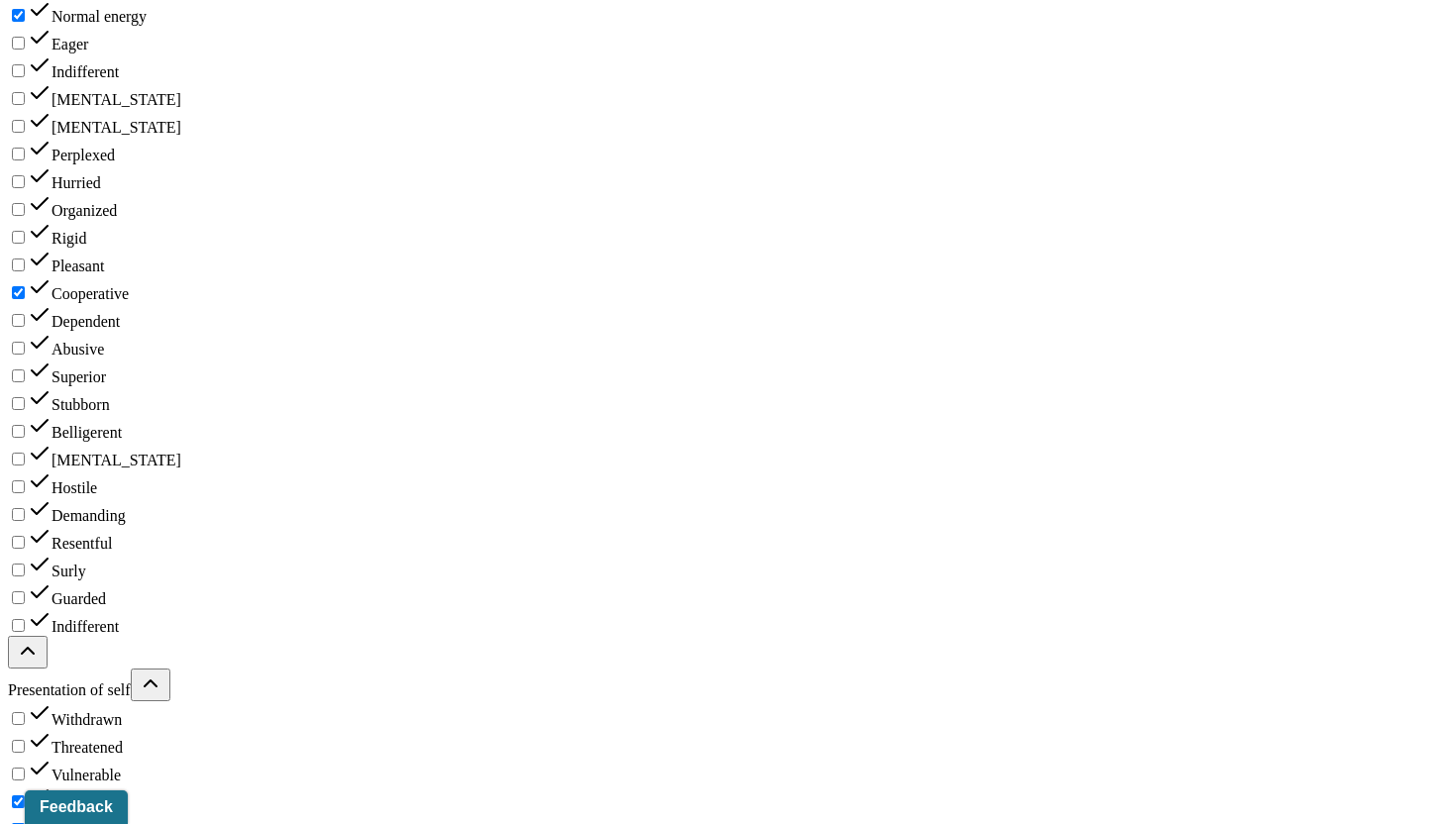 click at bounding box center (95, 4211) 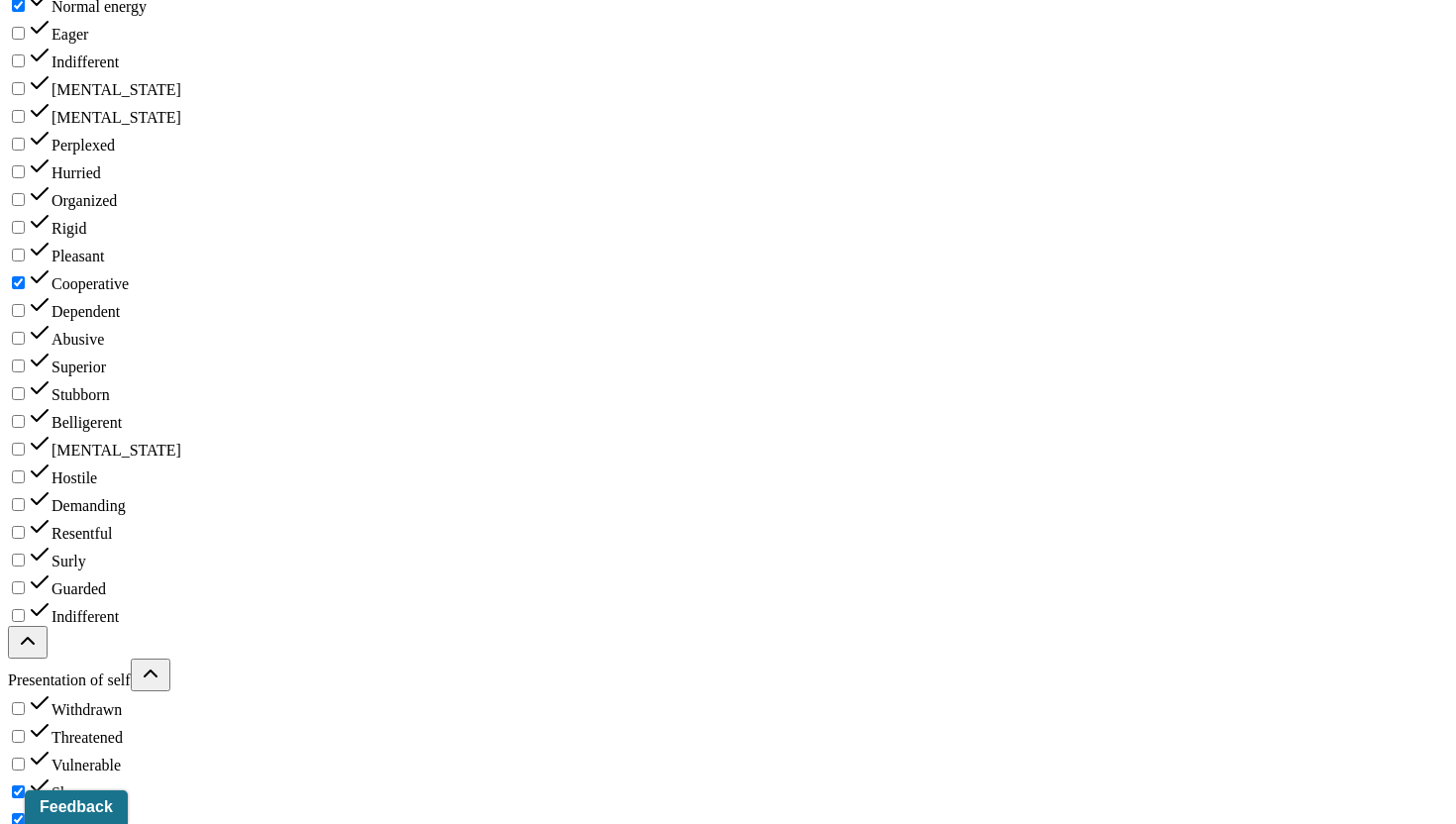type on "bt1" 